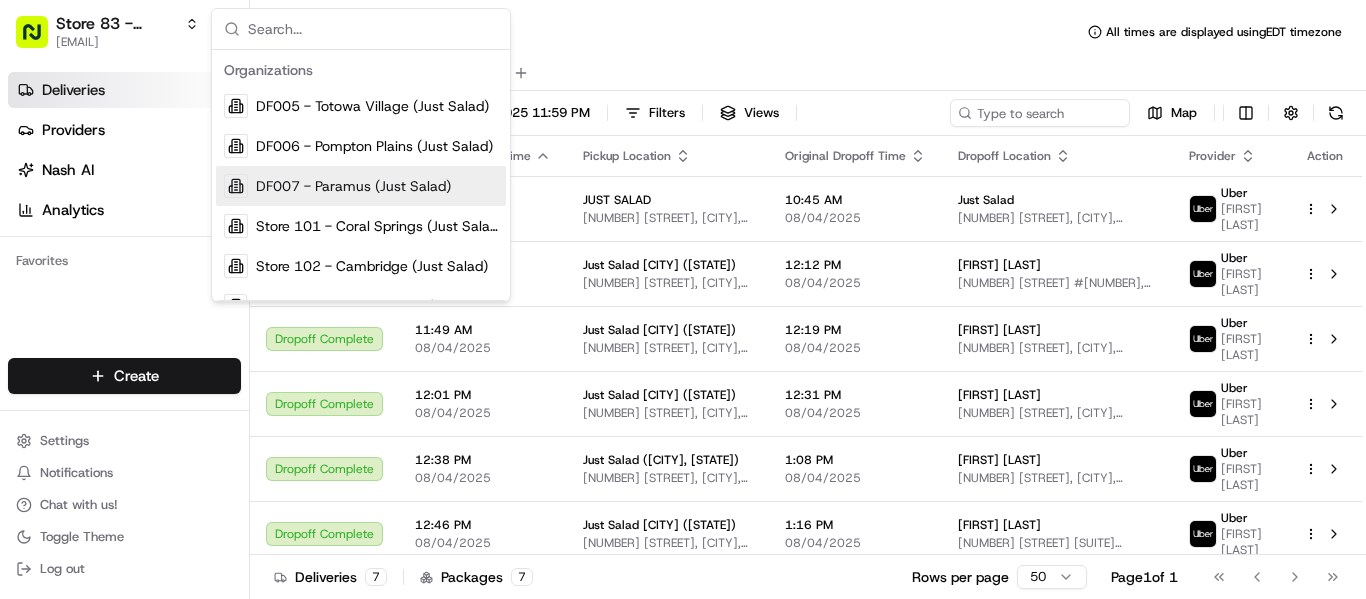 scroll, scrollTop: 0, scrollLeft: 0, axis: both 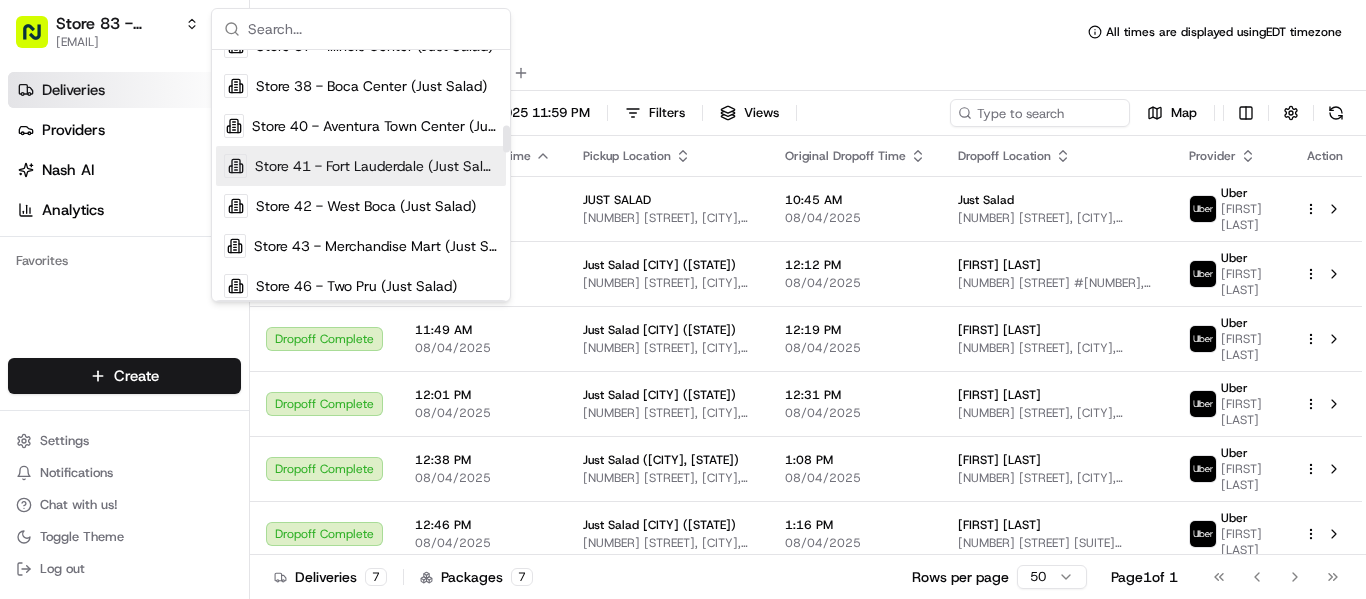 click on "Store 41 - Fort Lauderdale (Just Salad)" at bounding box center (376, 166) 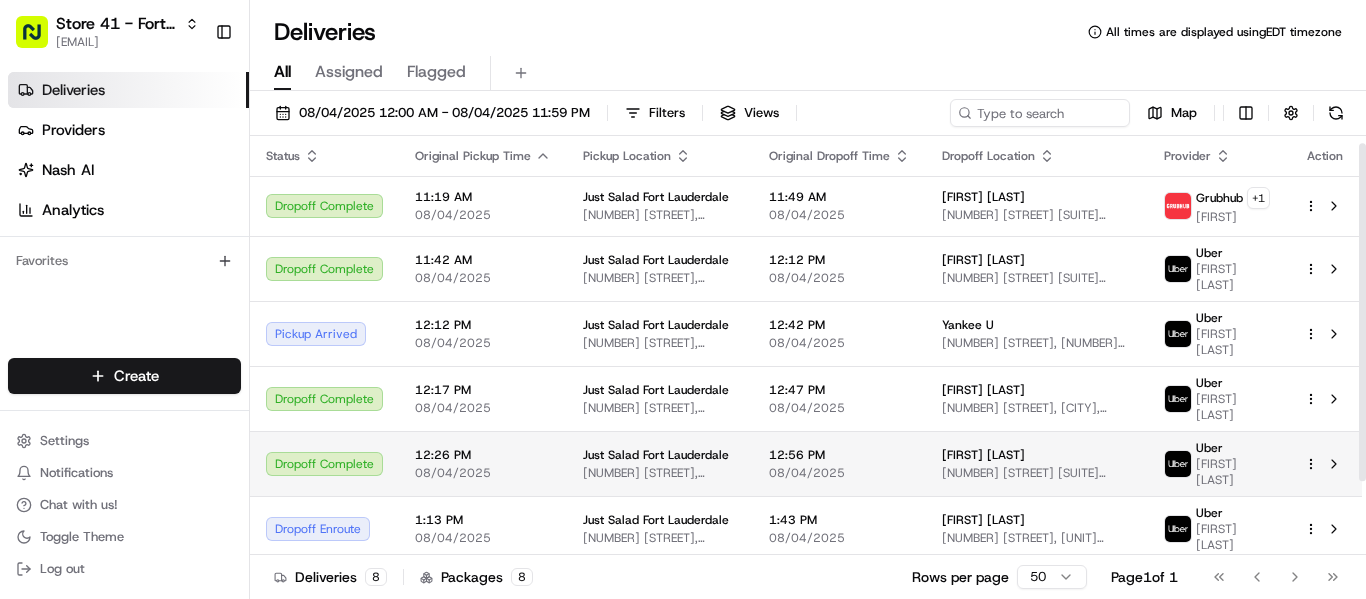 scroll, scrollTop: 101, scrollLeft: 0, axis: vertical 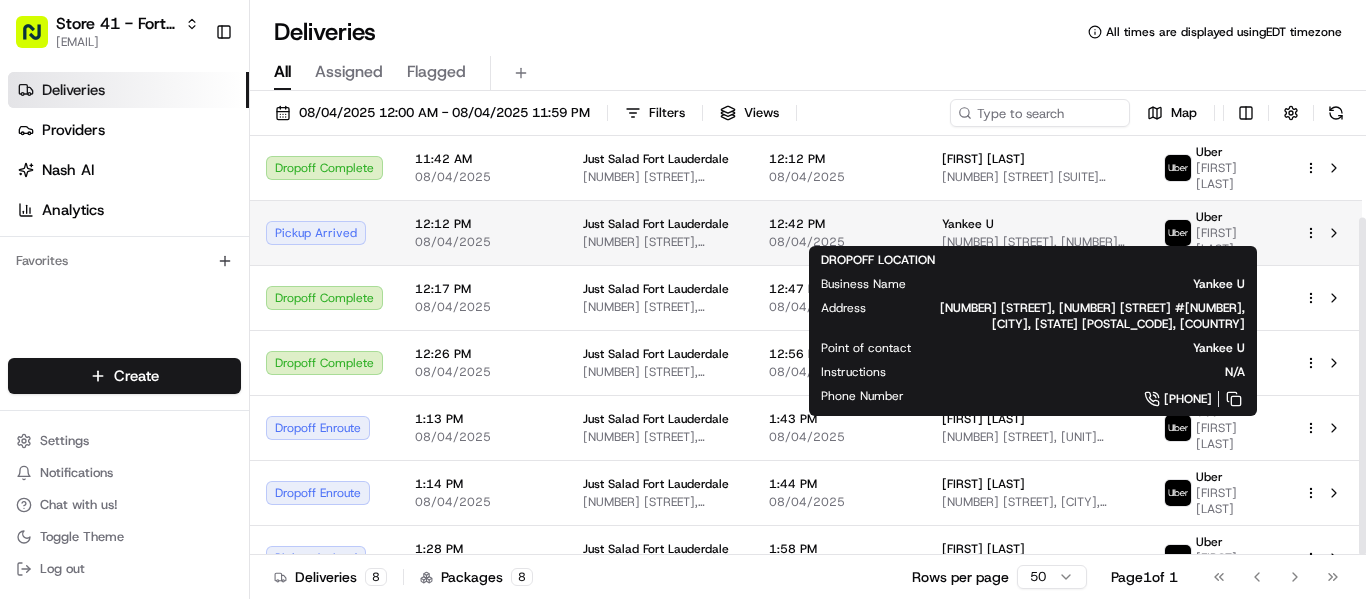 click on "Yankee U" at bounding box center (1037, 224) 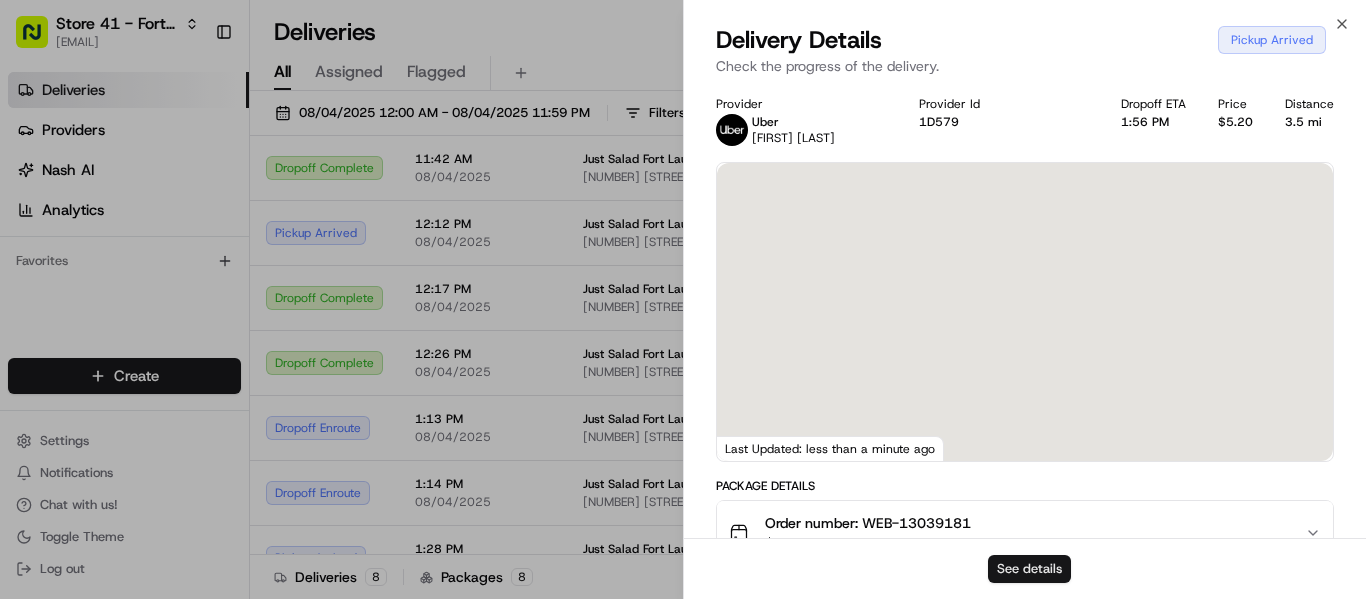 click on "See details" at bounding box center [1029, 569] 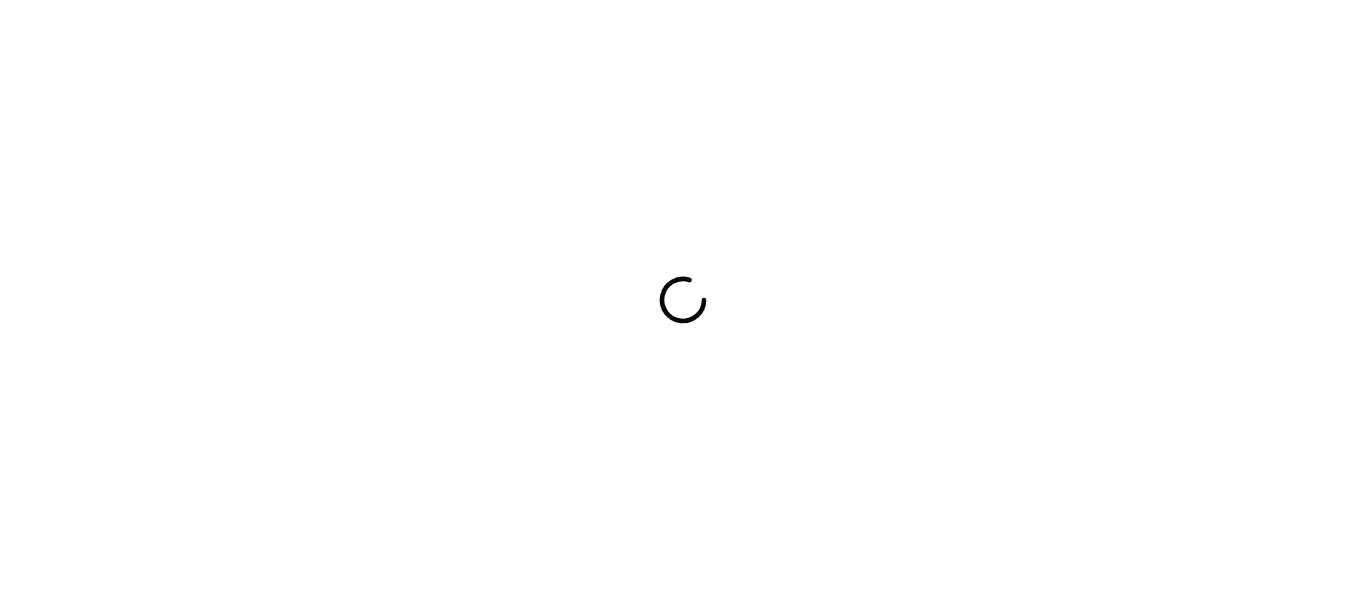 scroll, scrollTop: 0, scrollLeft: 0, axis: both 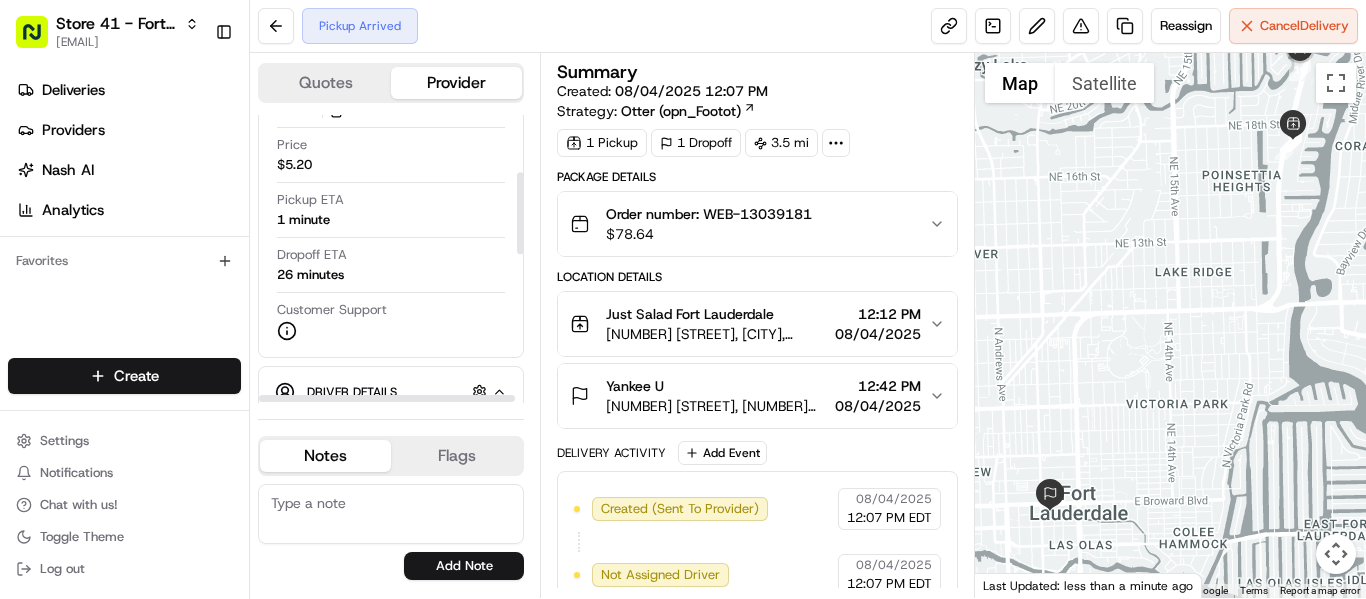 click on "Deliveries" at bounding box center (128, 90) 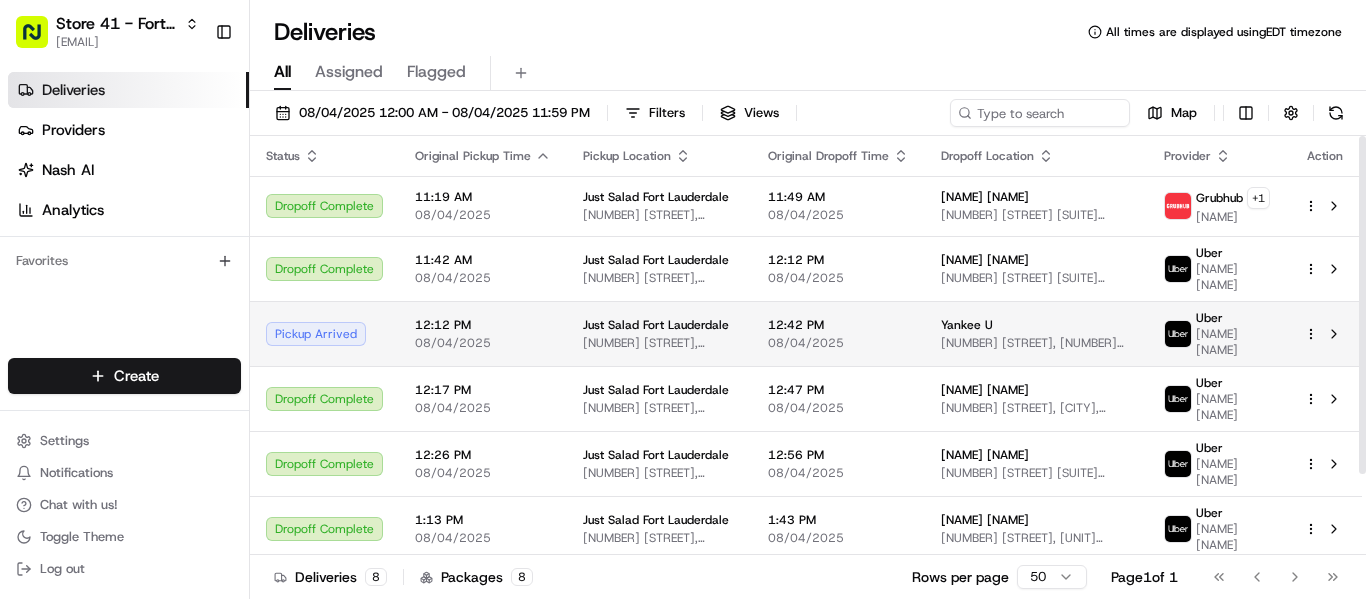 click on "Yankee U" at bounding box center [1036, 325] 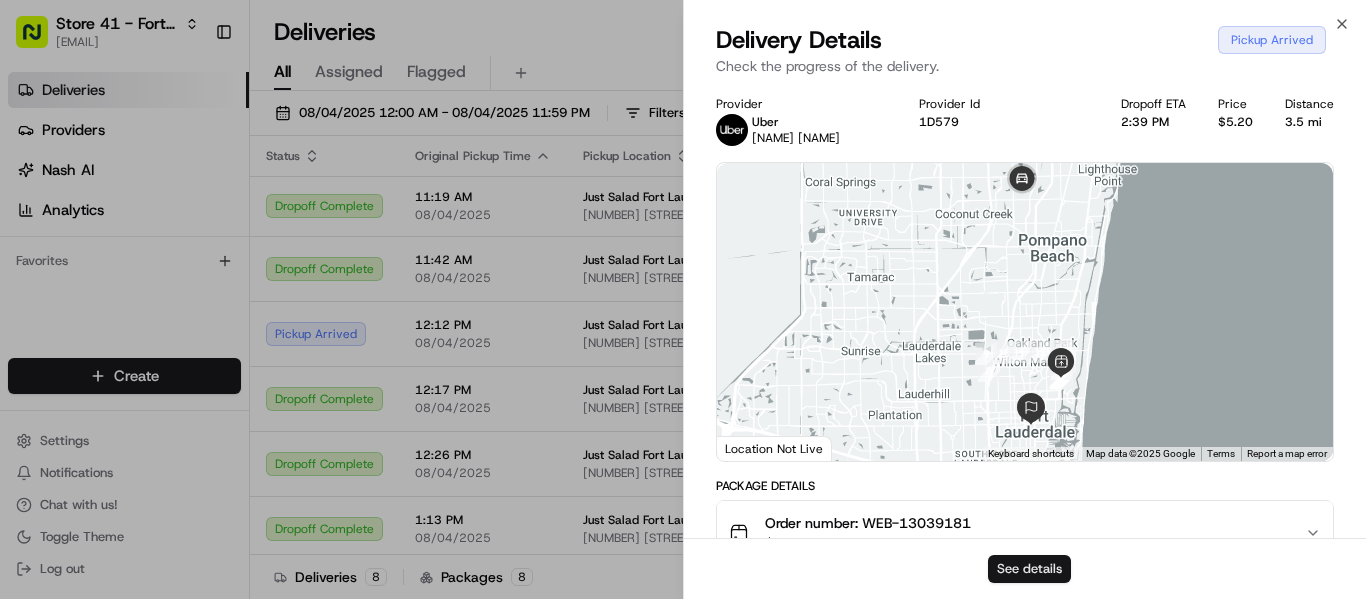 click on "See details" at bounding box center (1029, 569) 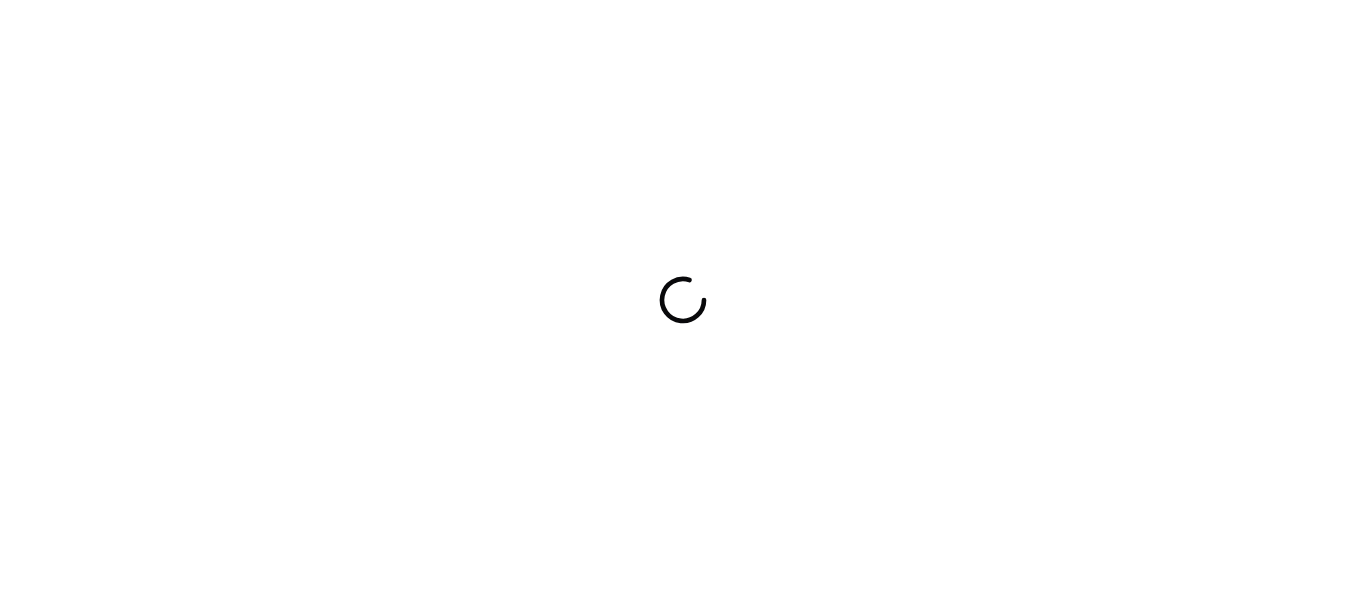 scroll, scrollTop: 0, scrollLeft: 0, axis: both 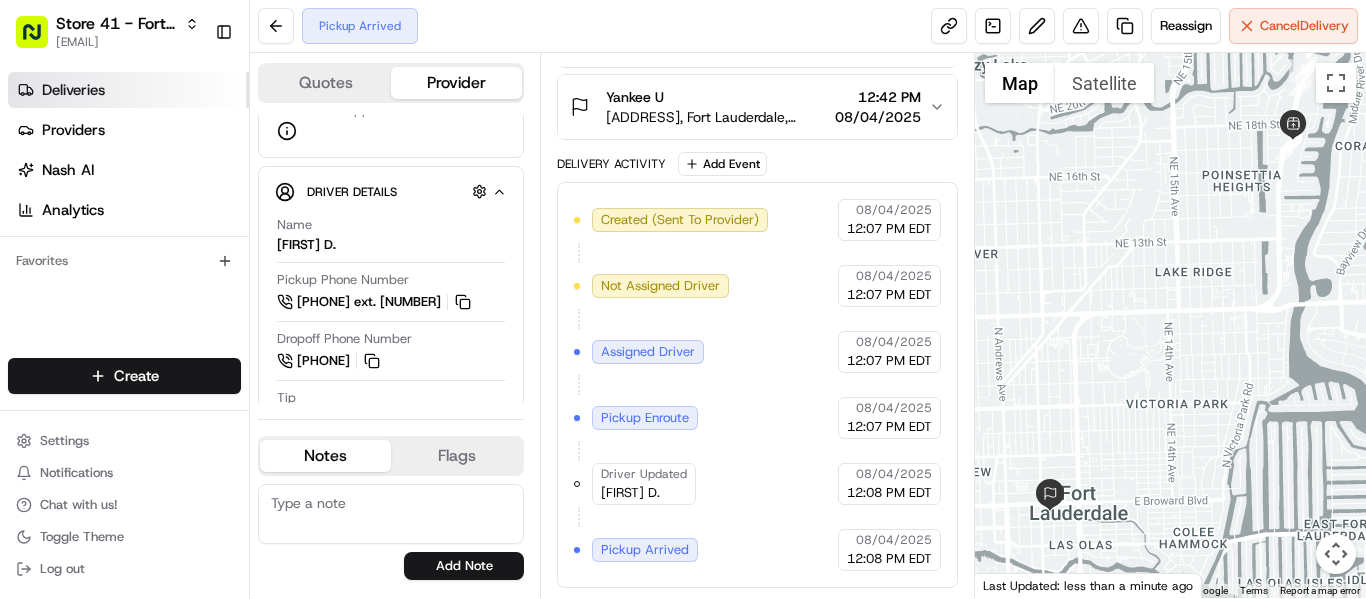 click on "Deliveries" at bounding box center [128, 90] 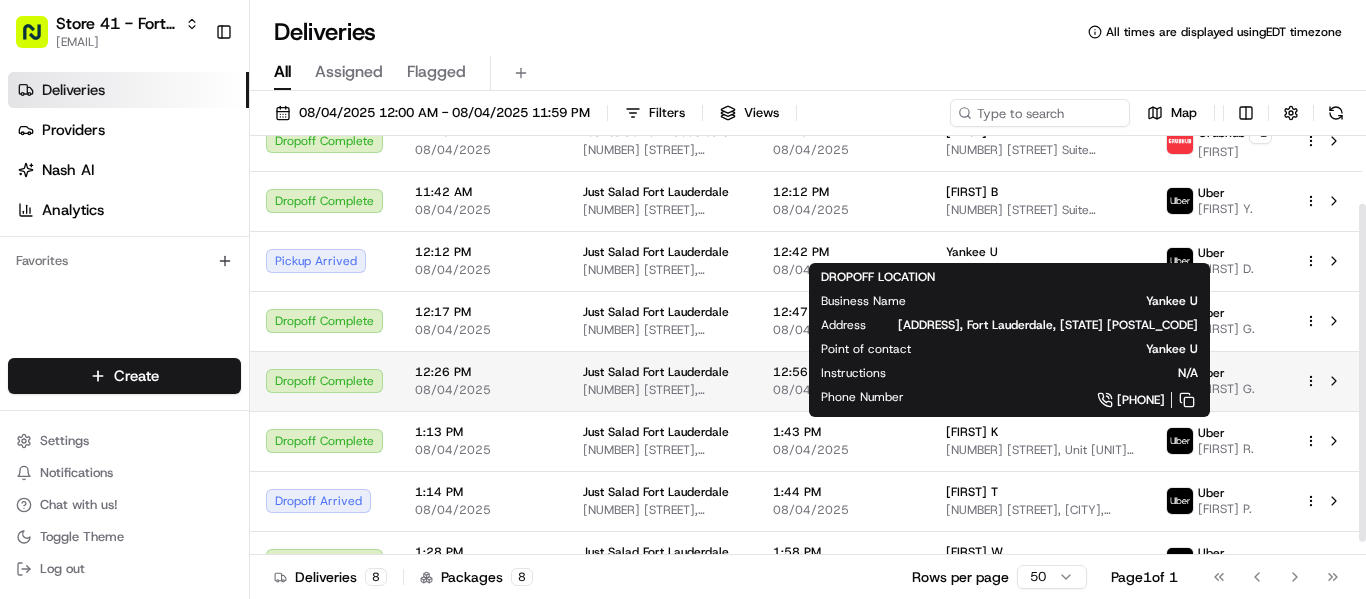 scroll, scrollTop: 101, scrollLeft: 0, axis: vertical 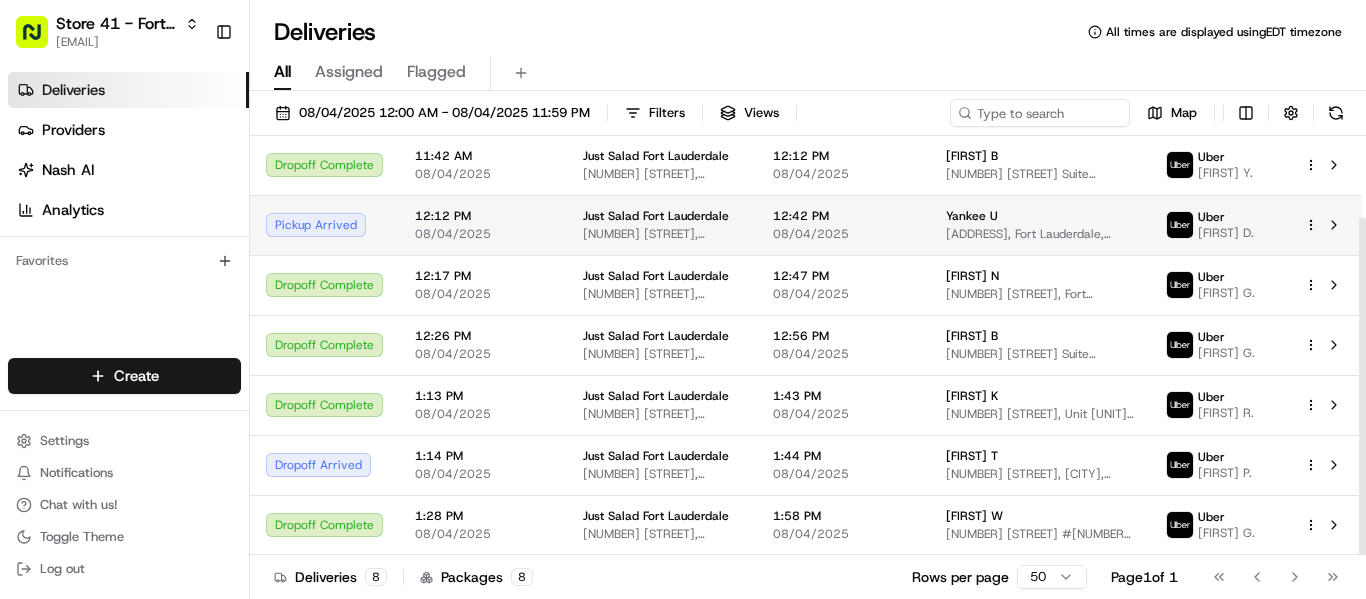 click on "Yankee U" at bounding box center (1040, 216) 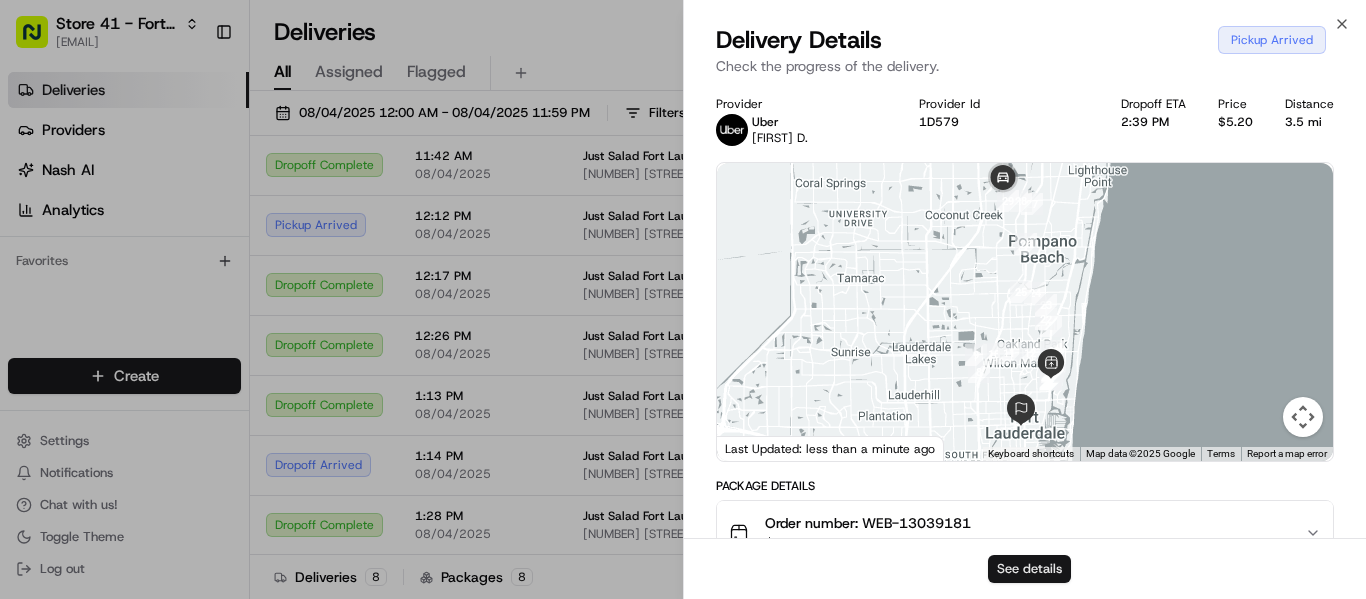 click on "See details" at bounding box center (1029, 569) 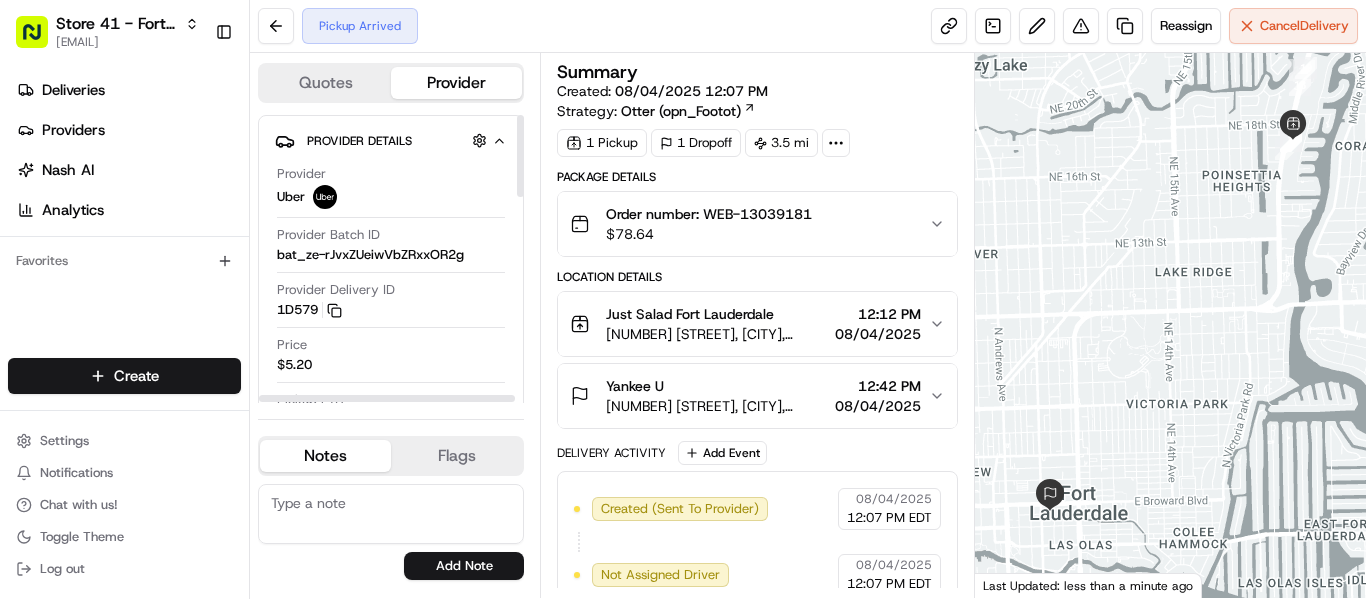 scroll, scrollTop: 0, scrollLeft: 0, axis: both 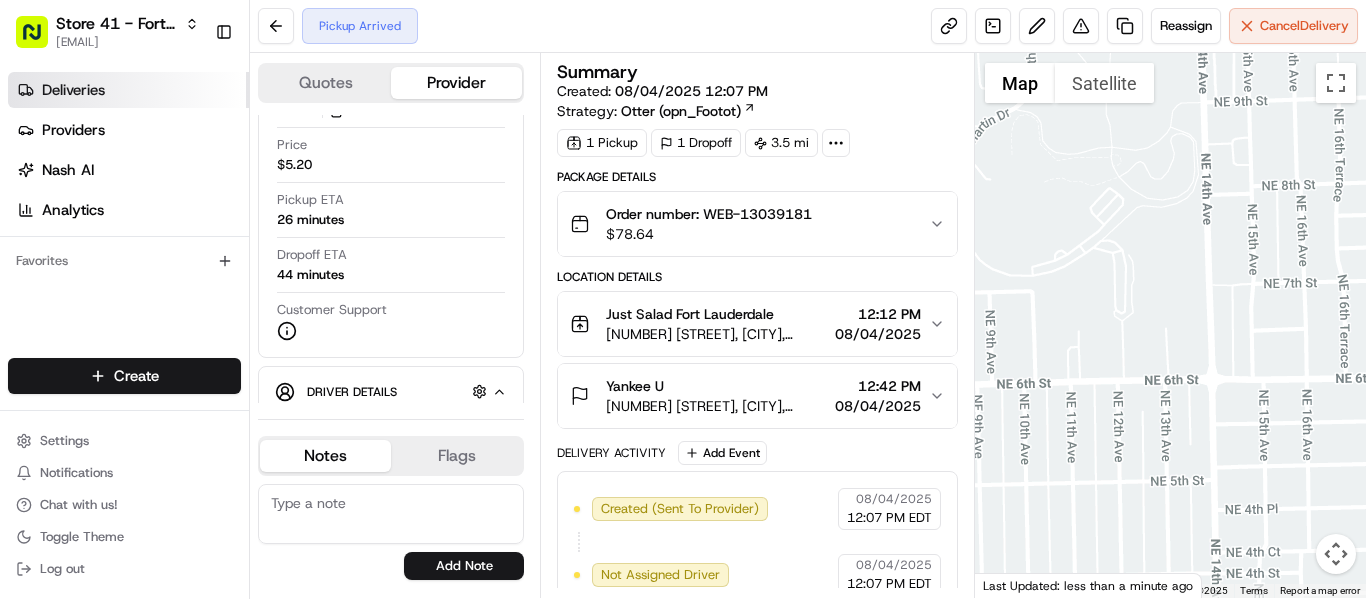 click on "Deliveries" at bounding box center [73, 90] 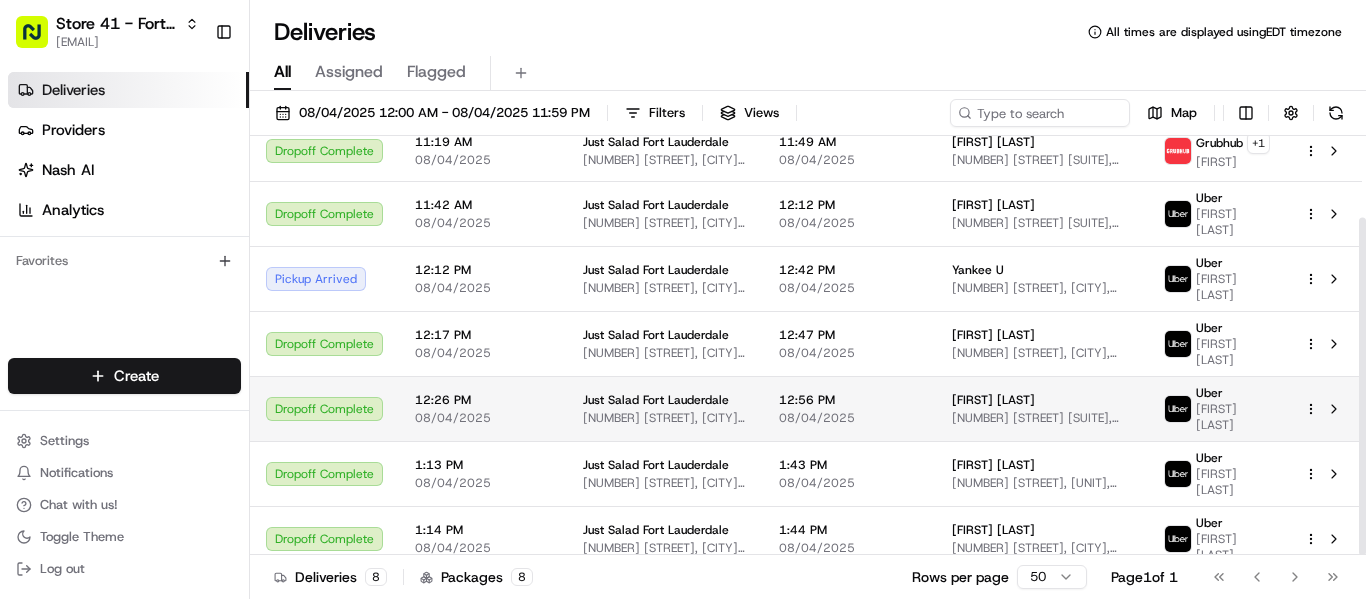 scroll, scrollTop: 101, scrollLeft: 0, axis: vertical 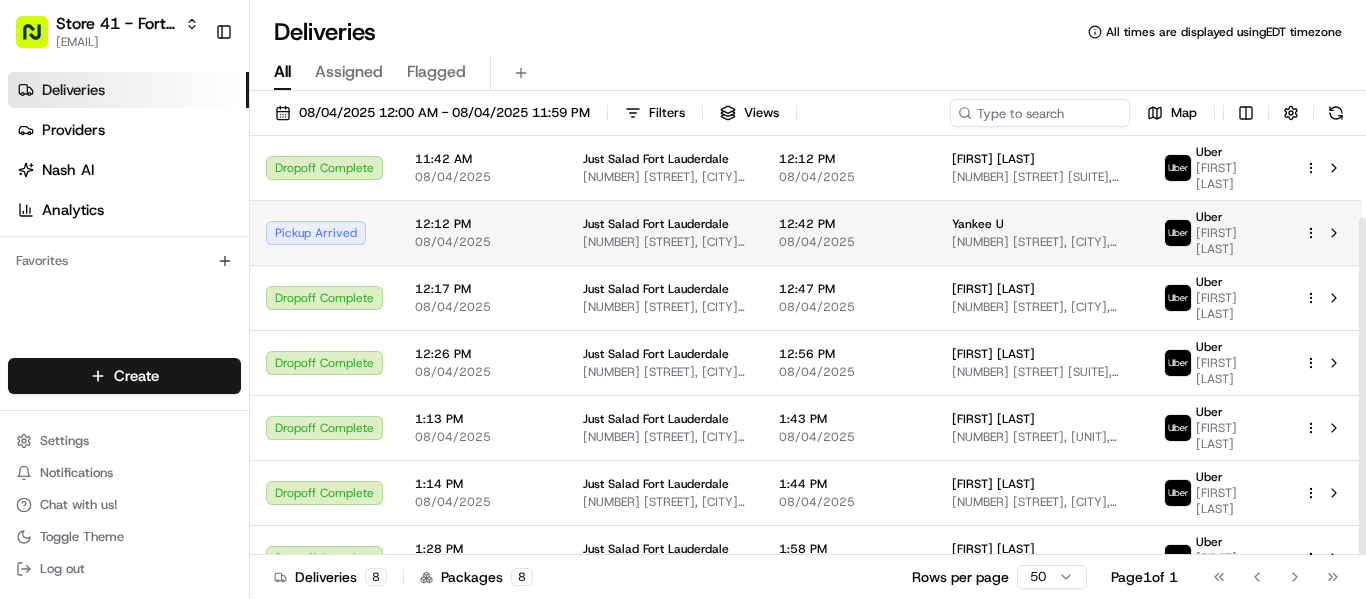 click on "[BUILDING_NAME], [NUMBER] [STREET] #[UNIT], [CITY], [STATE] [POSTAL_CODE], [COUNTRY]" at bounding box center (1042, 242) 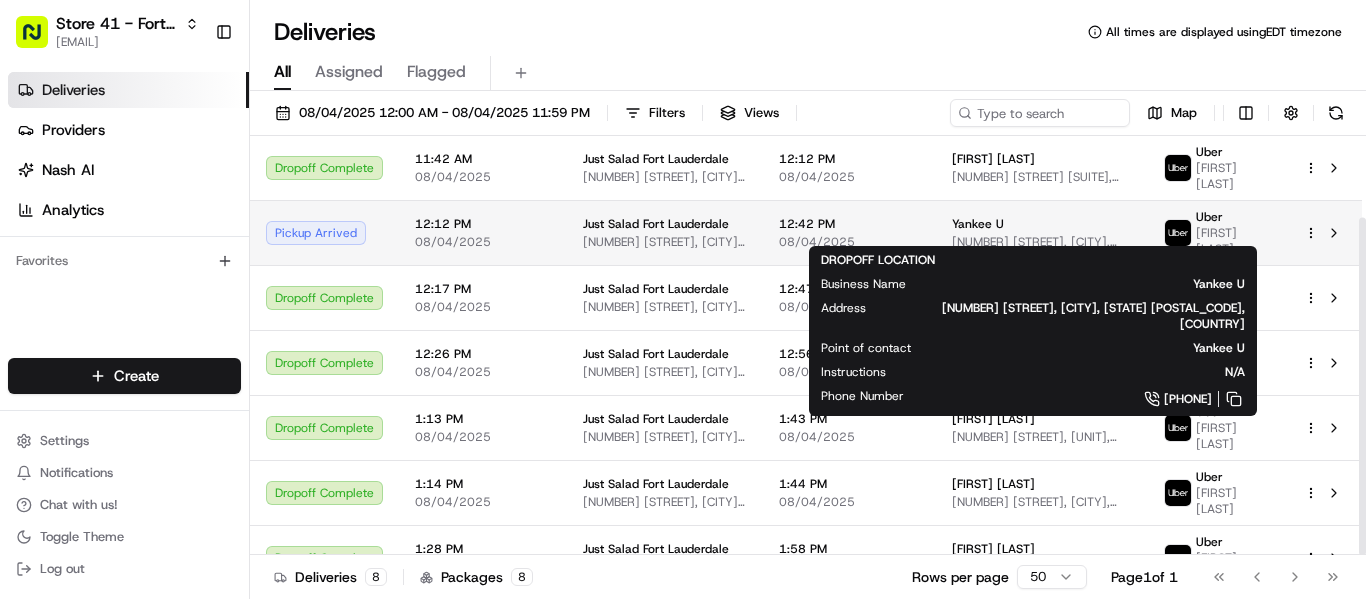 click on "Yankee U" at bounding box center [978, 224] 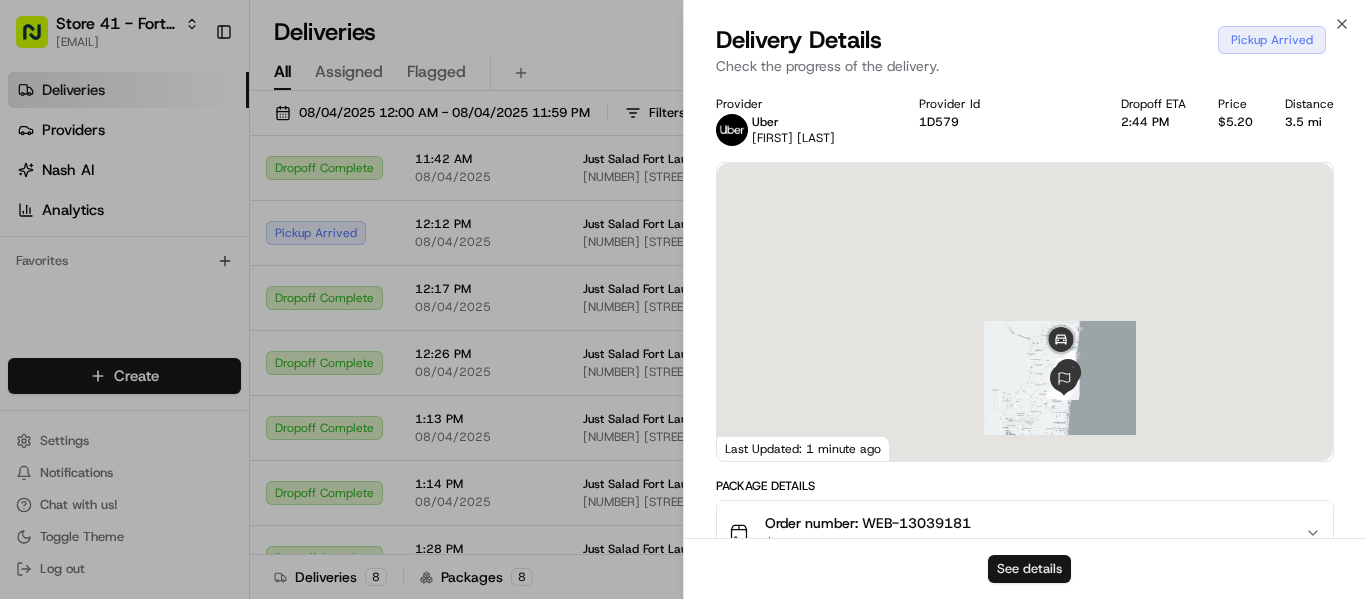 click on "See details" at bounding box center [1029, 569] 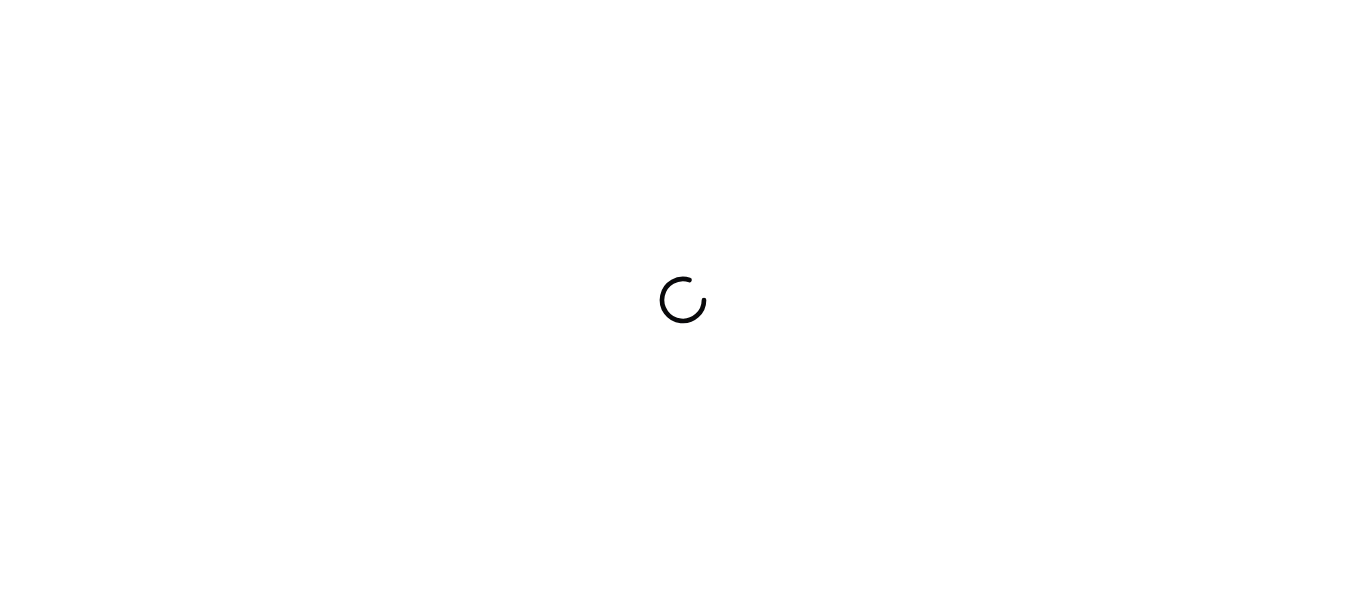 scroll, scrollTop: 0, scrollLeft: 0, axis: both 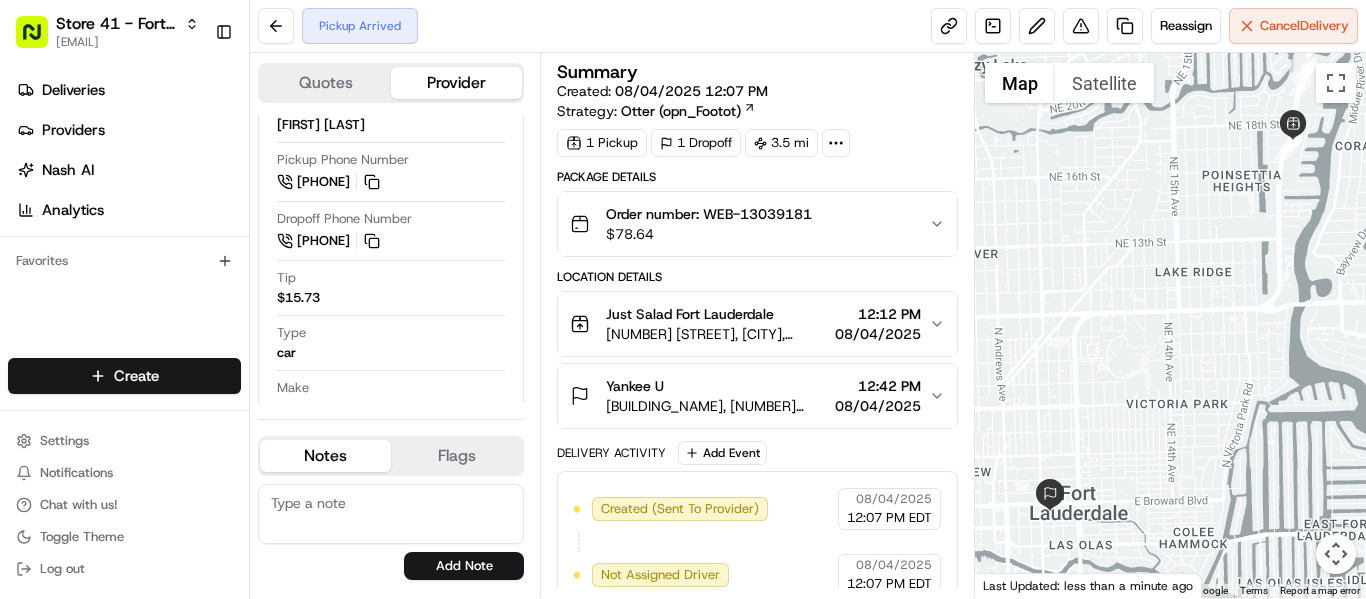 click on "Order number: WEB-13039181" at bounding box center (709, 214) 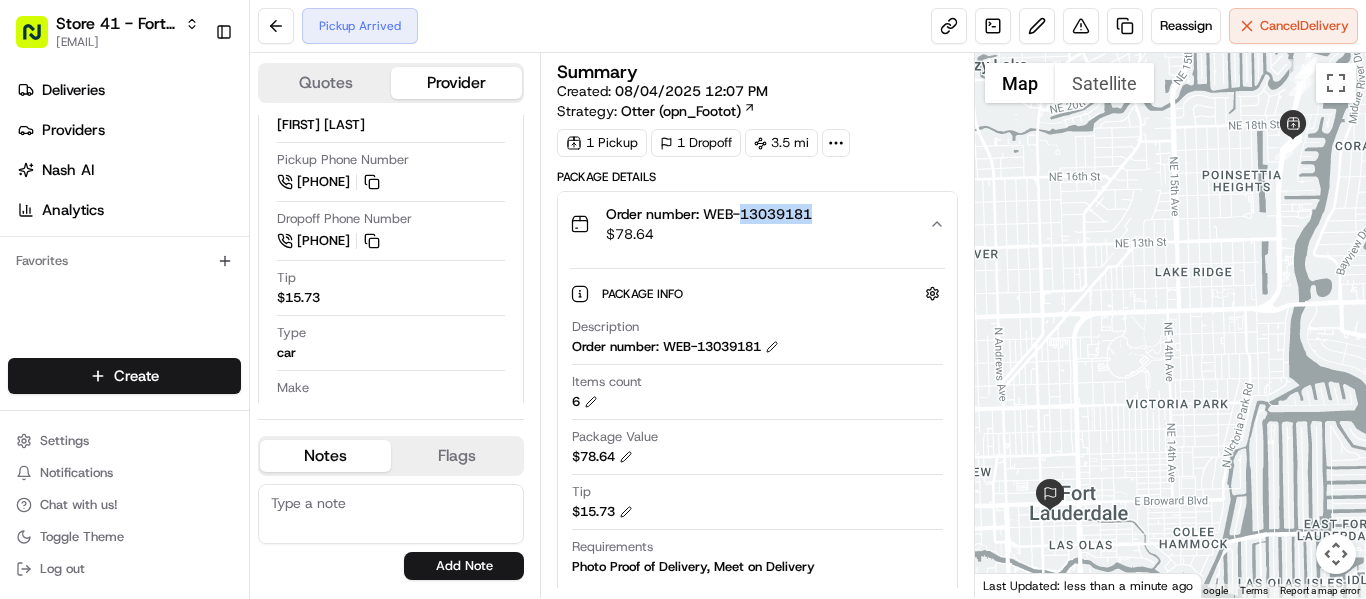 click on "Order number: WEB-13039181" at bounding box center (709, 214) 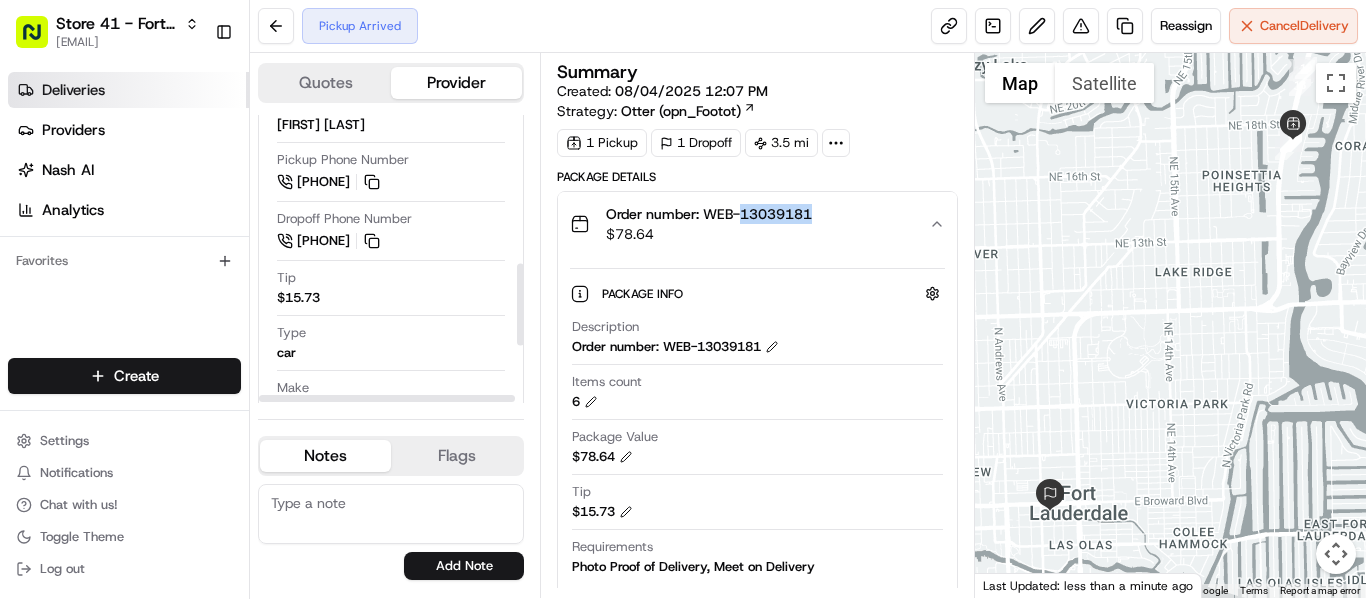 click on "Deliveries" at bounding box center (128, 90) 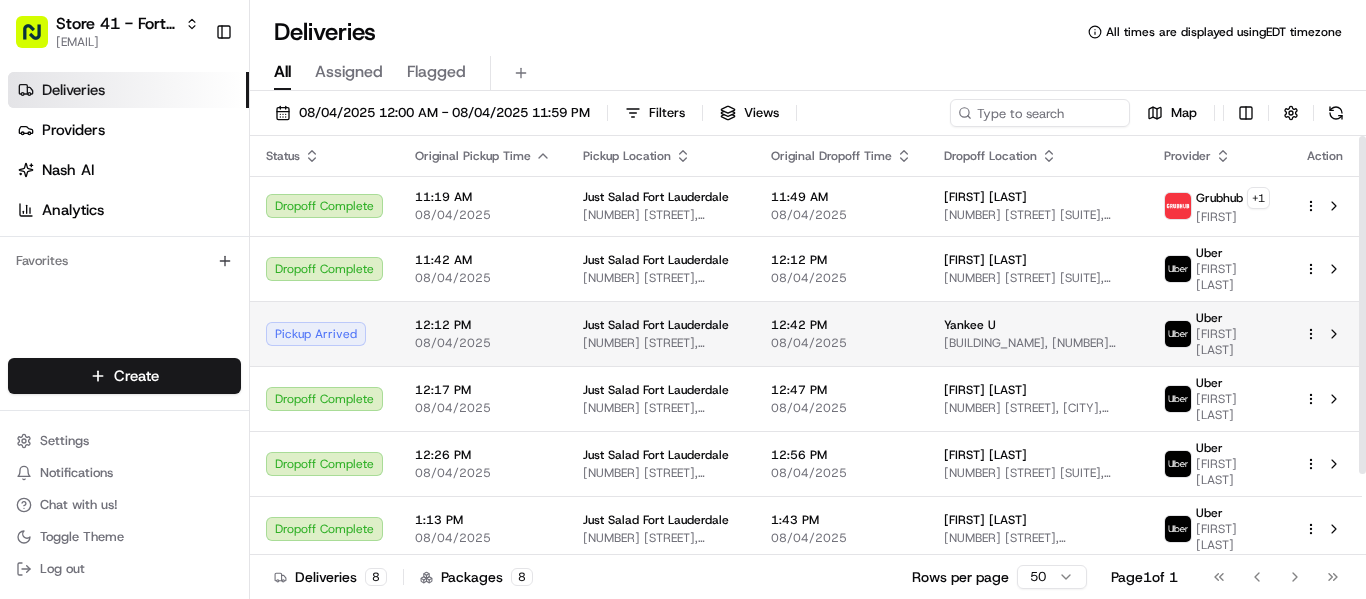 click on "[FIRST] [LAST] [BUILDING_NAME], [NUMBER] [STREET] #[UNIT], [CITY], [STATE] [POSTAL_CODE], [COUNTRY]" at bounding box center [1038, 334] 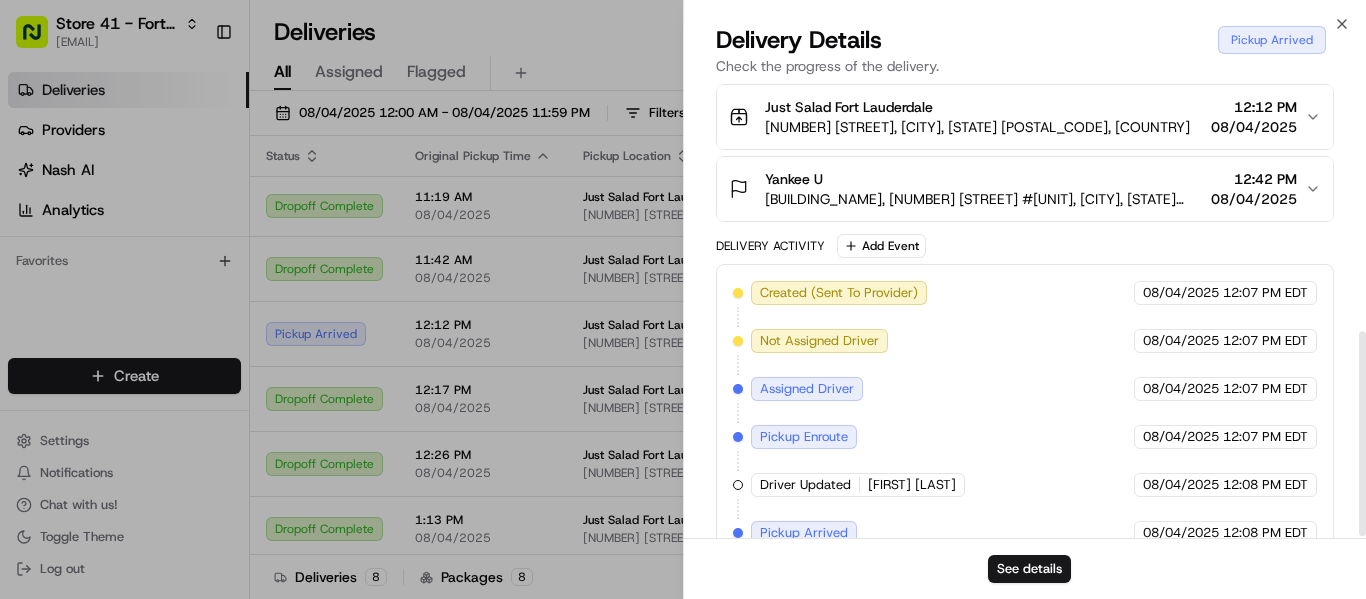 scroll, scrollTop: 552, scrollLeft: 0, axis: vertical 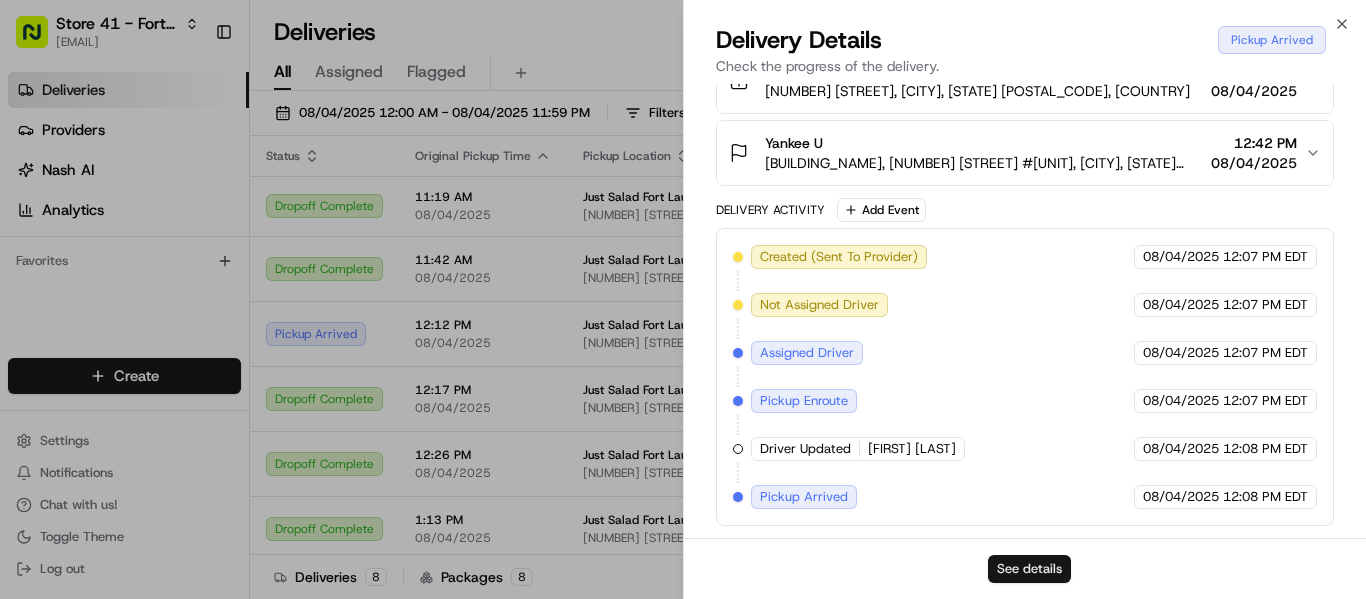 click on "See details" at bounding box center [1029, 569] 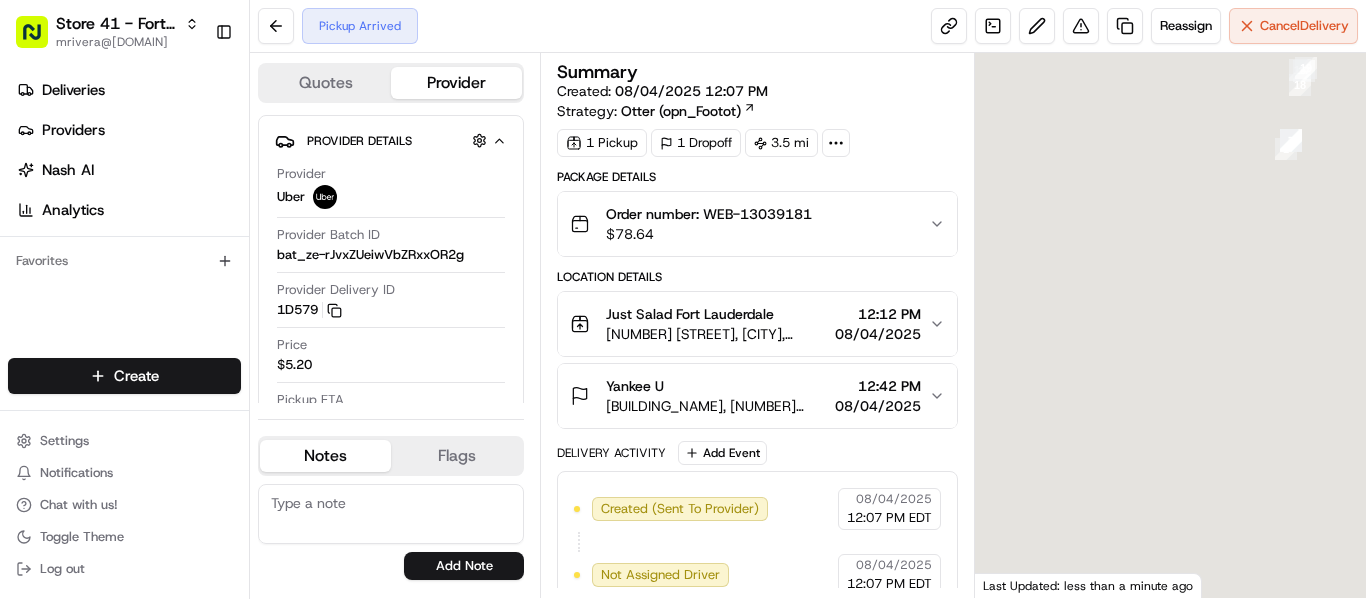 scroll, scrollTop: 0, scrollLeft: 0, axis: both 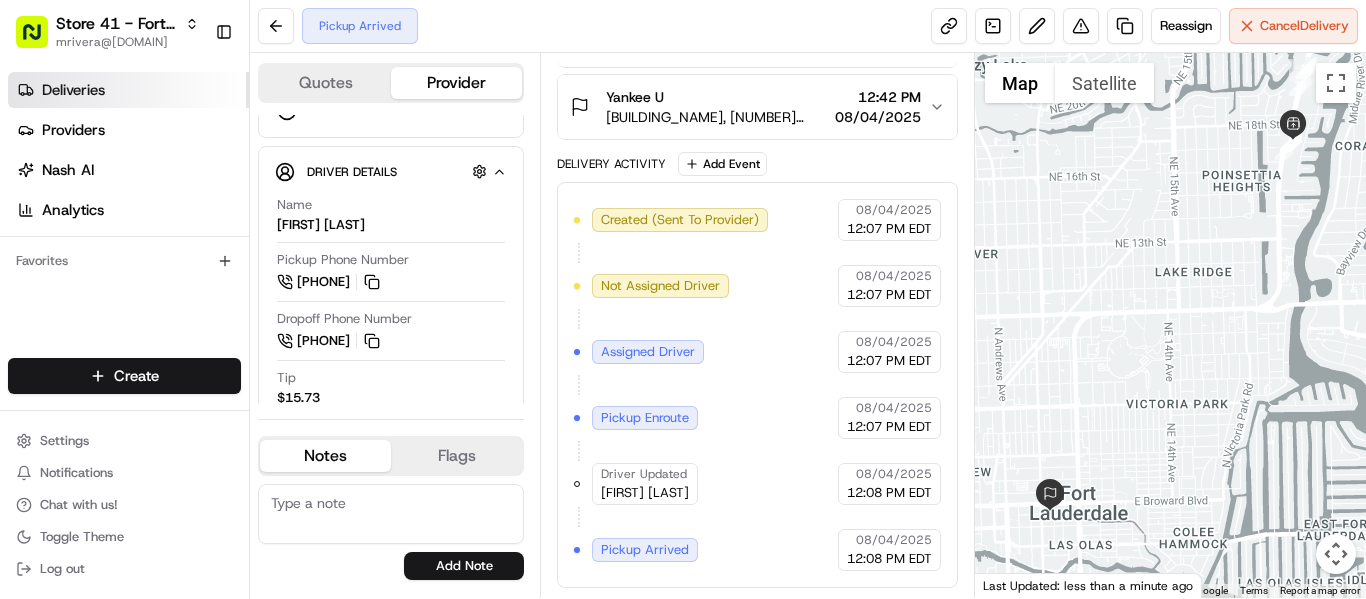 click on "Deliveries" at bounding box center (73, 90) 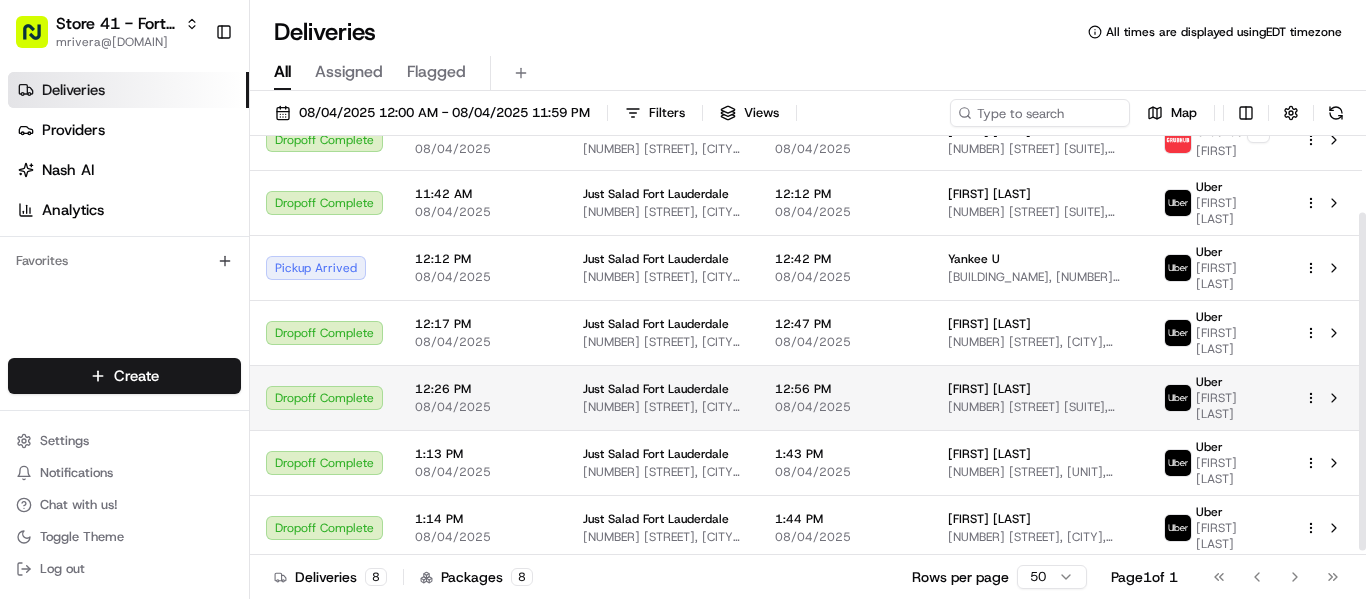 scroll, scrollTop: 101, scrollLeft: 0, axis: vertical 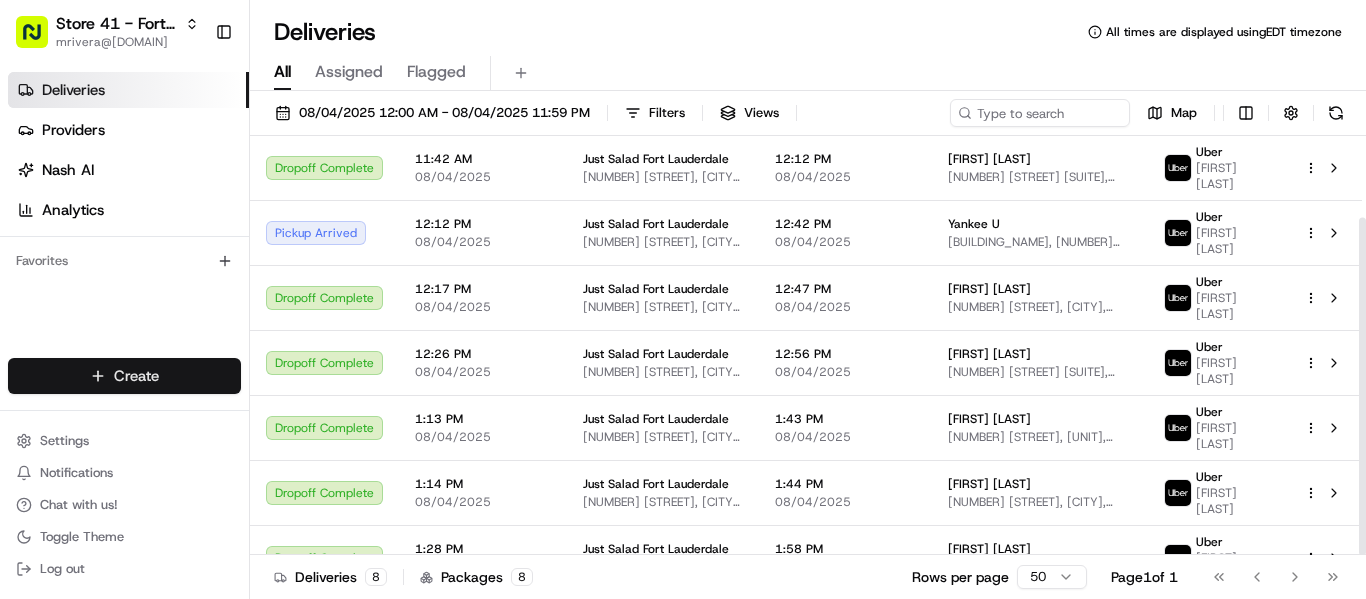 click on "Store 41 - Fort Lauderdale (Just Salad) mrivera@justsalad.com Toggle Sidebar Deliveries Providers Nash AI Analytics Favorites Main Menu Members & Organization Organization Users Roles Preferences Customization Tracking Orchestration Automations Locations Pickup Locations Dropoff Locations Billing Billing Refund Requests Integrations Notification Triggers Webhooks API Keys Request Logs Create Settings Notifications Chat with us! Toggle Theme Log out Deliveries All times are displayed using  EDT   timezone All Assigned Flagged 08/04/2025 12:00 AM - 08/04/2025 11:59 PM Filters Views Map Status Original Pickup Time Pickup Location Original Dropoff Time Dropoff Location Provider Action Dropoff Complete 11:19 AM 08/04/2025 Just Salad Fort Lauderdale 1732 N Federal Hwy, Fort Lauderdale, FL 33305, USA 11:49 AM 08/04/2025 Brianna B 100 W Cypress Creek Rd Suite 550, Fort Lauderdale, FL 33309, USA Grubhub + 1 kiearra Dropoff Complete 11:42 AM 08/04/2025 Just Salad Fort Lauderdale 12:12 PM 08/04/2025 Uber" at bounding box center (683, 299) 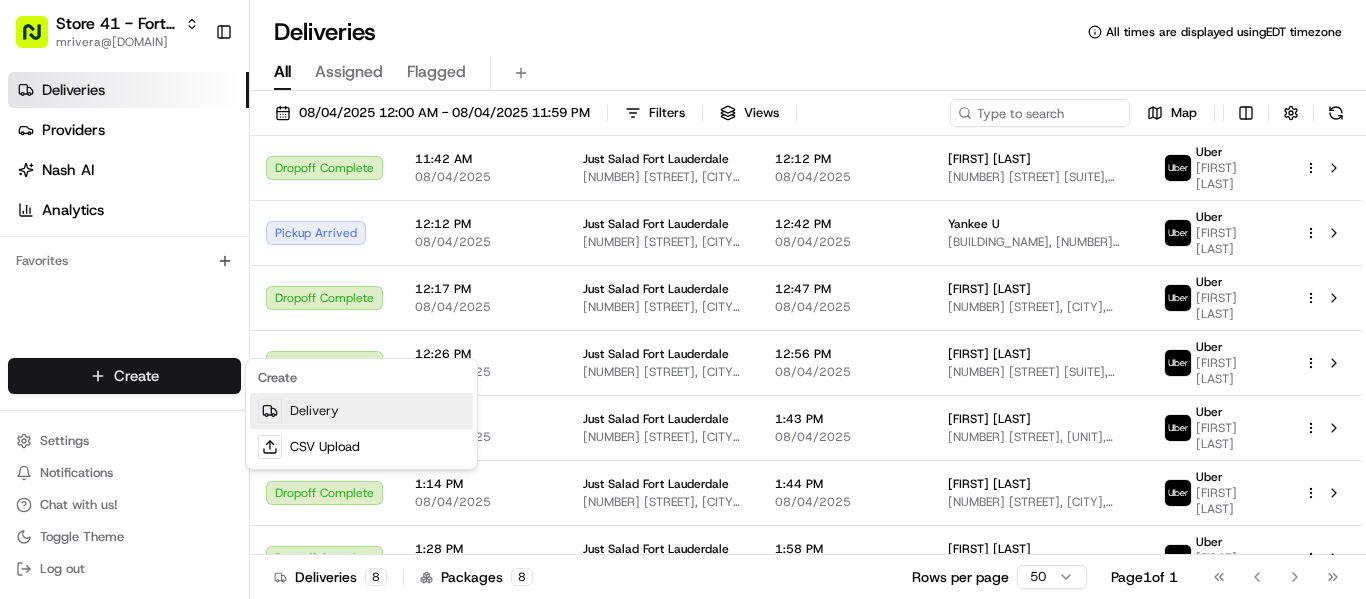 click on "Delivery" at bounding box center [361, 411] 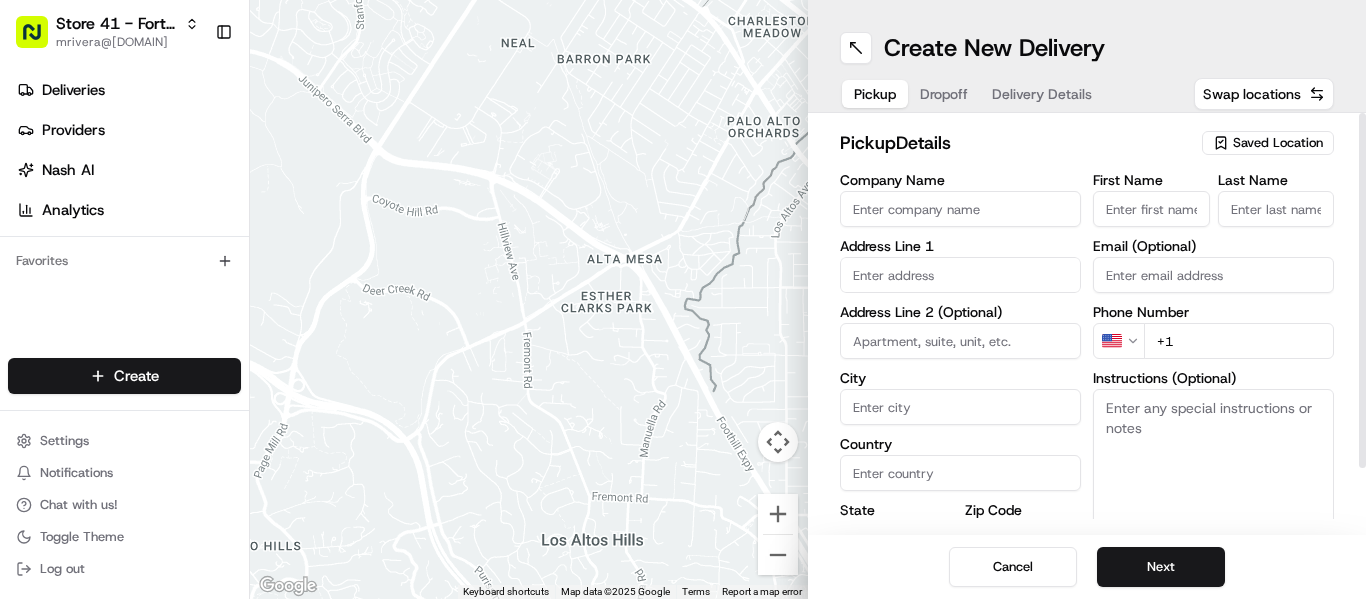 click on "Saved Location" at bounding box center (1278, 143) 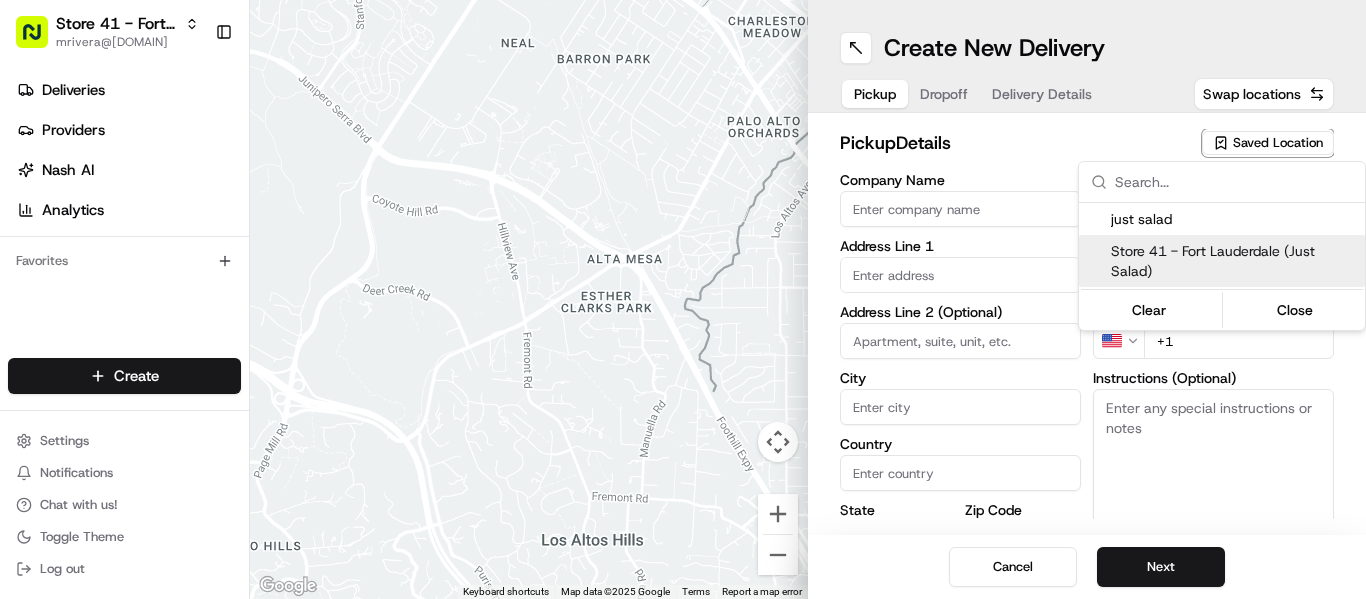 click on "Store 41 - Fort Lauderdale (Just Salad)" at bounding box center [1234, 261] 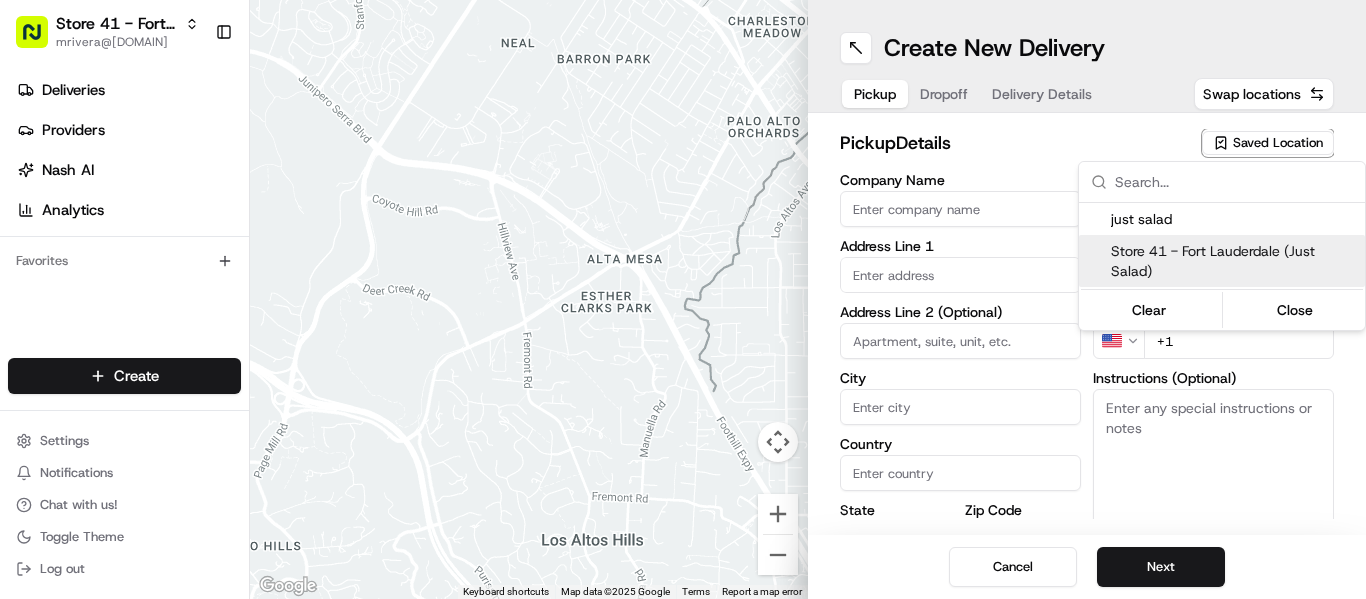 type on "Store 41 - Fort Lauderdale (Just Salad)" 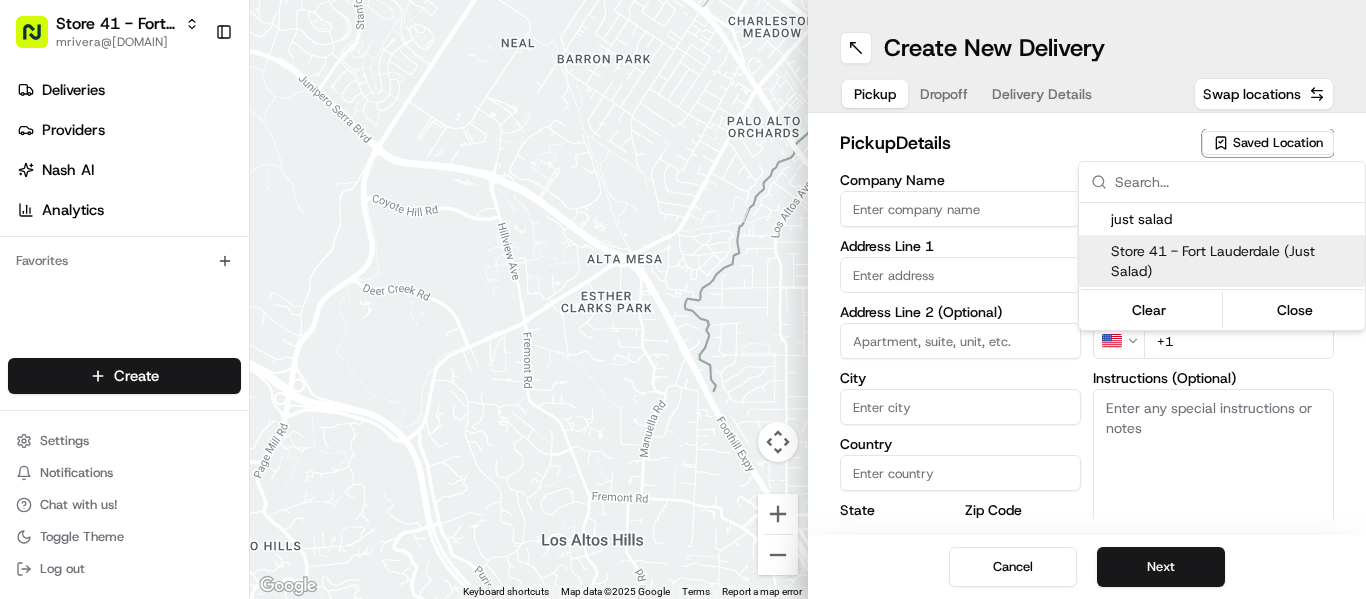 type on "1732 N Federal Hwy" 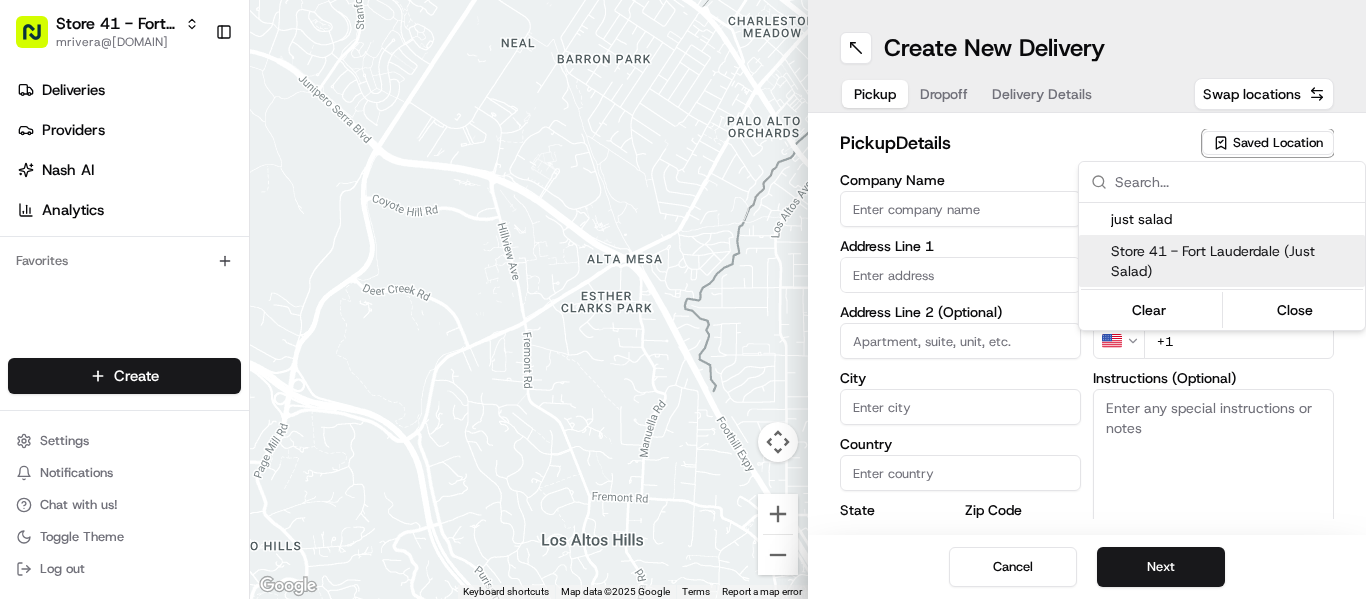 type on "Fort Lauderdale" 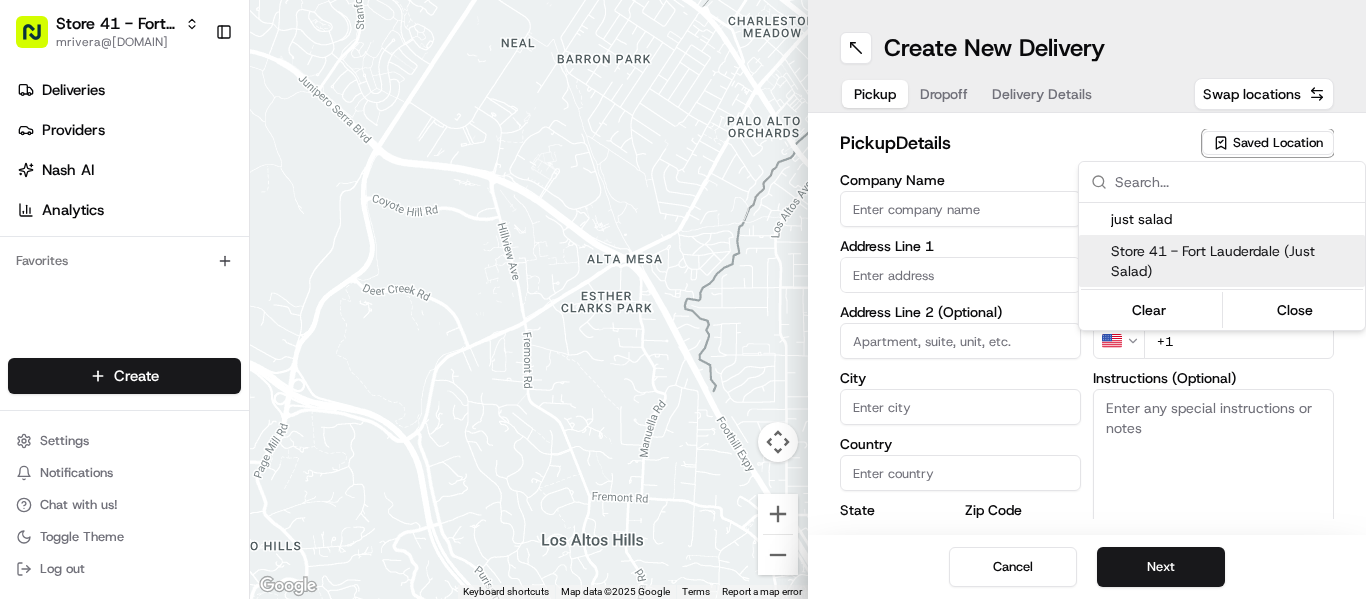 type on "33305" 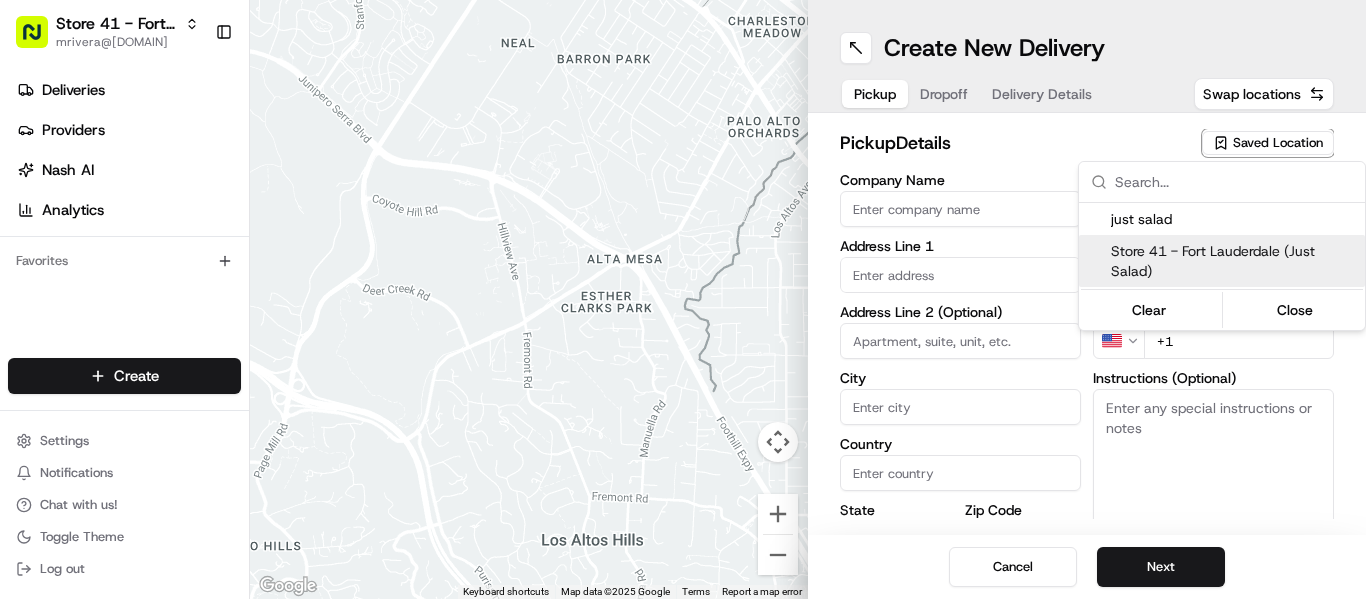 type on "+1 866 673 3757" 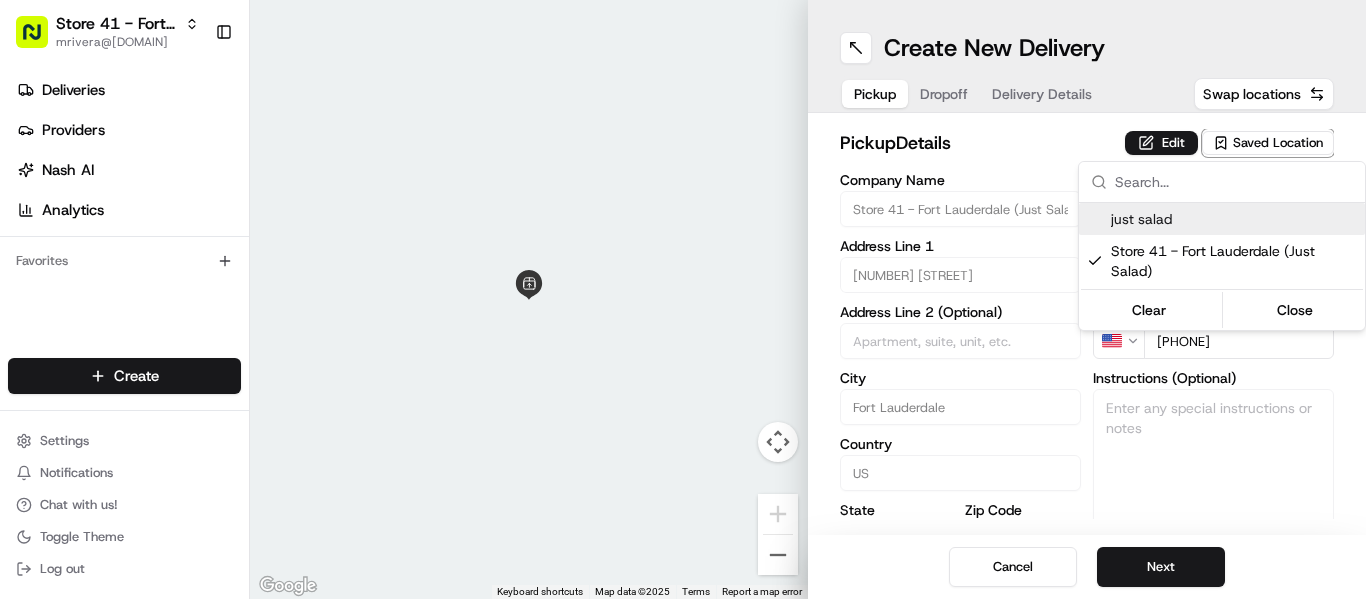 click on "Store 41 - Fort Lauderdale (Just Salad) mrivera@justsalad.com Toggle Sidebar Deliveries Providers Nash AI Analytics Favorites Main Menu Members & Organization Organization Users Roles Preferences Customization Tracking Orchestration Automations Locations Pickup Locations Dropoff Locations Billing Billing Refund Requests Integrations Notification Triggers Webhooks API Keys Request Logs Create Settings Notifications Chat with us! Toggle Theme Log out ← Move left → Move right ↑ Move up ↓ Move down + Zoom in - Zoom out Home Jump left by 75% End Jump right by 75% Page Up Jump up by 75% Page Down Jump down by 75% Keyboard shortcuts Map Data Map data ©2025 Map data ©2025 2 m  Click to toggle between metric and imperial units Terms Report a map error Create New Delivery Pickup Dropoff Delivery Details Swap locations pickup  Details  Edit Saved Location Company Name Store 41 - Fort Lauderdale (Just Salad) Address Line 1 1732 N Federal Hwy Address Line 2 (Optional) City Fort Lauderdale US FL" at bounding box center (683, 299) 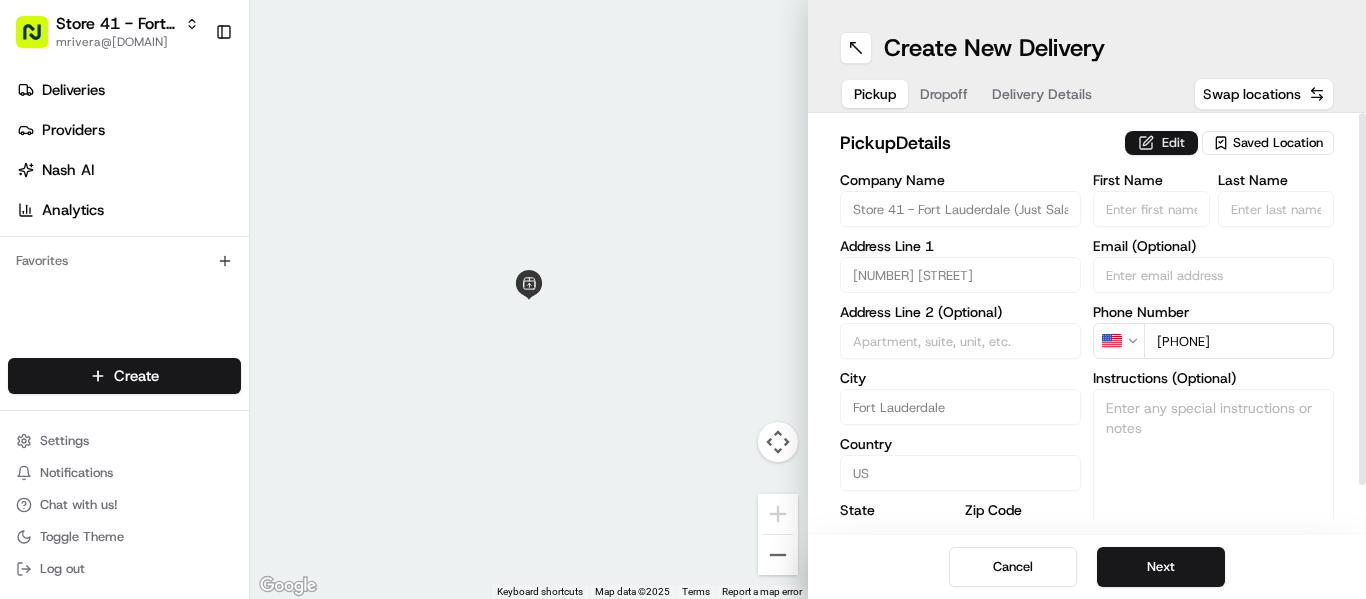 click on "Edit" at bounding box center [1161, 143] 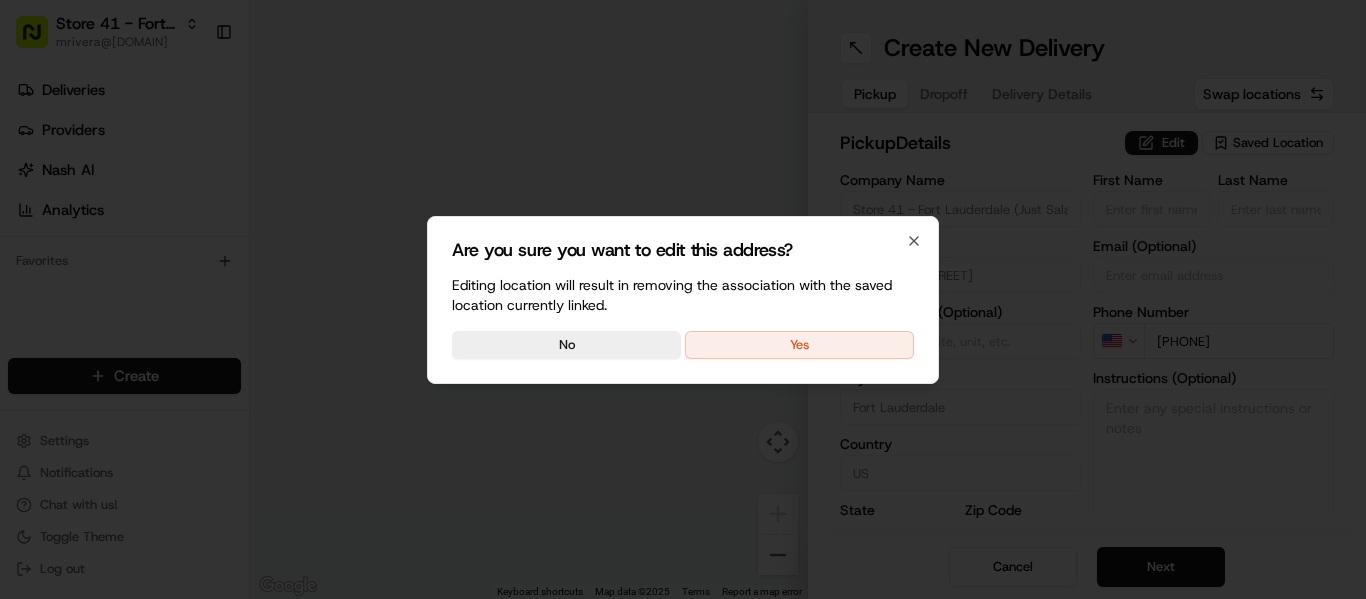 drag, startPoint x: 843, startPoint y: 347, endPoint x: 898, endPoint y: 261, distance: 102.0833 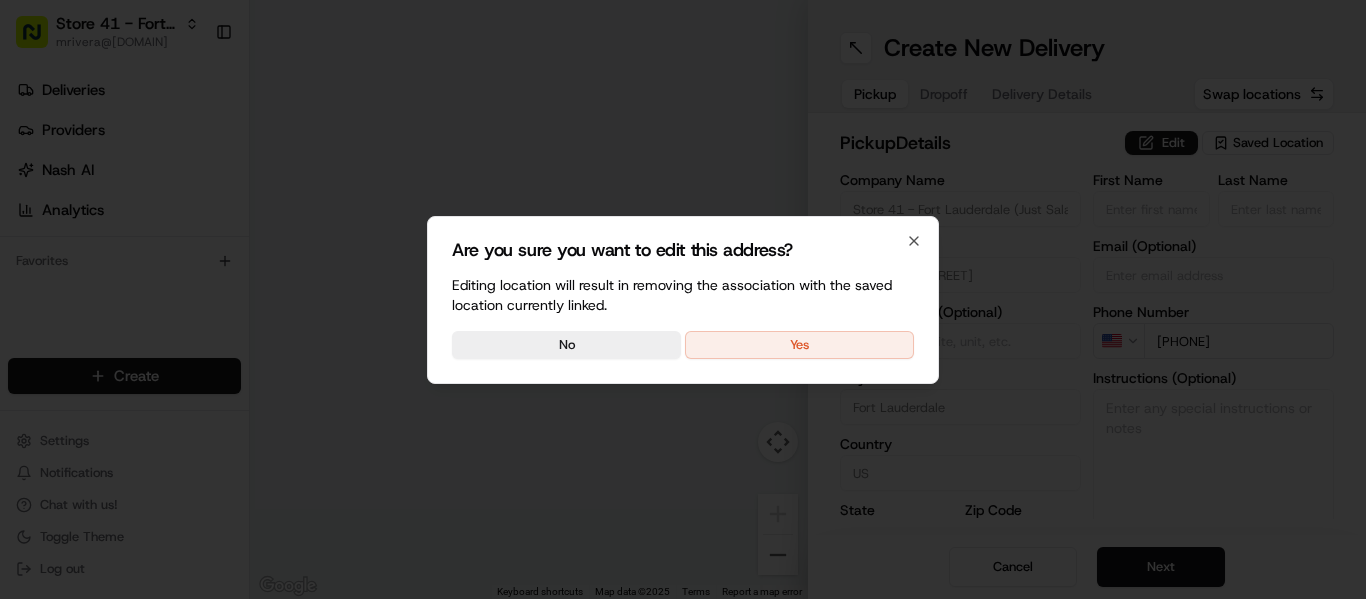 click on "Yes" at bounding box center [799, 345] 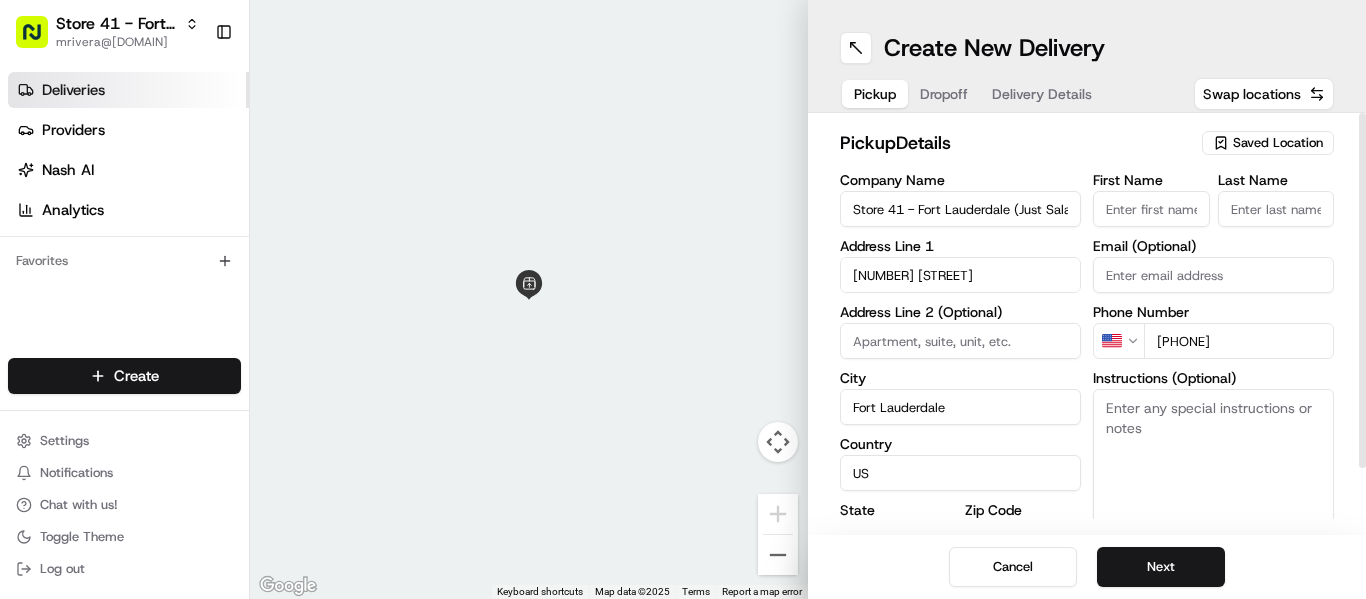 click on "Deliveries" at bounding box center (128, 90) 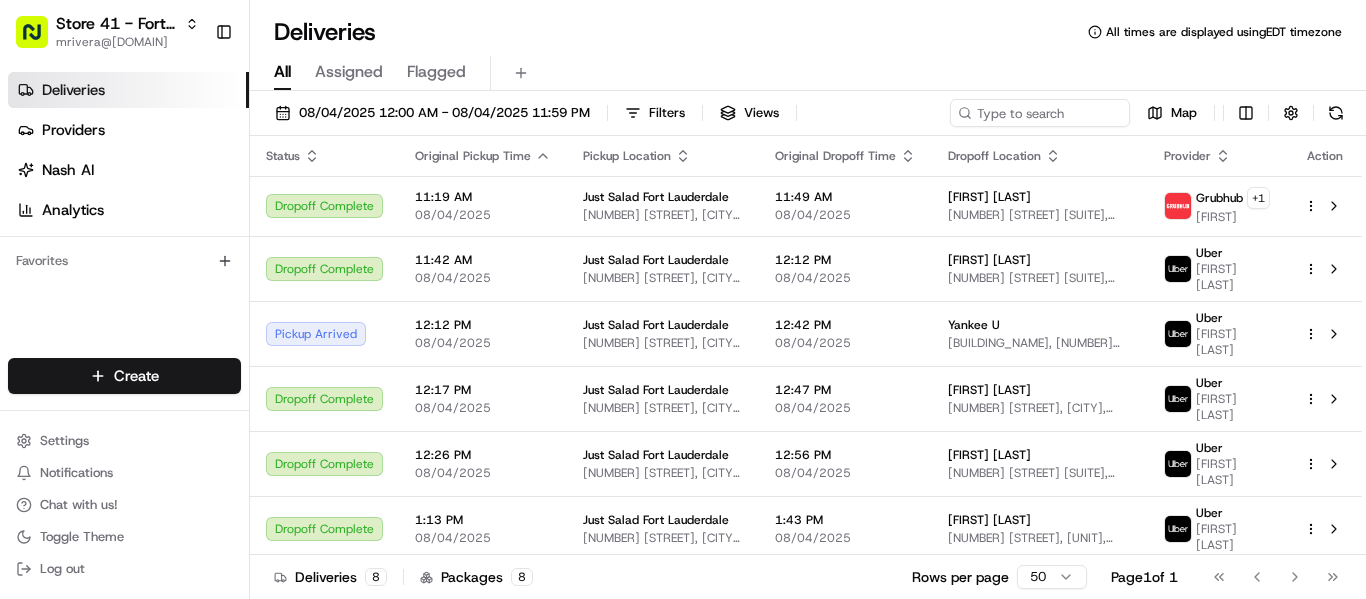 click on "Deliveries" at bounding box center (128, 90) 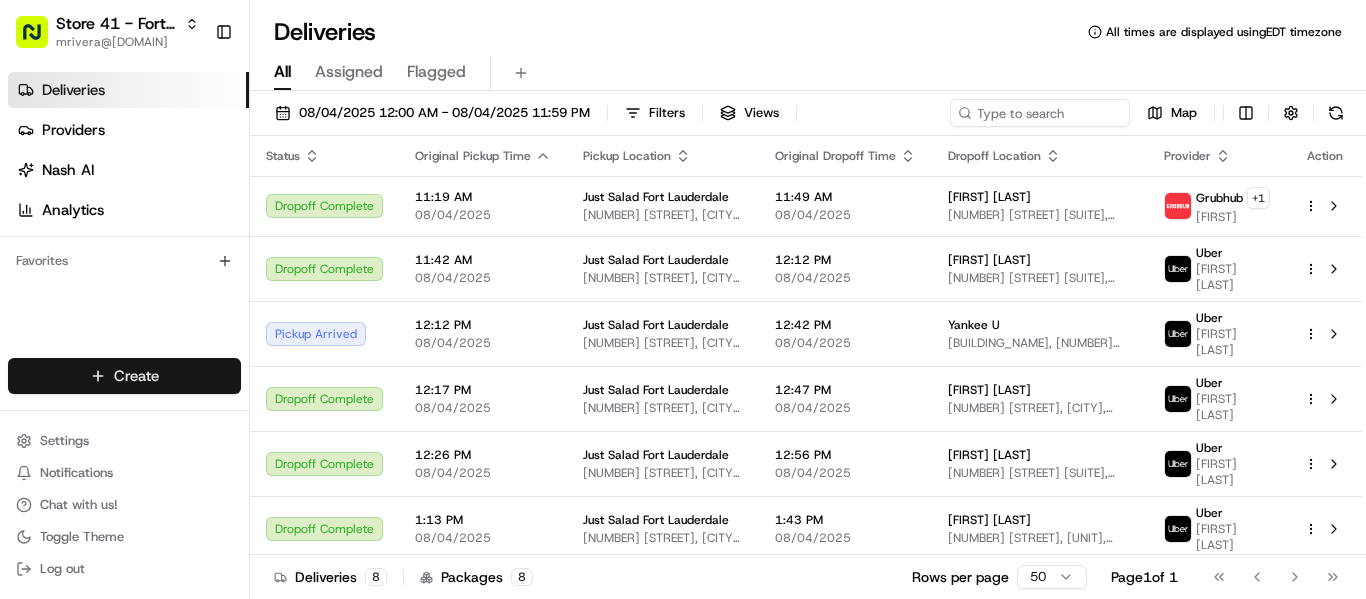 click on "Store 41 - Fort Lauderdale (Just Salad) mrivera@justsalad.com Toggle Sidebar Deliveries Providers Nash AI Analytics Favorites Main Menu Members & Organization Organization Users Roles Preferences Customization Tracking Orchestration Automations Locations Pickup Locations Dropoff Locations Billing Billing Refund Requests Integrations Notification Triggers Webhooks API Keys Request Logs Create Settings Notifications Chat with us! Toggle Theme Log out Deliveries All times are displayed using  EDT   timezone All Assigned Flagged 08/04/2025 12:00 AM - 08/04/2025 11:59 PM Filters Views Map Status Original Pickup Time Pickup Location Original Dropoff Time Dropoff Location Provider Action Dropoff Complete 11:19 AM 08/04/2025 Just Salad Fort Lauderdale 1732 N Federal Hwy, Fort Lauderdale, FL 33305, USA 11:49 AM 08/04/2025 Brianna B 100 W Cypress Creek Rd Suite 550, Fort Lauderdale, FL 33309, USA Grubhub + 1 kiearra Dropoff Complete 11:42 AM 08/04/2025 Just Salad Fort Lauderdale 12:12 PM 08/04/2025 Uber" at bounding box center (683, 299) 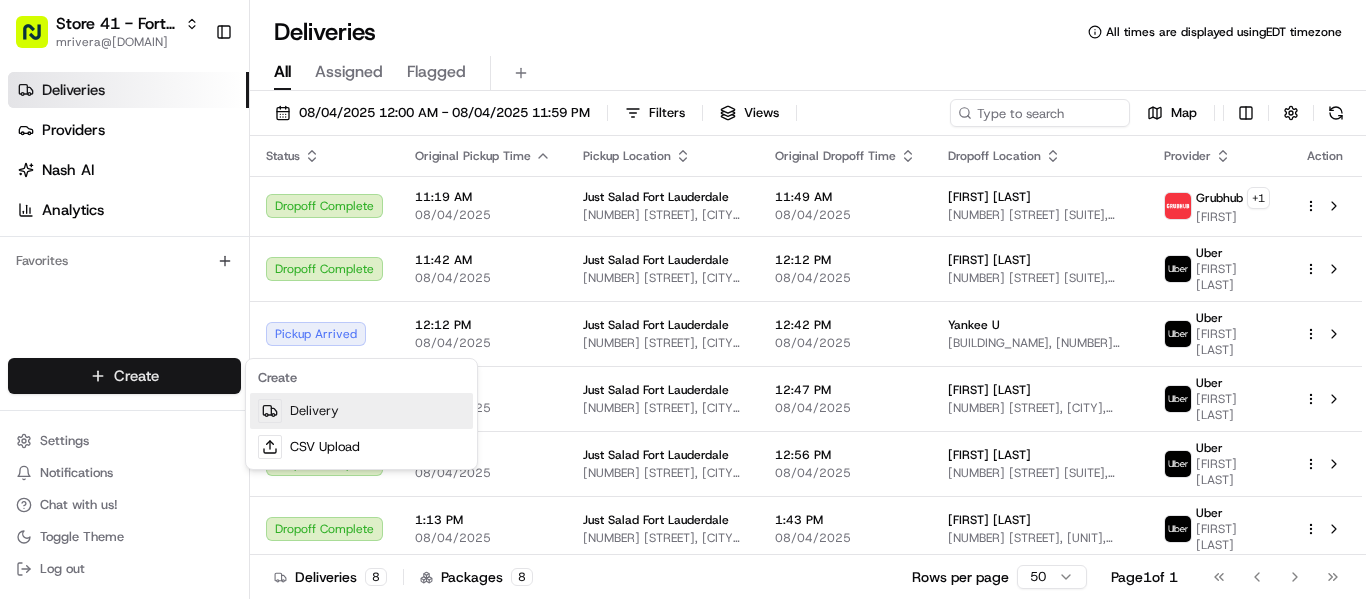 click on "Delivery" at bounding box center [361, 411] 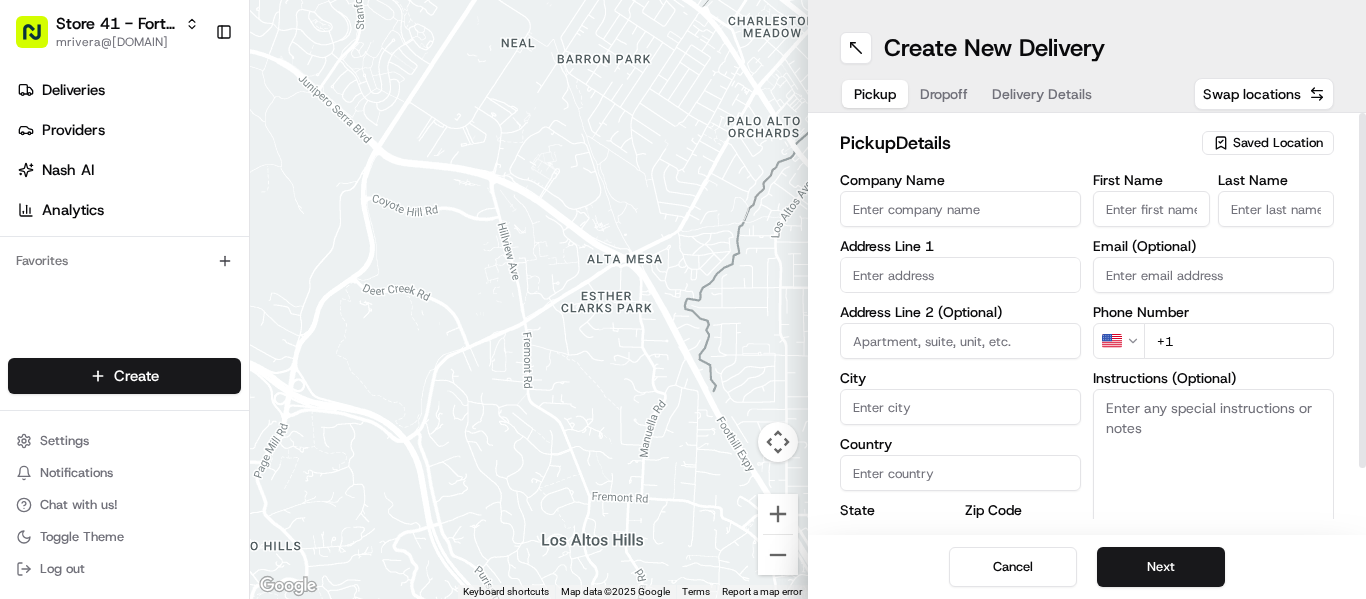 click on "Saved Location" at bounding box center (1278, 143) 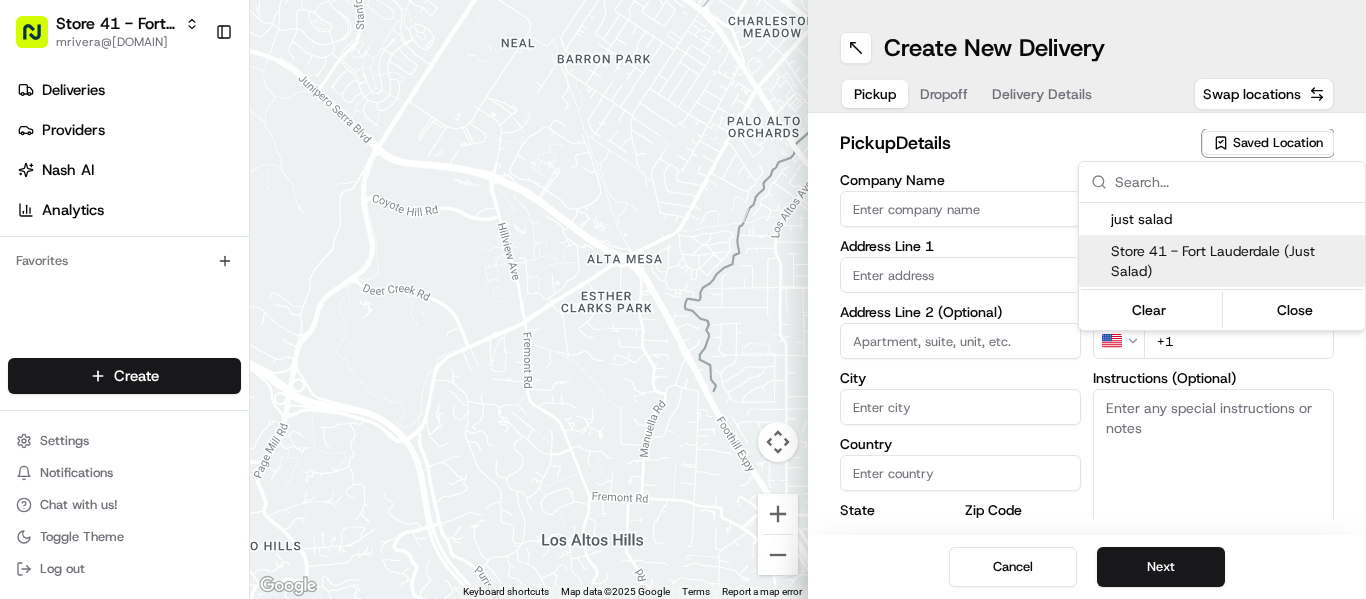 click on "Store 41 - Fort Lauderdale (Just Salad)" at bounding box center [1234, 261] 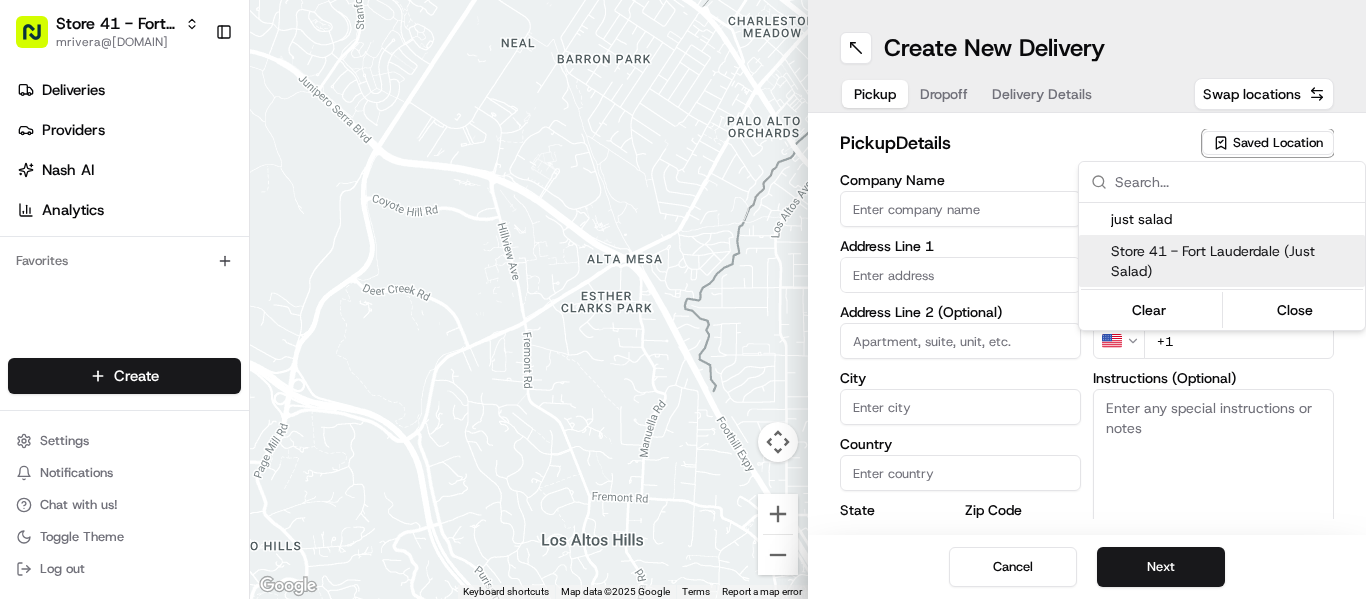 type on "Fort Lauderdale" 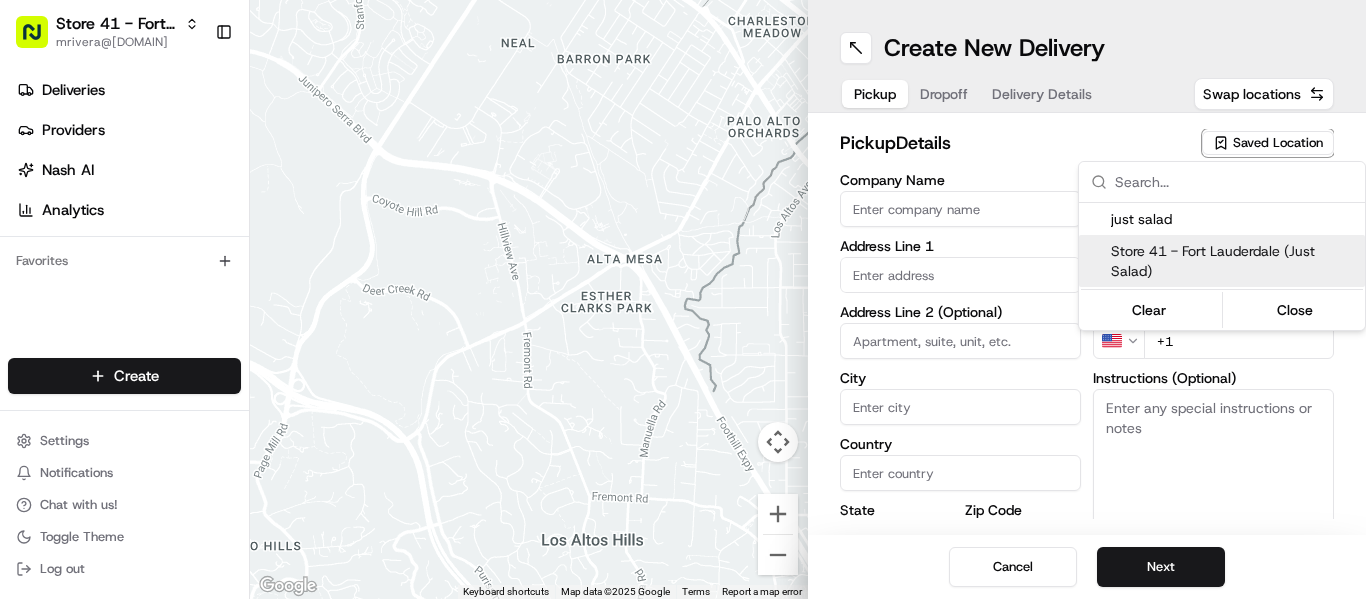 type on "+1 866 673 3757" 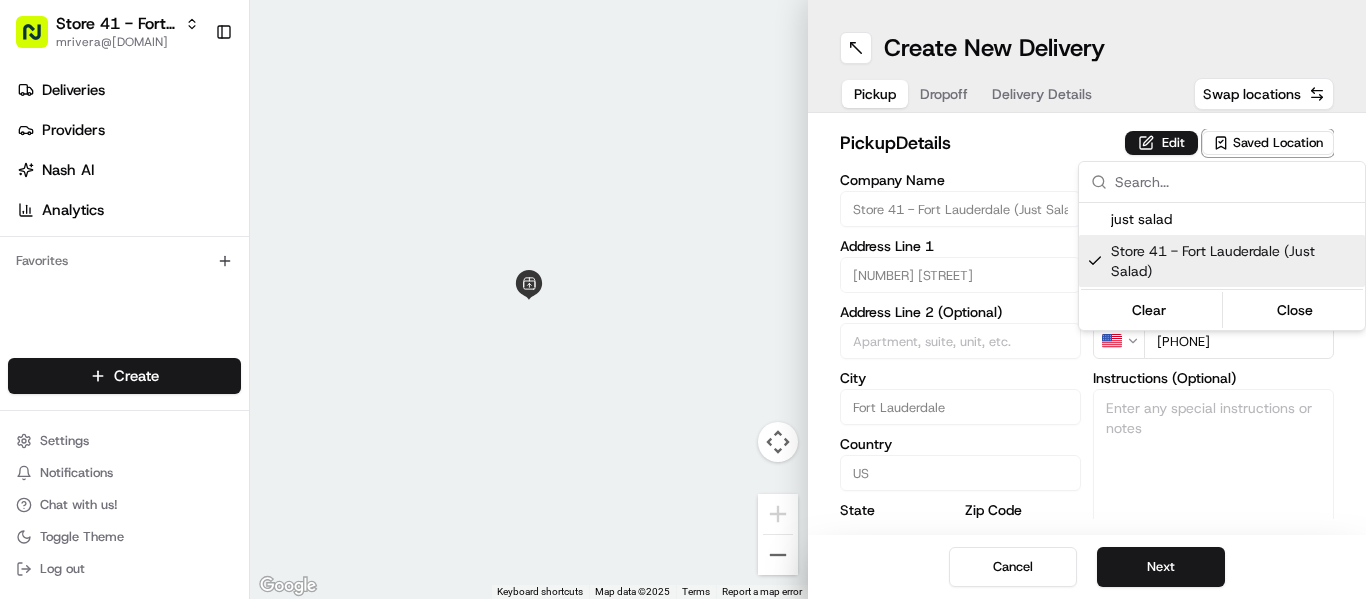 click on "Store 41 - Fort Lauderdale (Just Salad) mrivera@justsalad.com Toggle Sidebar Deliveries Providers Nash AI Analytics Favorites Main Menu Members & Organization Organization Users Roles Preferences Customization Tracking Orchestration Automations Locations Pickup Locations Dropoff Locations Billing Billing Refund Requests Integrations Notification Triggers Webhooks API Keys Request Logs Create Settings Notifications Chat with us! Toggle Theme Log out ← Move left → Move right ↑ Move up ↓ Move down + Zoom in - Zoom out Home Jump left by 75% End Jump right by 75% Page Up Jump up by 75% Page Down Jump down by 75% Keyboard shortcuts Map Data Map data ©2025 Map data ©2025 2 m  Click to toggle between metric and imperial units Terms Report a map error Create New Delivery Pickup Dropoff Delivery Details Swap locations pickup  Details  Edit Saved Location Company Name Store 41 - Fort Lauderdale (Just Salad) Address Line 1 1732 N Federal Hwy Address Line 2 (Optional) City Fort Lauderdale US FL" at bounding box center [683, 299] 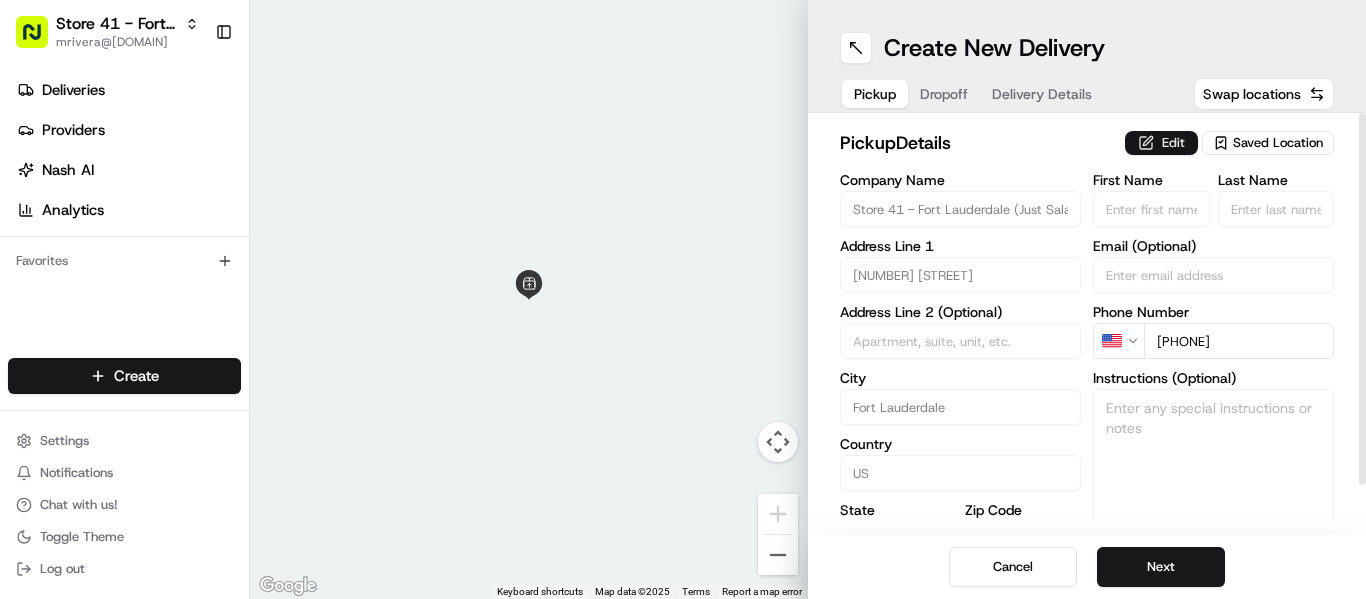 click on "Edit" at bounding box center [1161, 143] 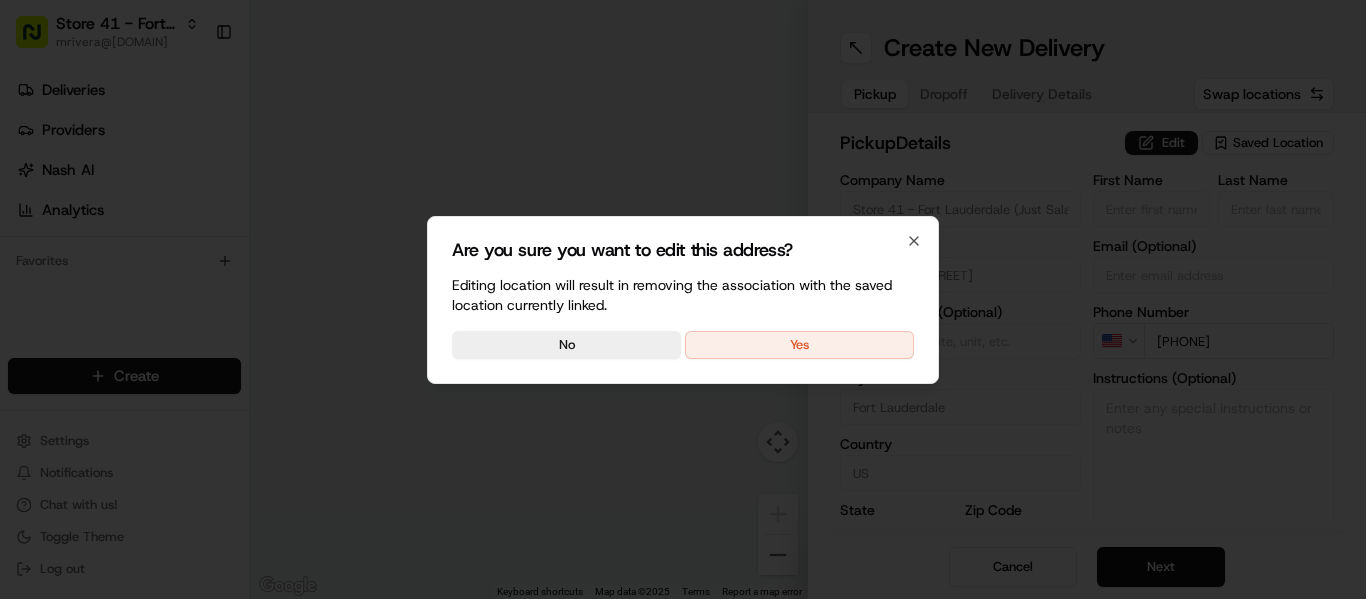 click on "Yes" at bounding box center [799, 345] 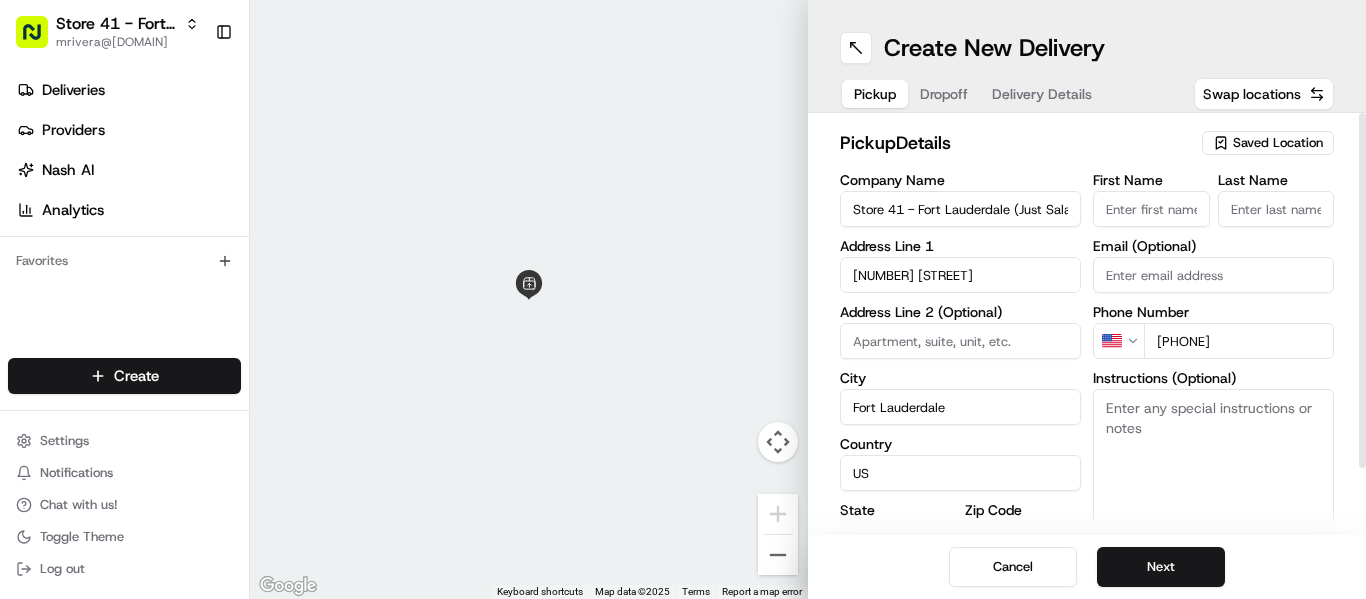 click on "First Name" at bounding box center [1151, 209] 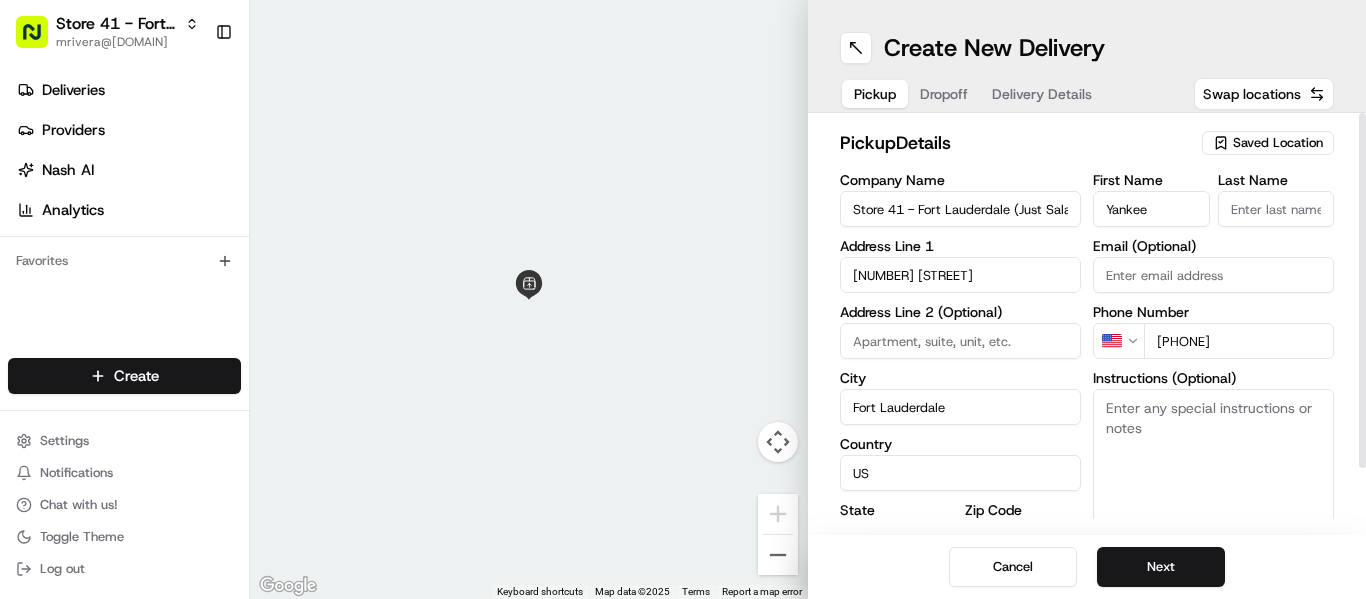 type on "Yankee" 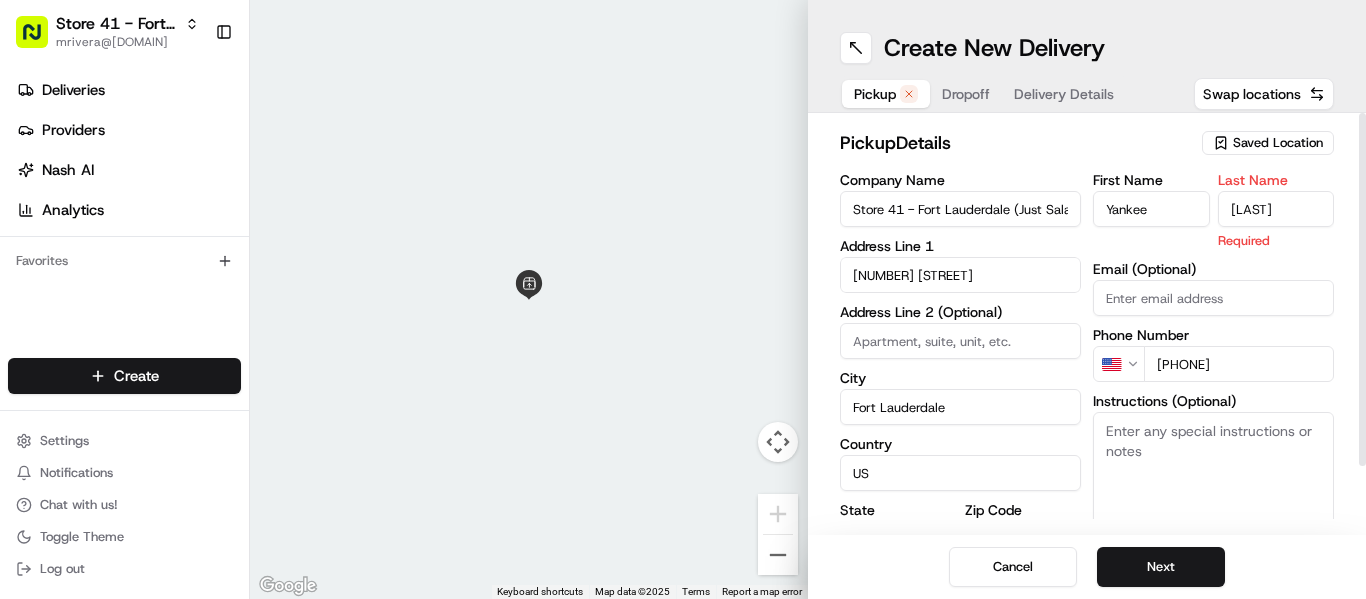 type on "Ulray" 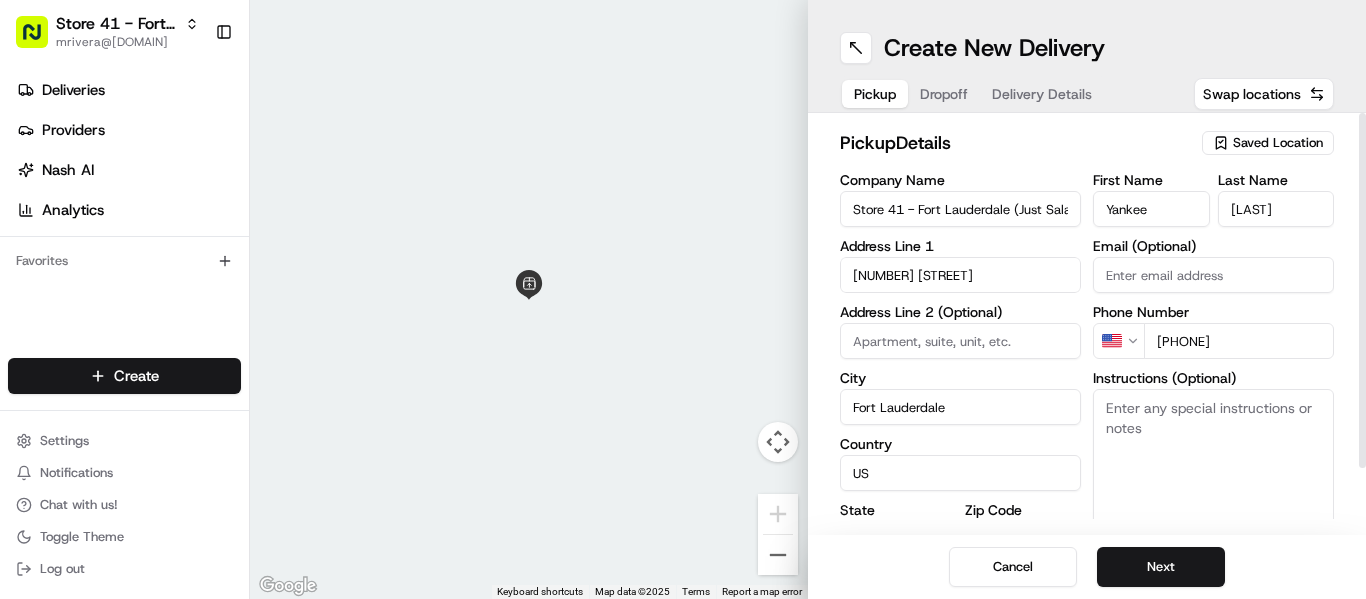 click on "Instructions (Optional)" at bounding box center [1213, 464] 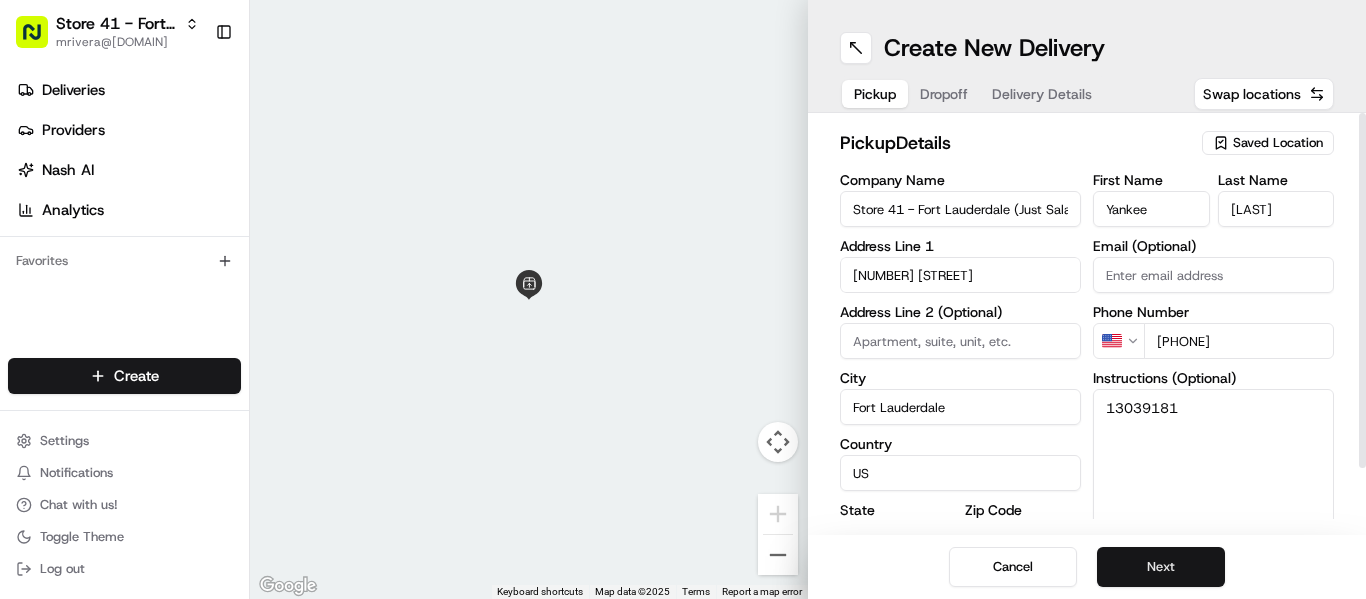 type on "13039181" 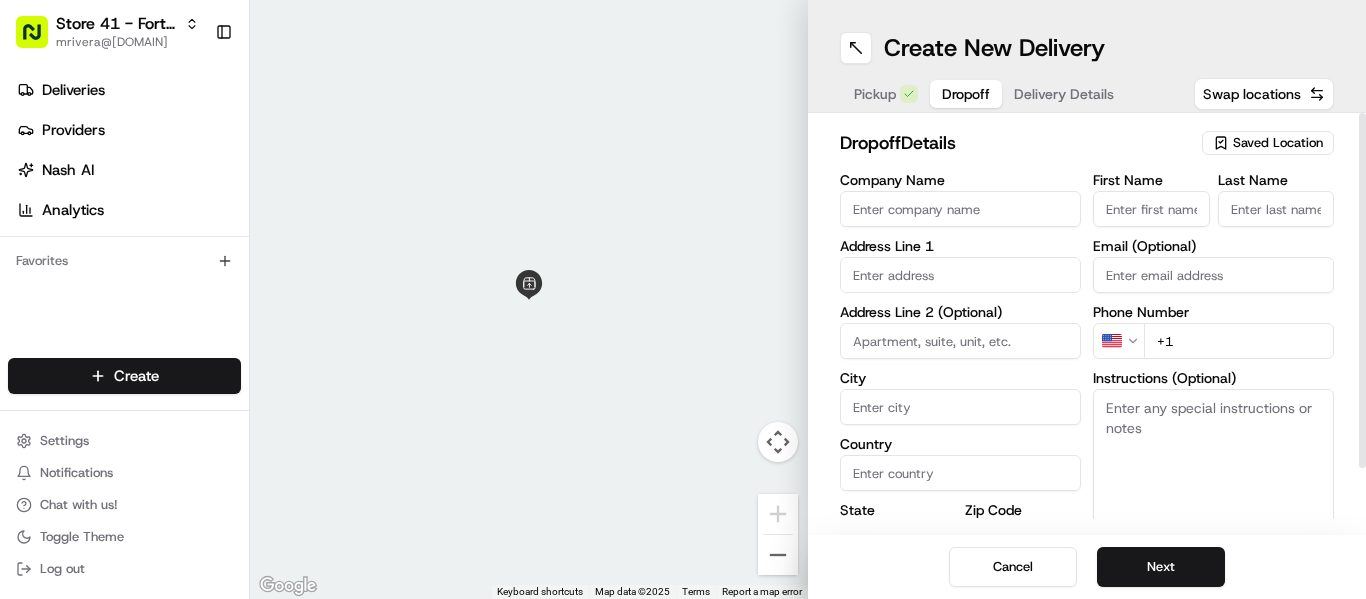 click on "First Name" at bounding box center [1151, 209] 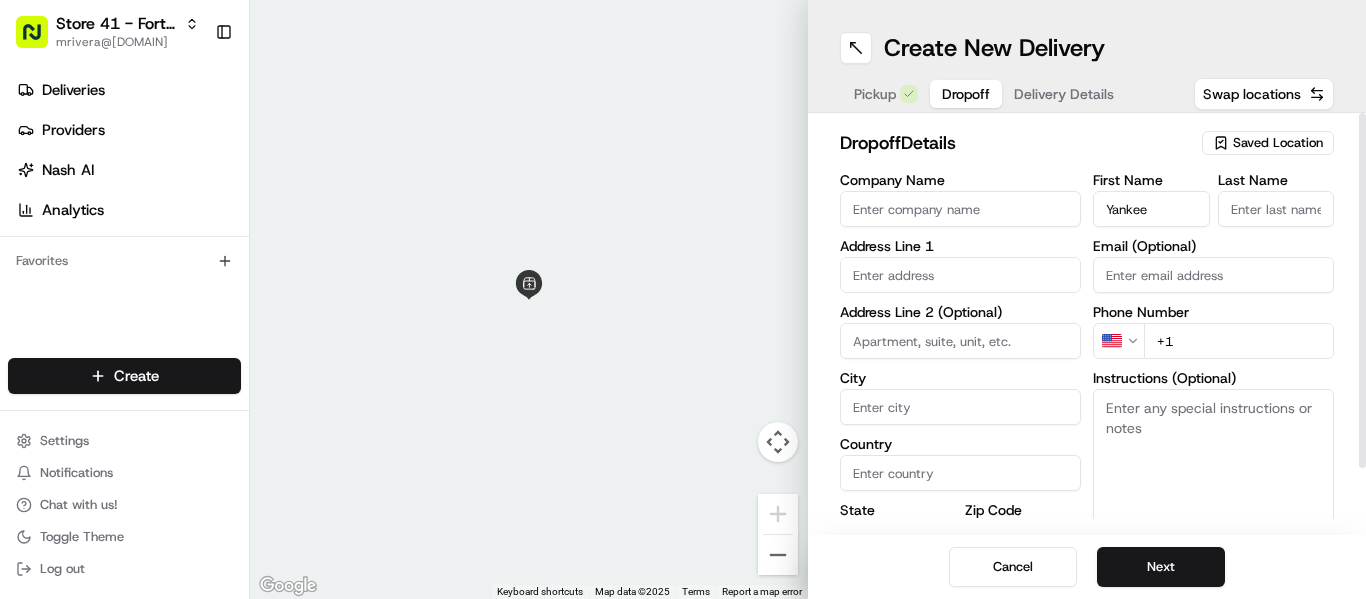 type on "Yankee" 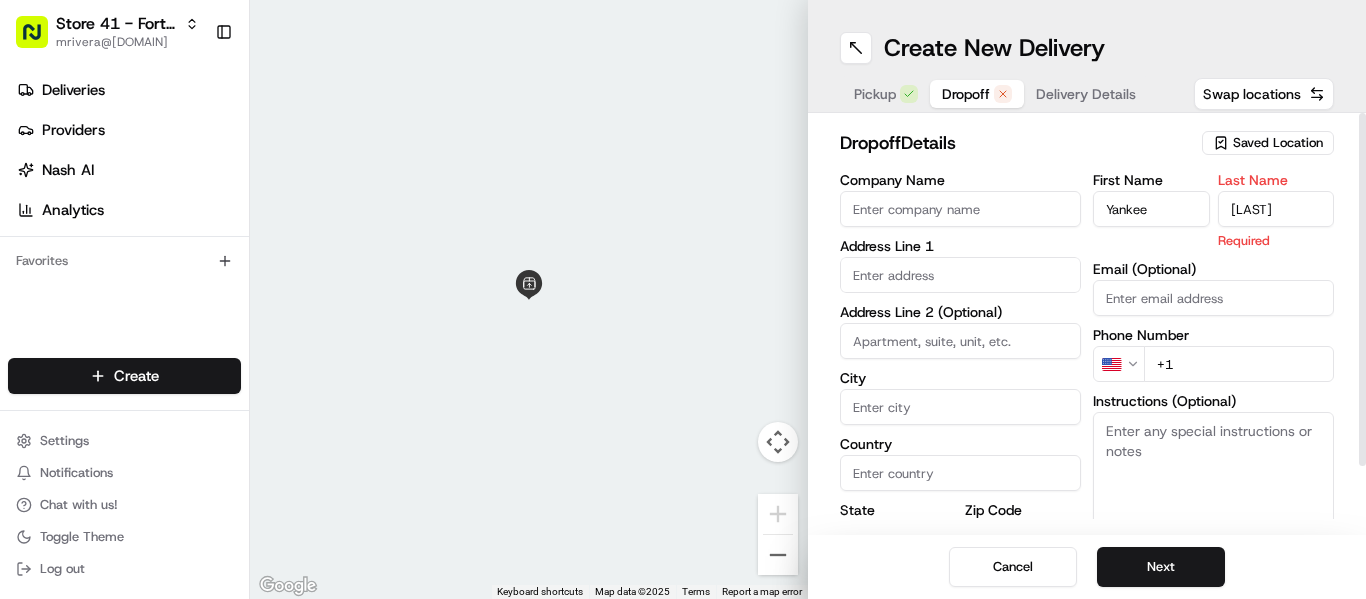 type on "Ulray" 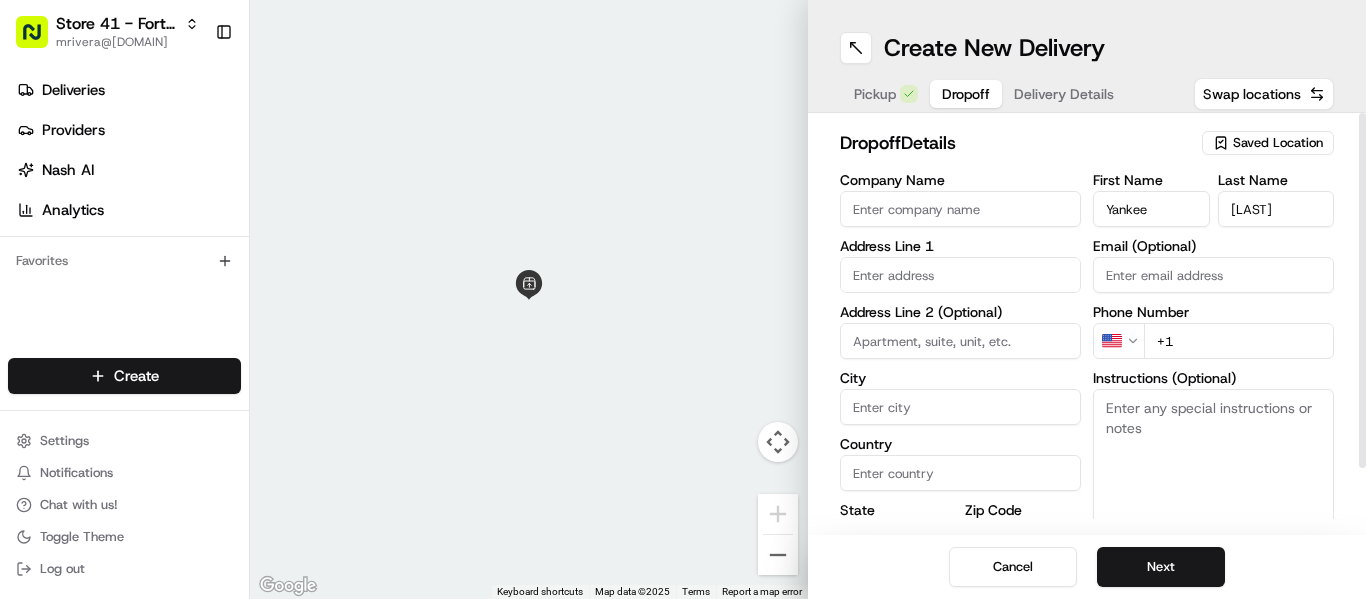 click on "+1" at bounding box center [1239, 341] 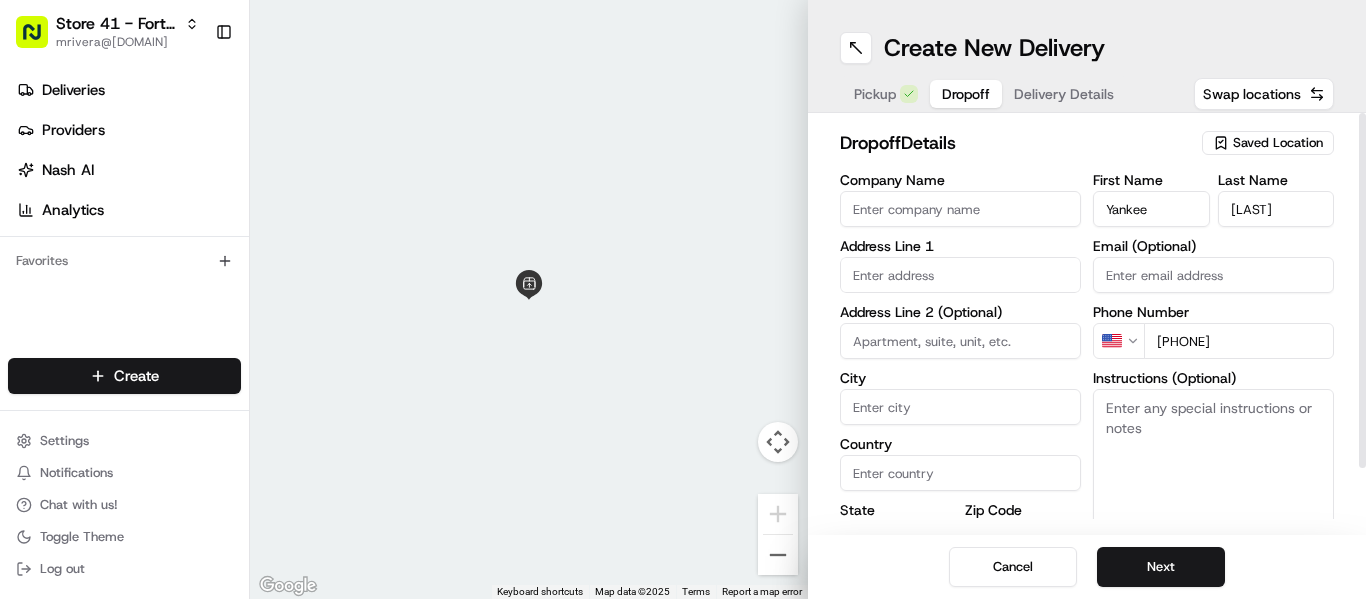 type on "+1 702 610 3431" 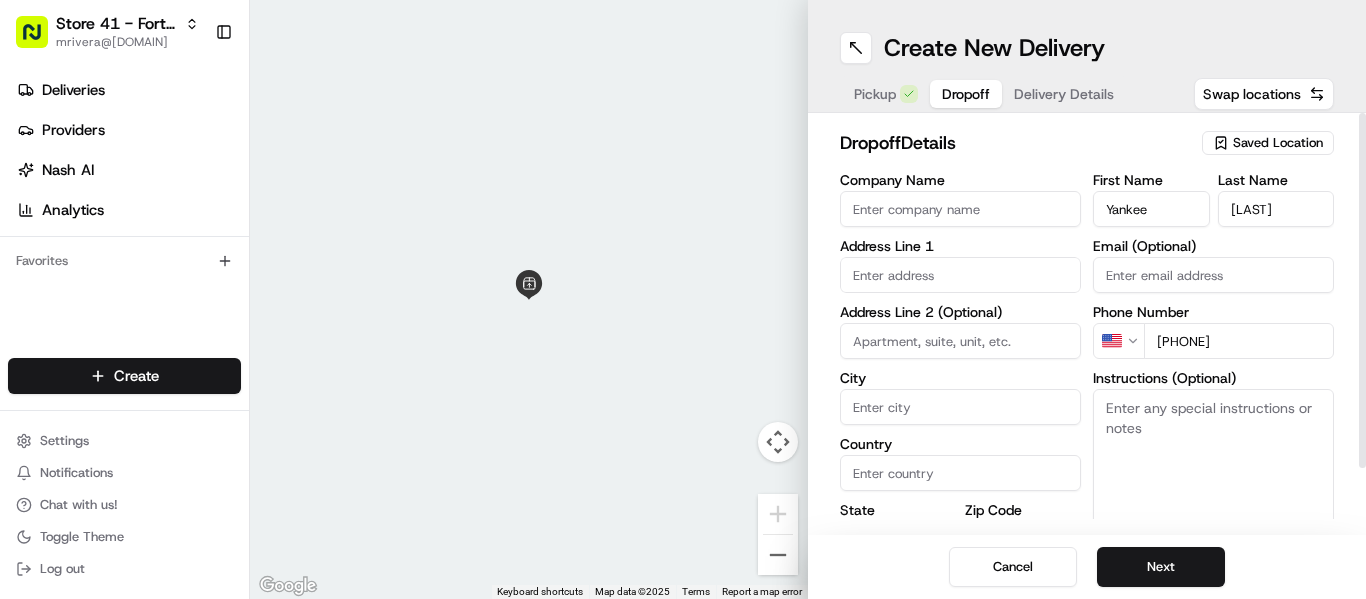 click at bounding box center (960, 275) 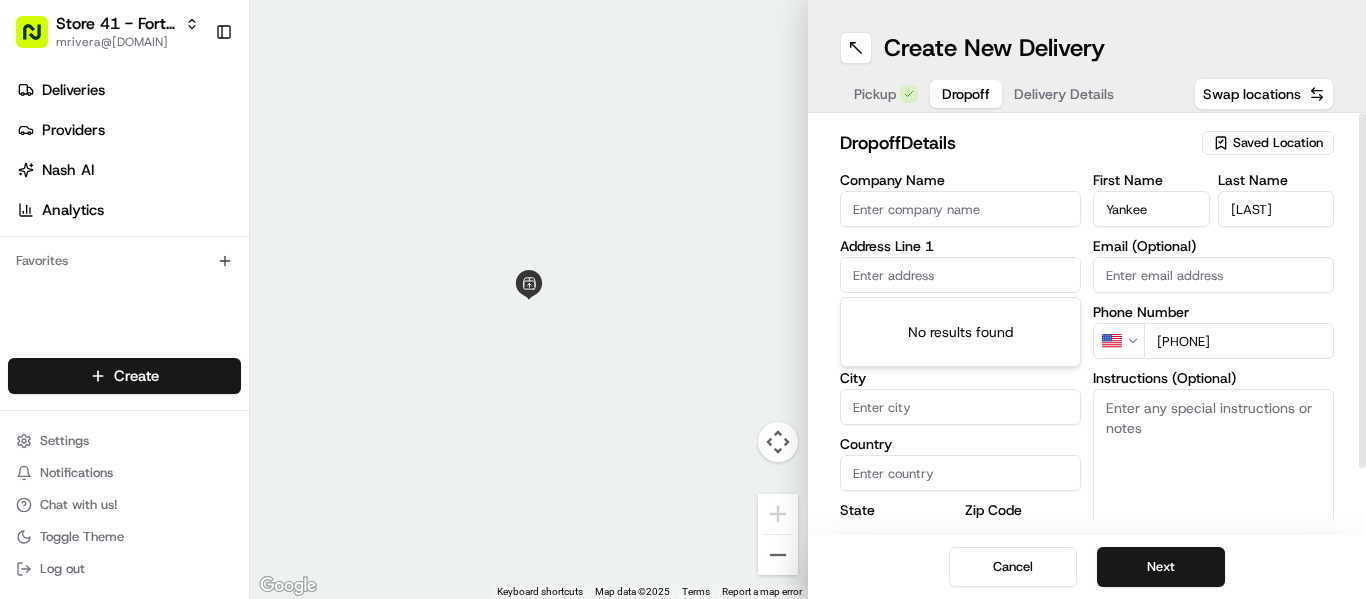 paste on "100 Southeast 3rd Avenue" 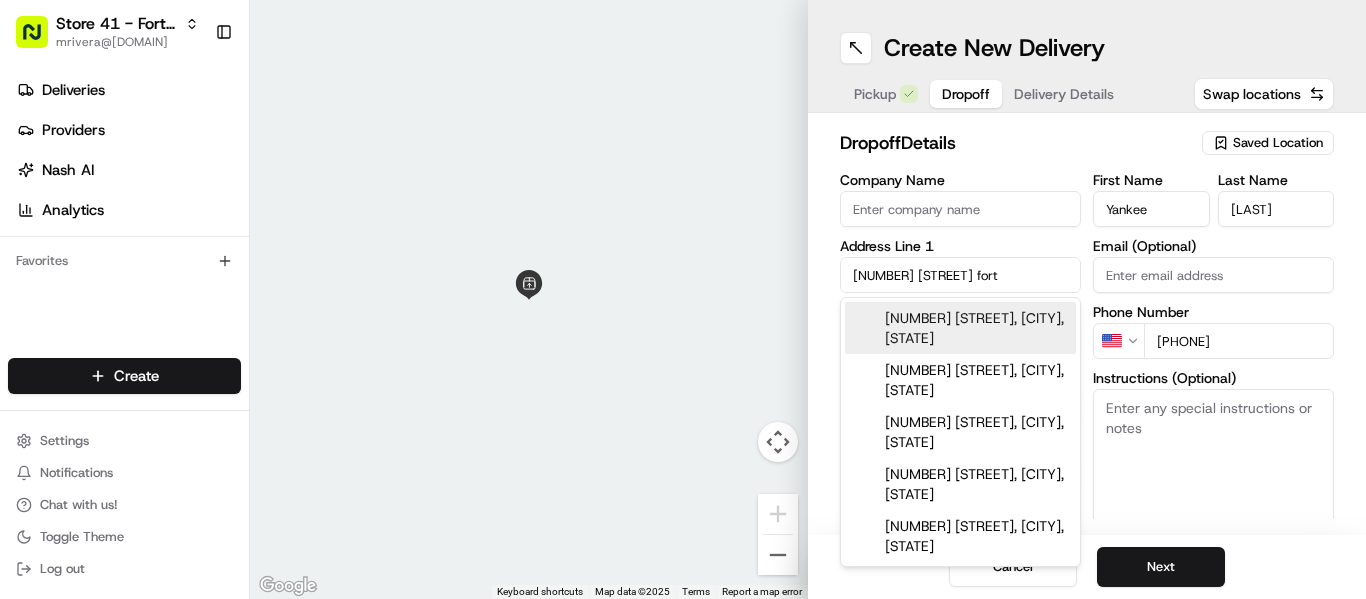 click on "100 Southeast 3rd Avenue, Fort Lauderdale, FL" at bounding box center [960, 328] 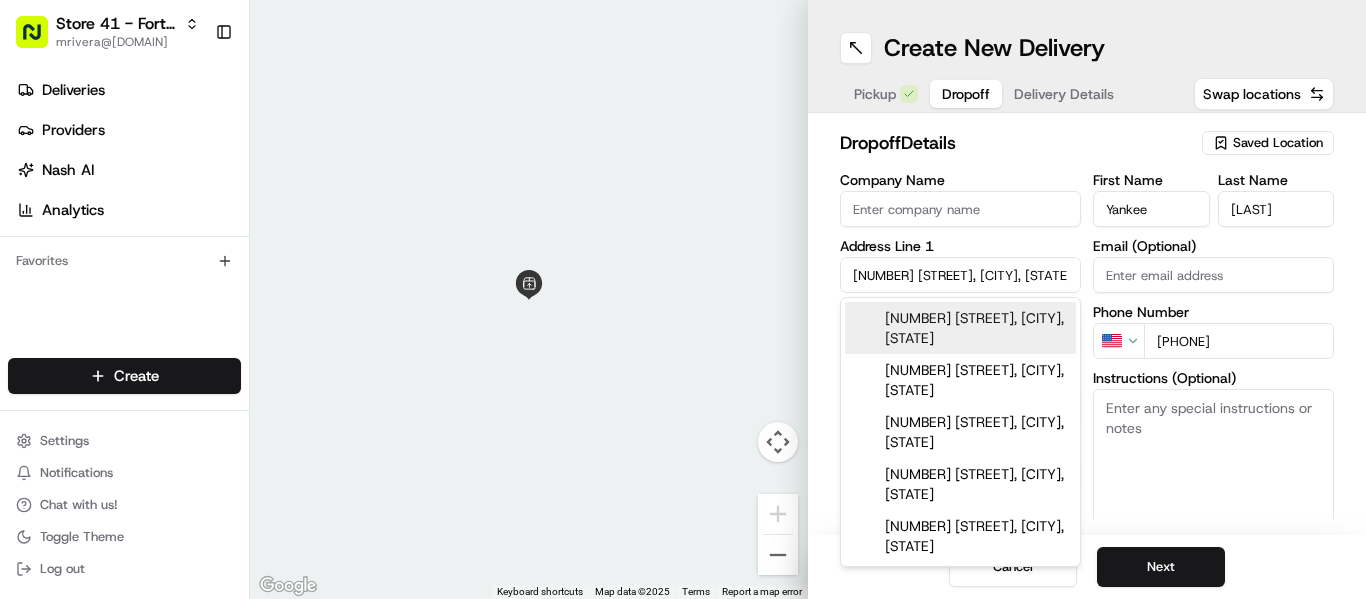 type on "One Financial Plaza, 100 SE 3rd Ave, Fort Lauderdale, FL 33304, USA" 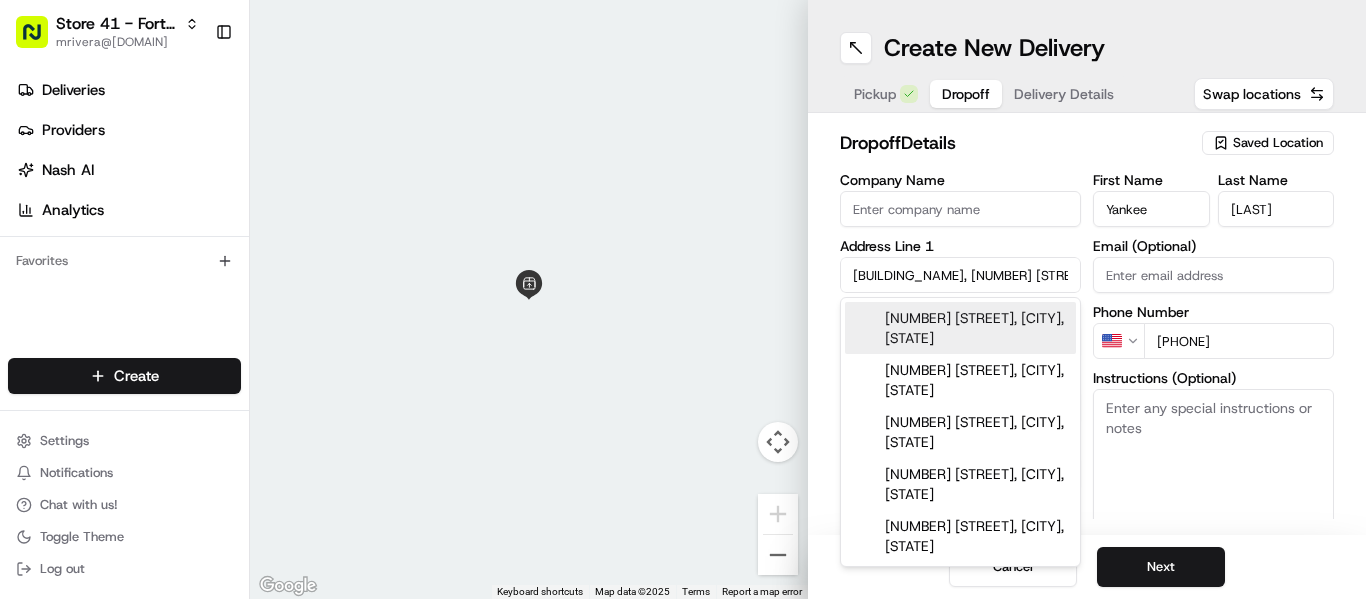 type on "100 Southeast 3rd Avenue" 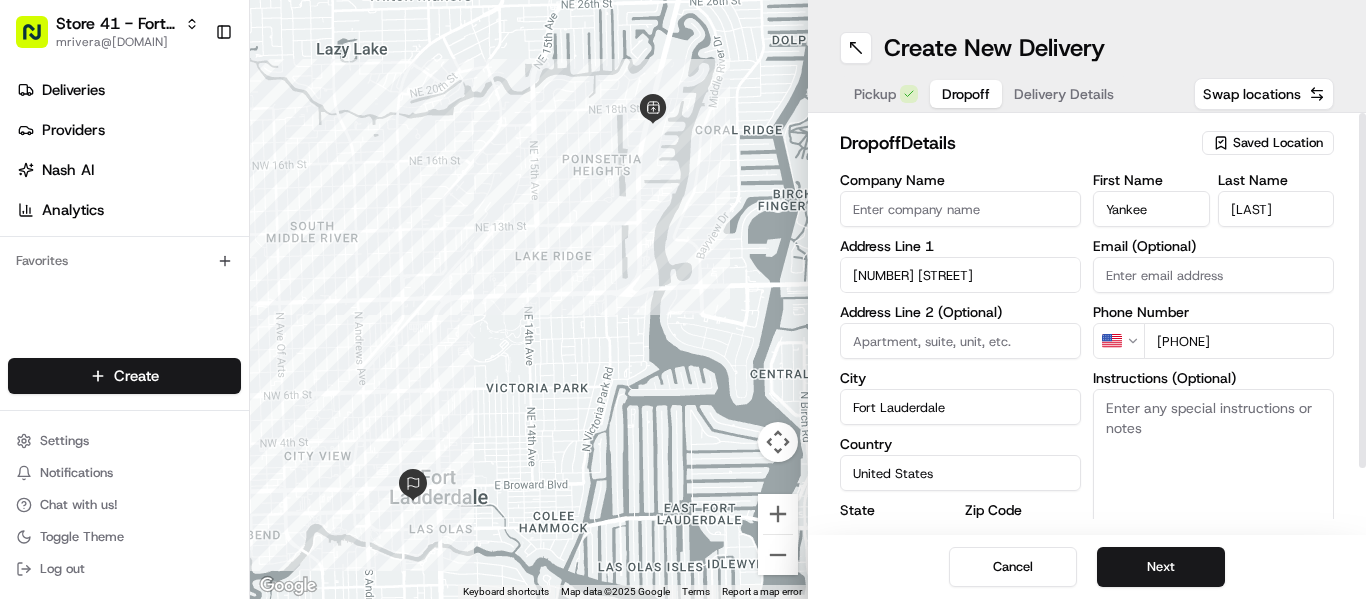 click at bounding box center [960, 341] 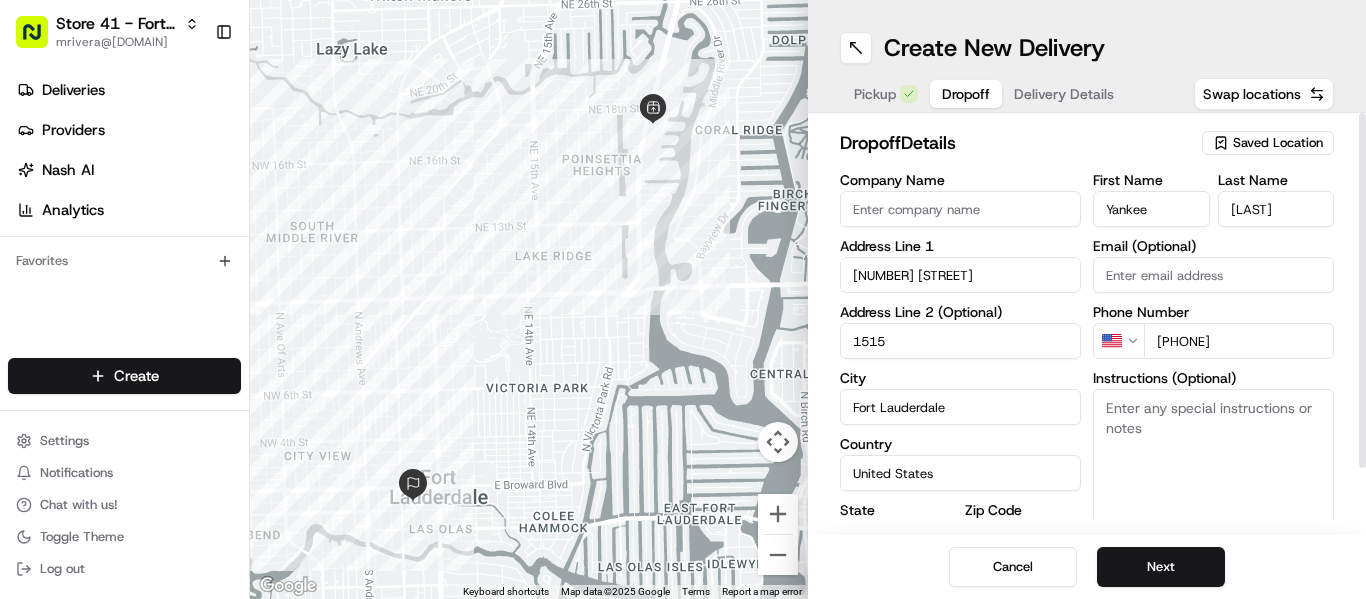 type on "1515" 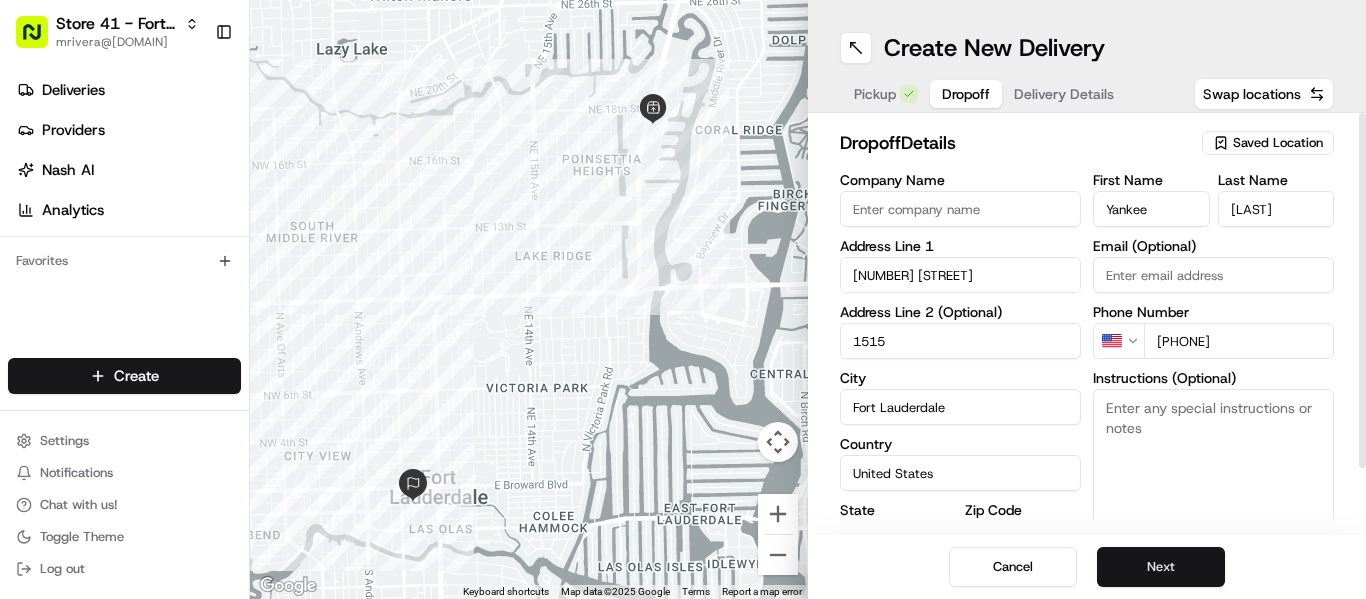 click on "Next" at bounding box center (1161, 567) 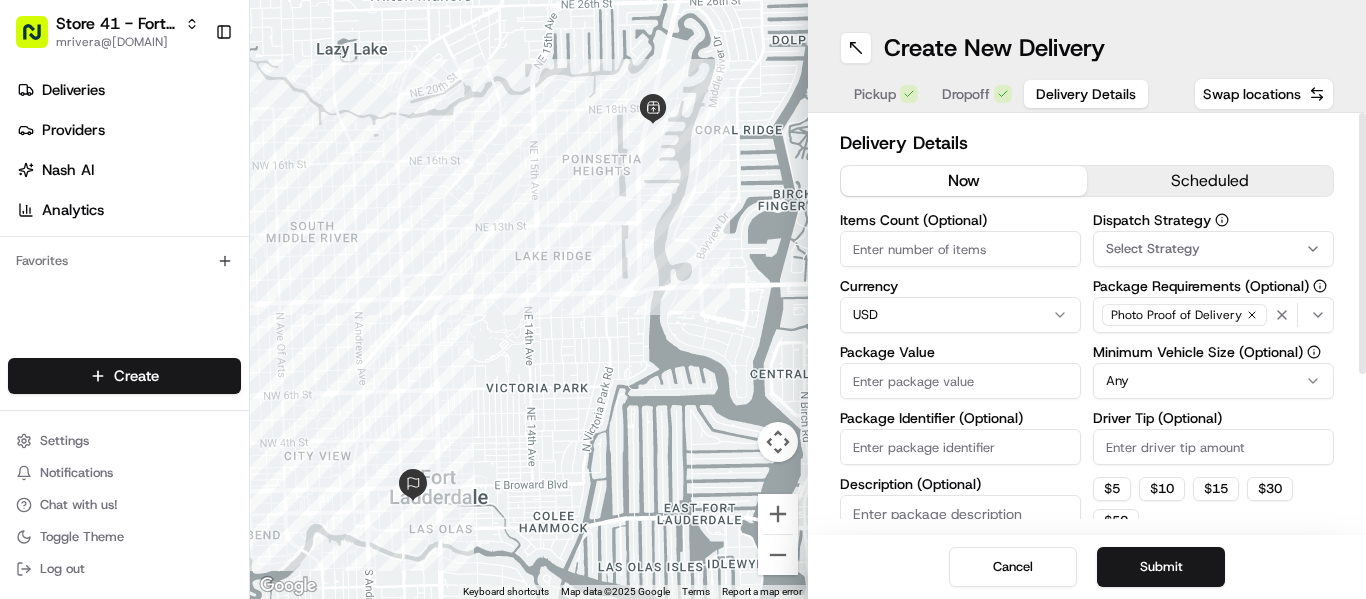 click on "Package Value" at bounding box center [960, 381] 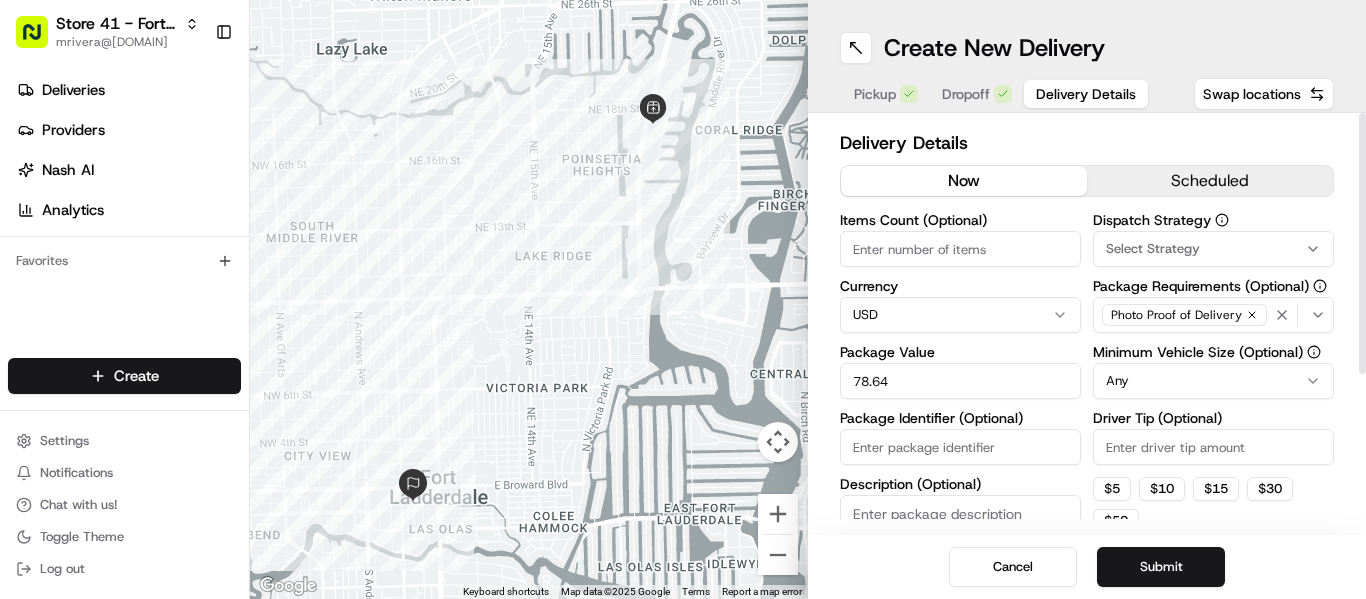 type on "78.64" 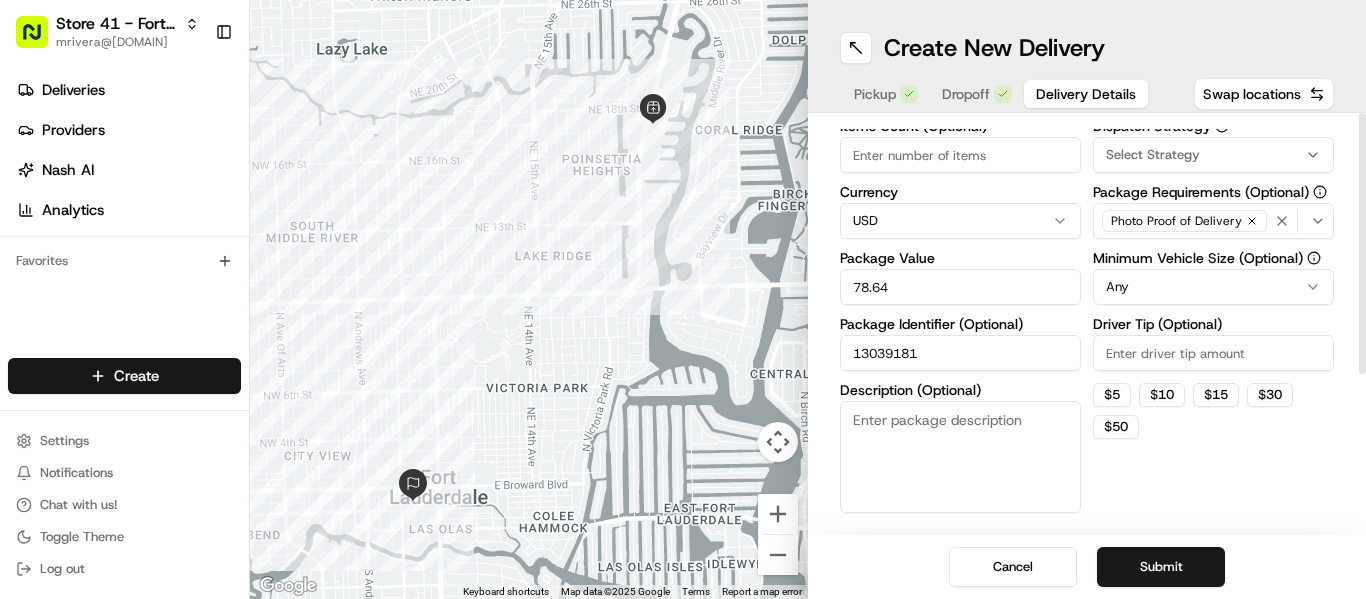 scroll, scrollTop: 240, scrollLeft: 0, axis: vertical 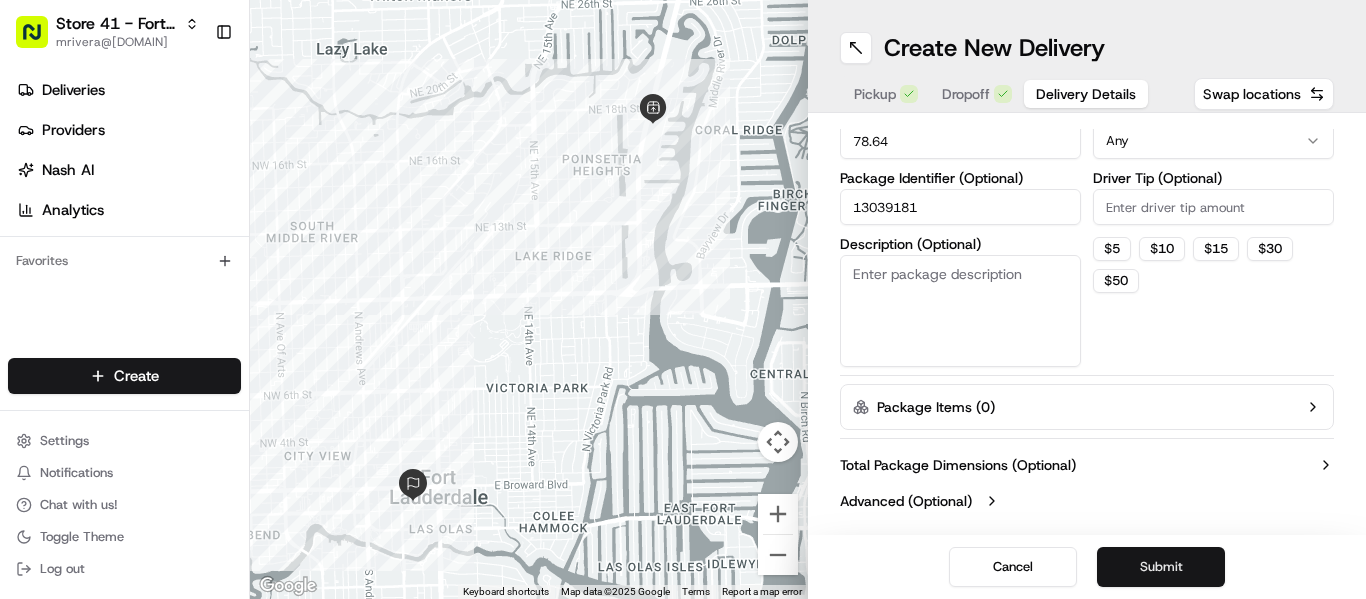type on "13039181" 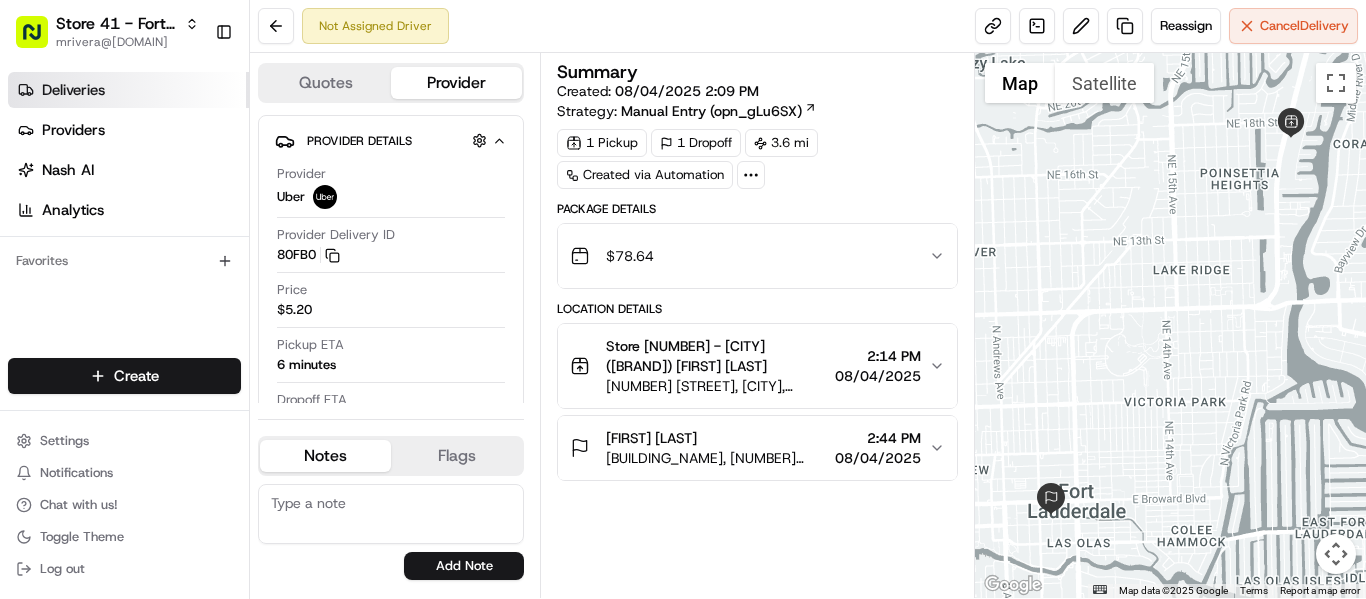 click on "Deliveries" at bounding box center [128, 90] 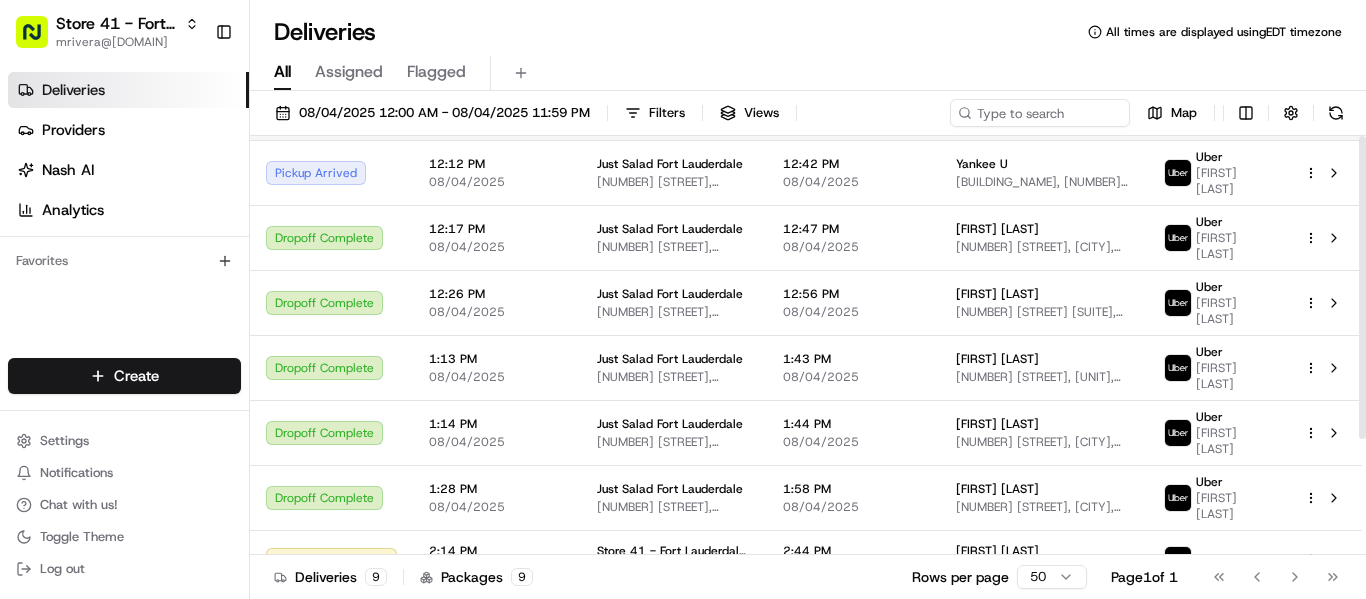 scroll, scrollTop: 0, scrollLeft: 0, axis: both 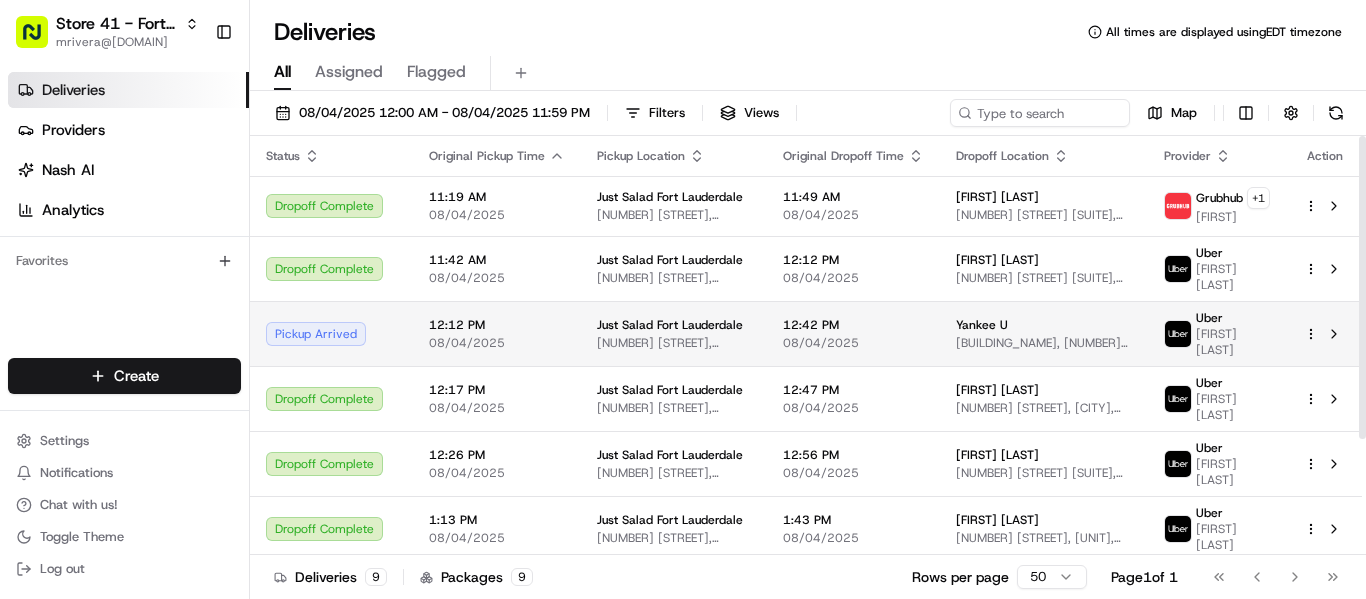 click on "One Financial Plaza, 100 SE 3rd Ave #1515, Fort Lauderdale, FL 33304, USA" at bounding box center [1044, 343] 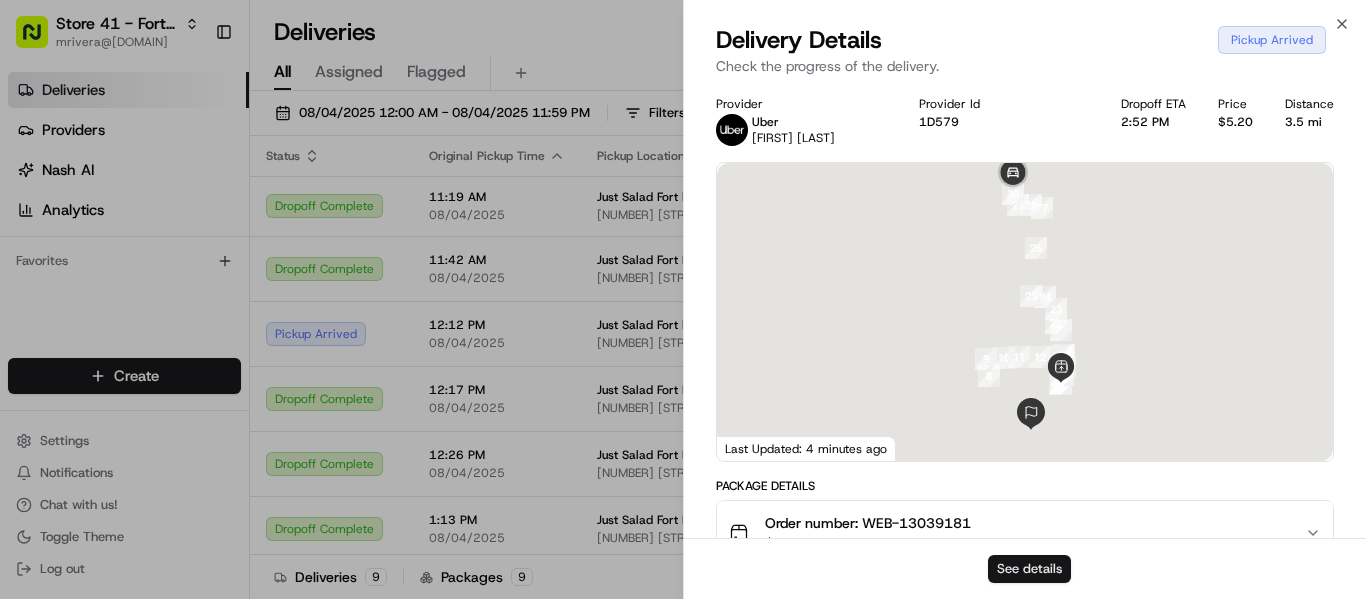 click on "See details" at bounding box center [1029, 569] 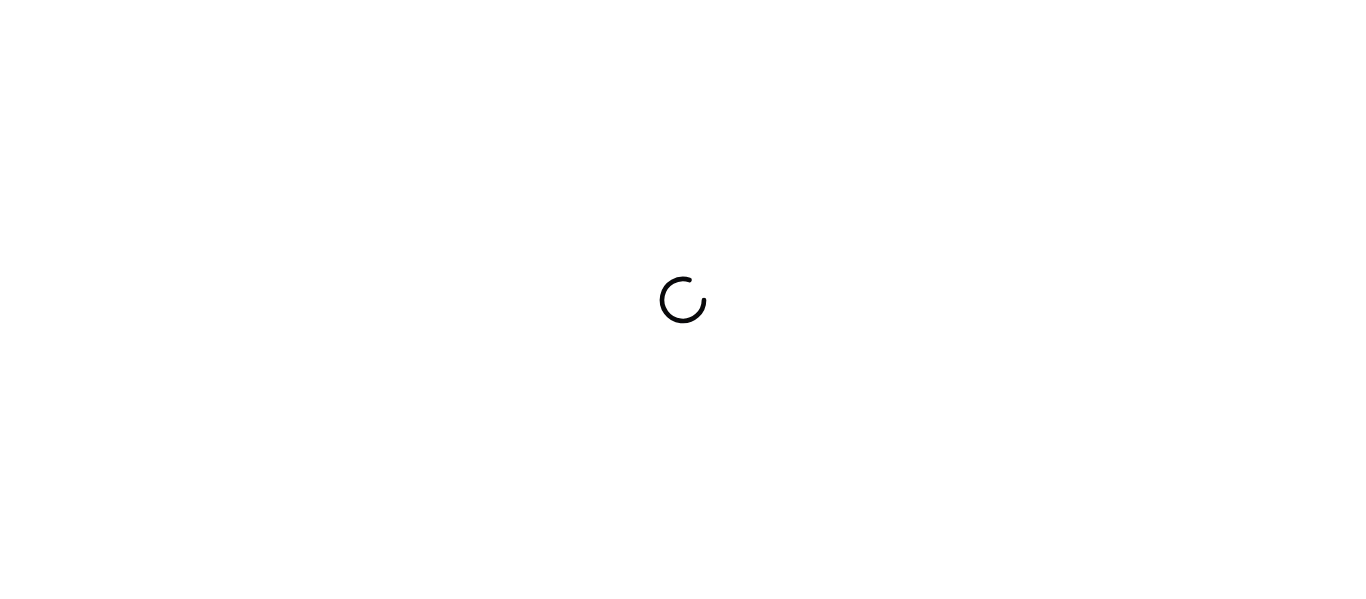 scroll, scrollTop: 0, scrollLeft: 0, axis: both 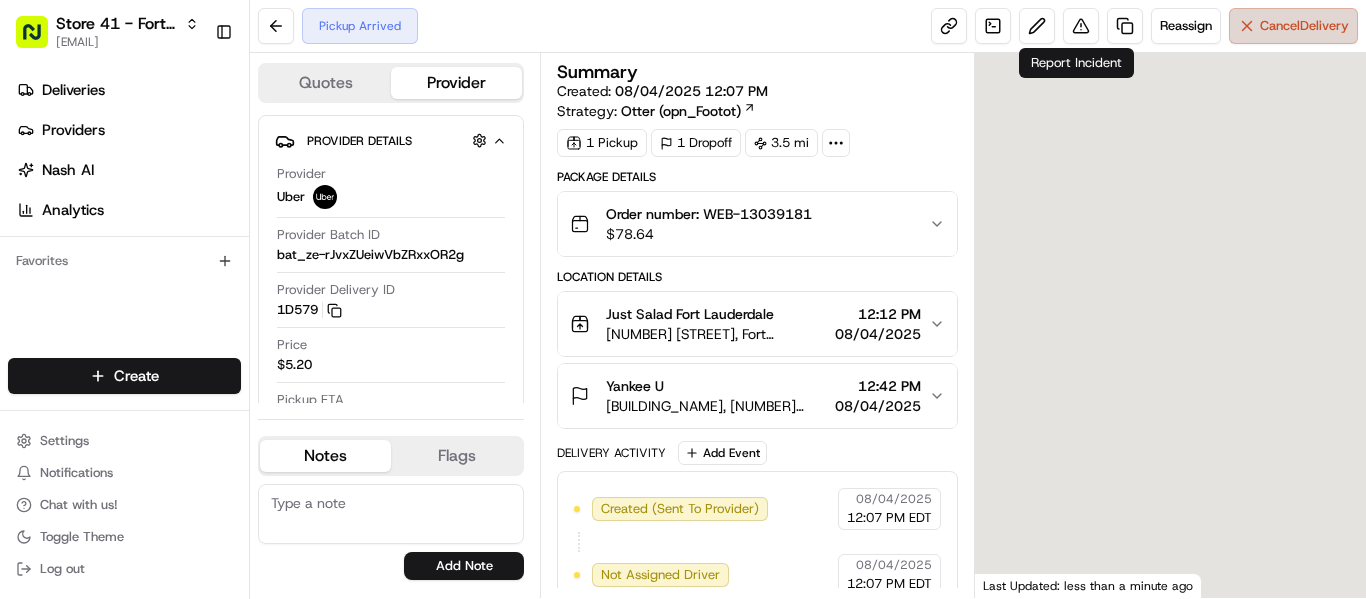 click on "Cancel  Delivery" at bounding box center (1293, 26) 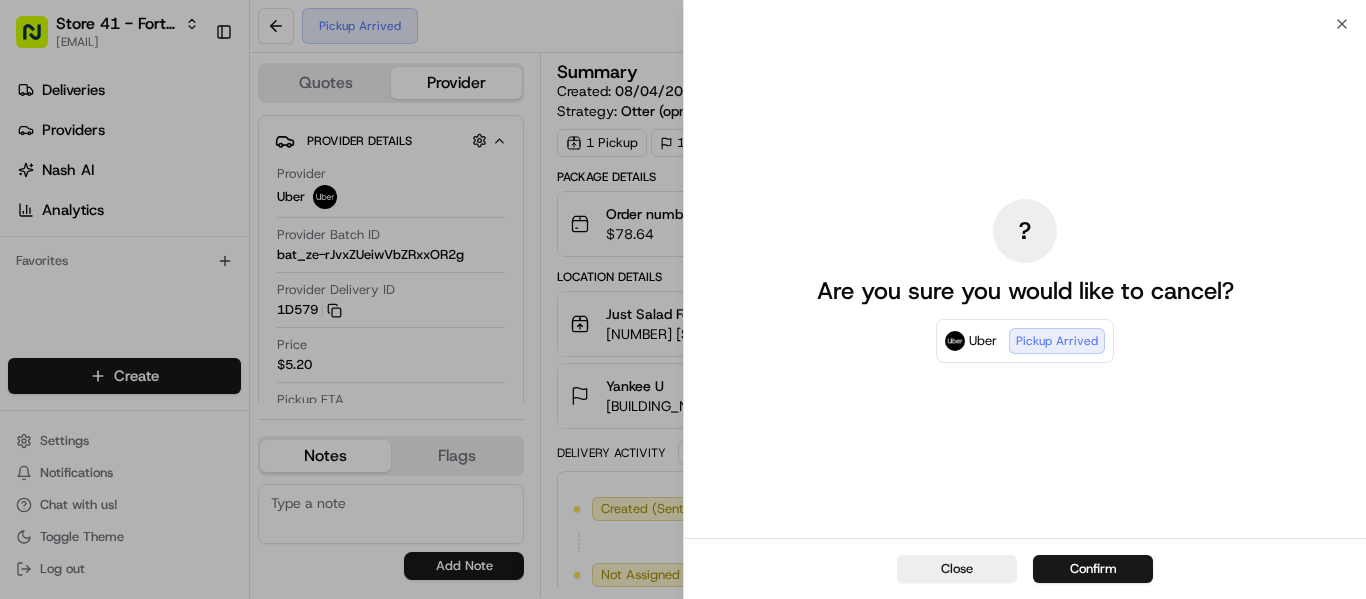 scroll, scrollTop: 0, scrollLeft: 0, axis: both 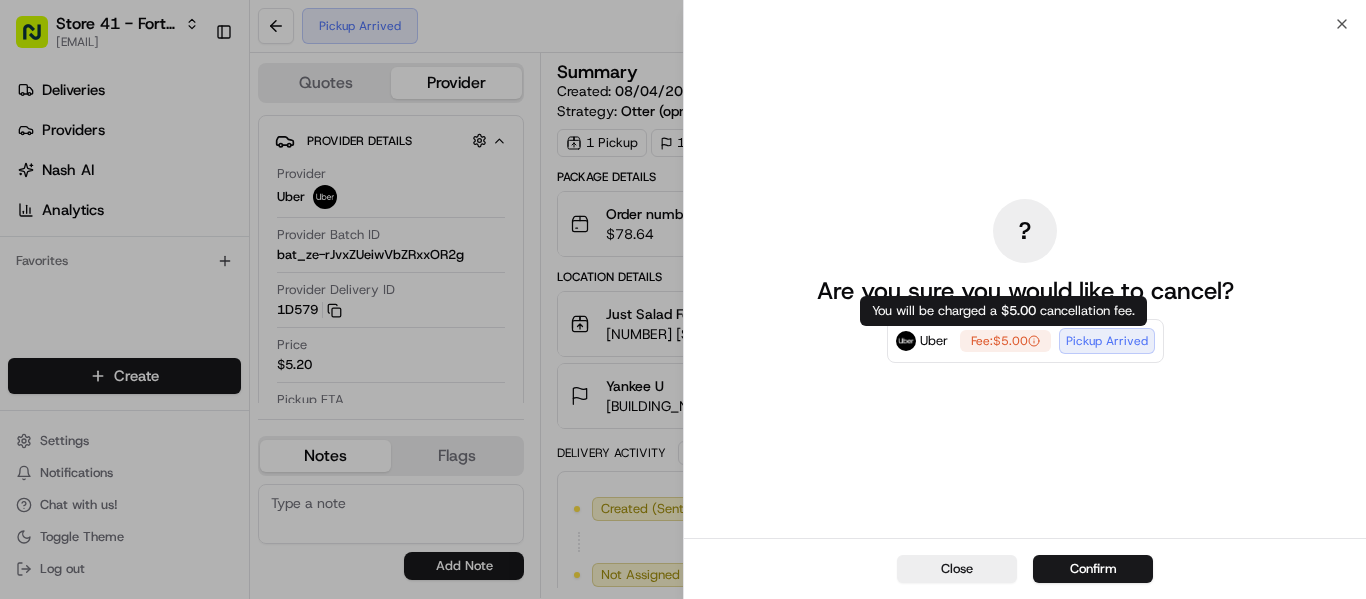 click on "Fee:  $5.00" at bounding box center (1005, 341) 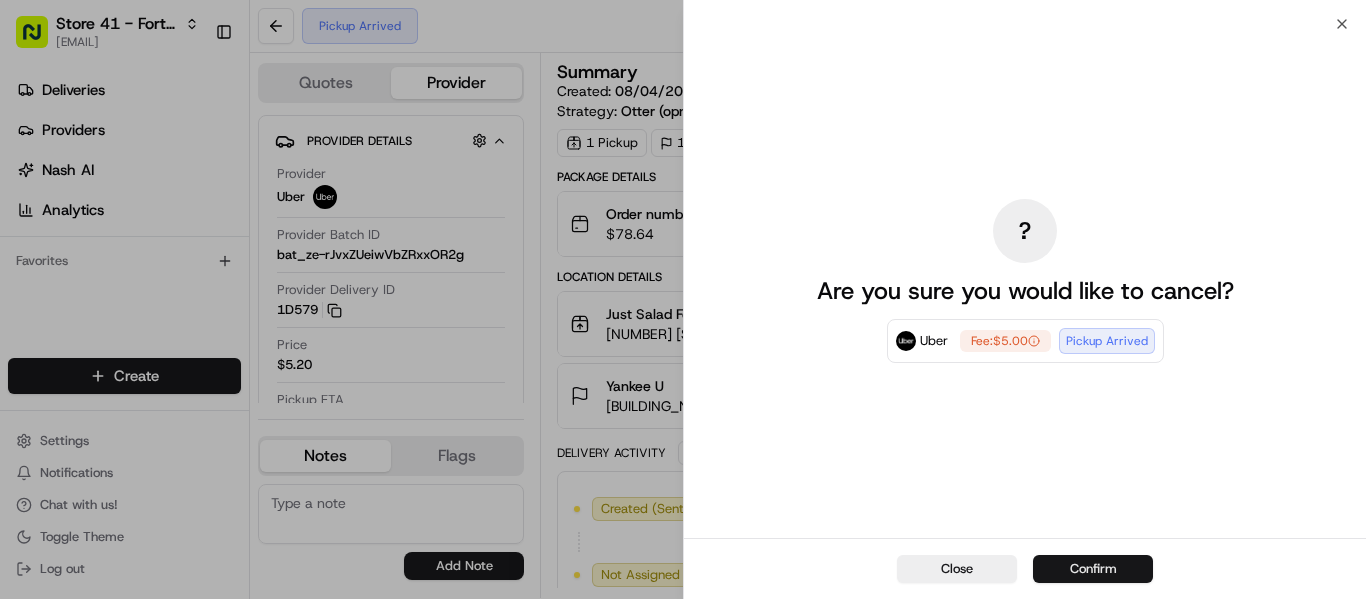 click on "Confirm" at bounding box center (1093, 569) 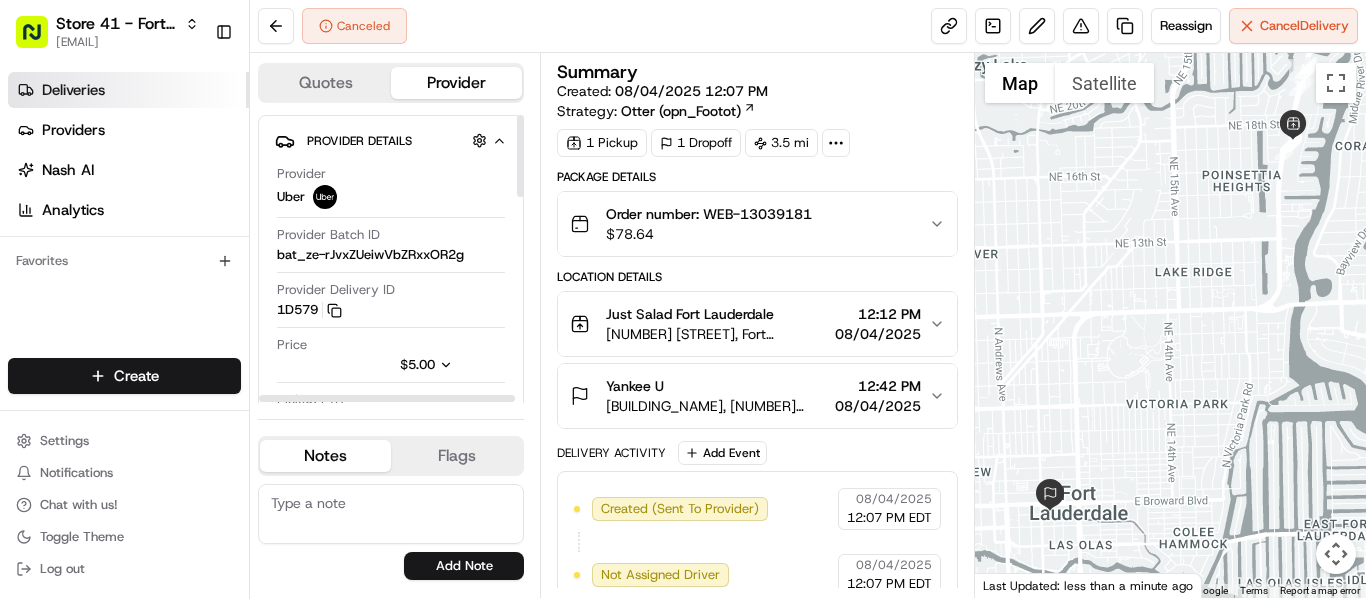 click on "Deliveries" at bounding box center (73, 90) 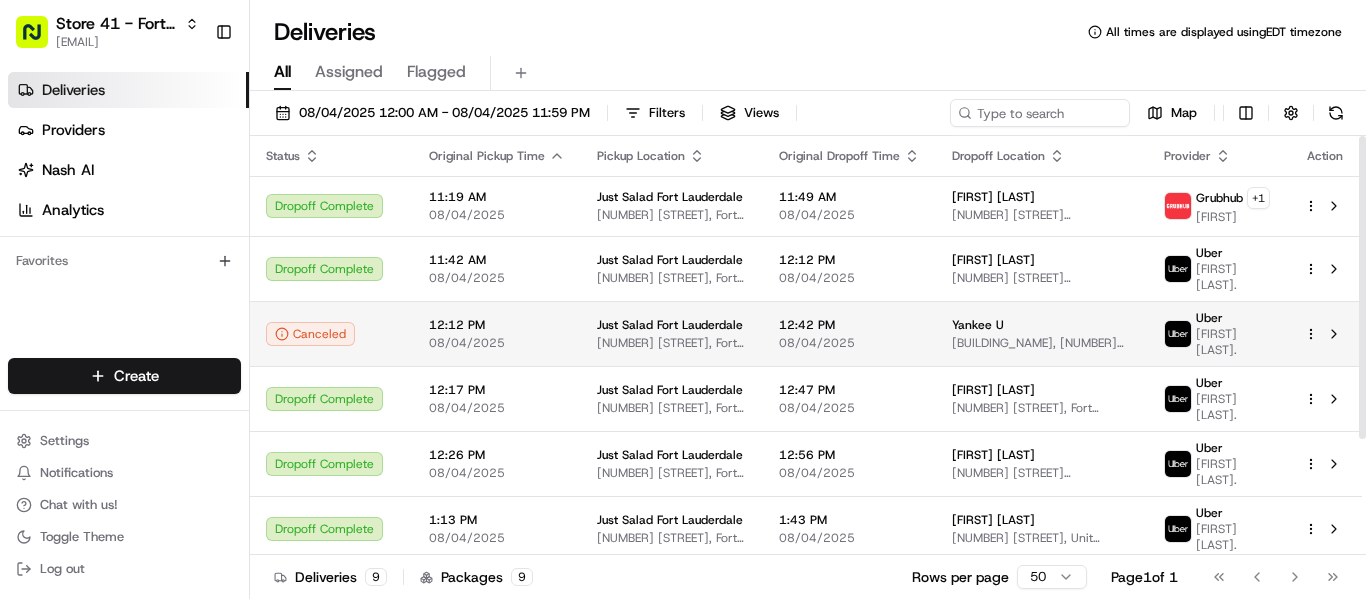 click on "Yankee U One Financial Plaza, 100 SE 3rd Ave #1515, Fort Lauderdale, FL 33304, USA" at bounding box center [1042, 333] 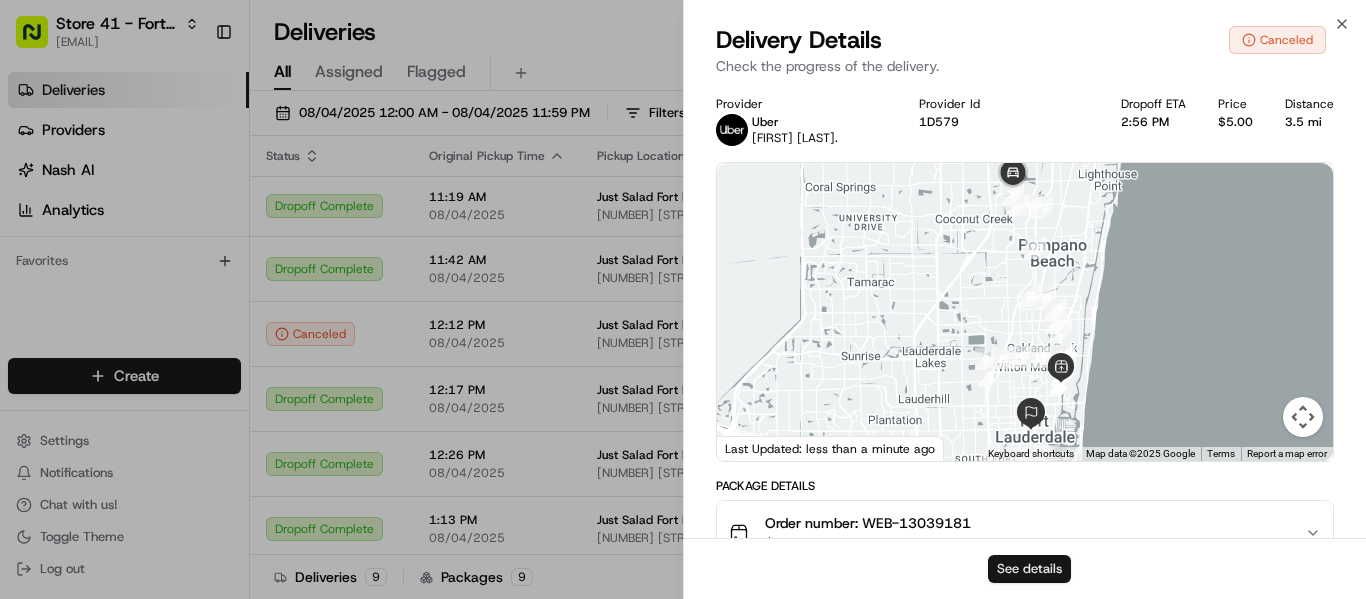 click on "See details" at bounding box center [1029, 569] 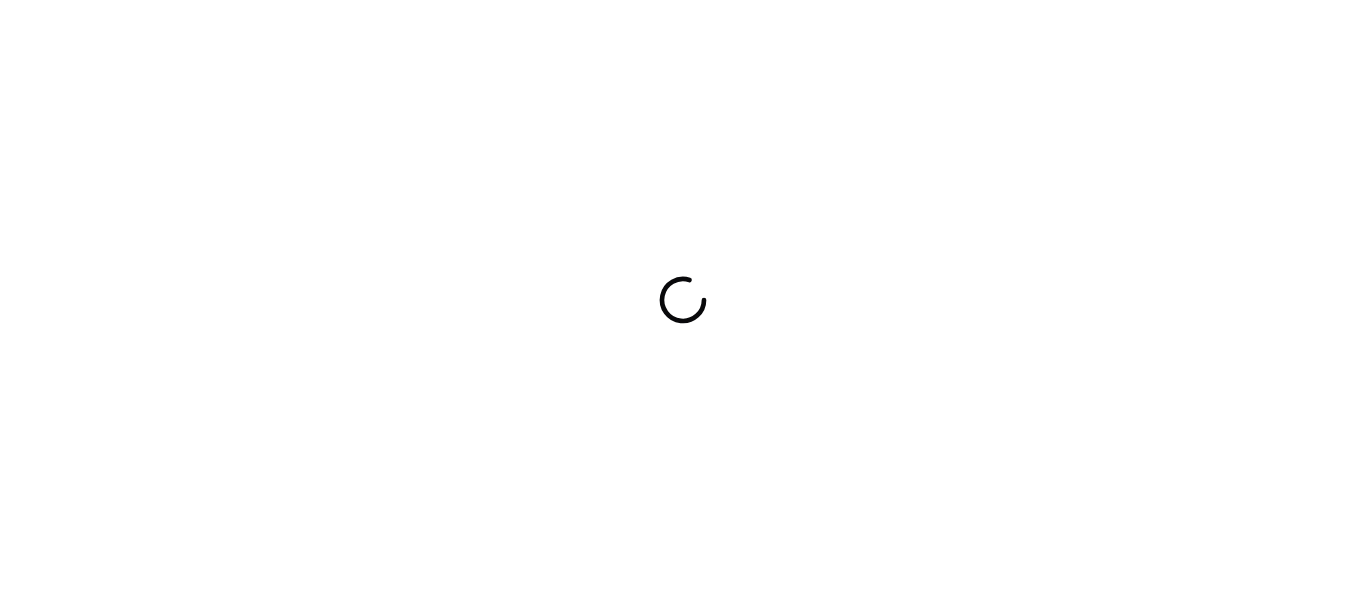 scroll, scrollTop: 0, scrollLeft: 0, axis: both 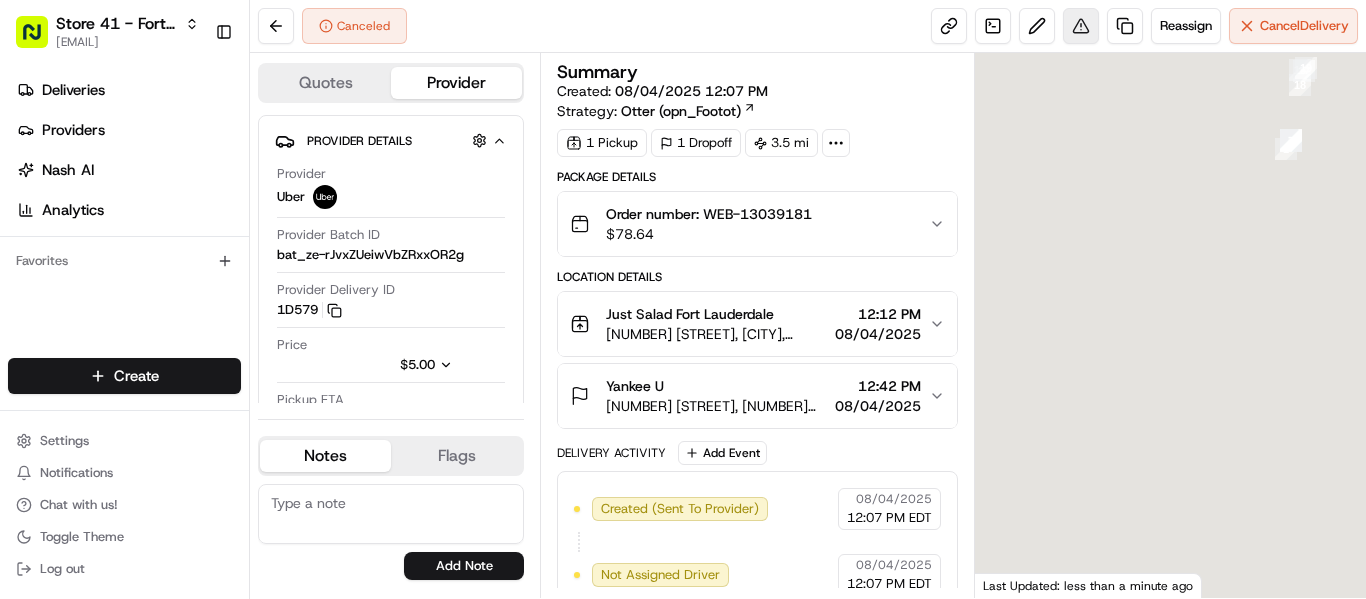 click at bounding box center (1081, 26) 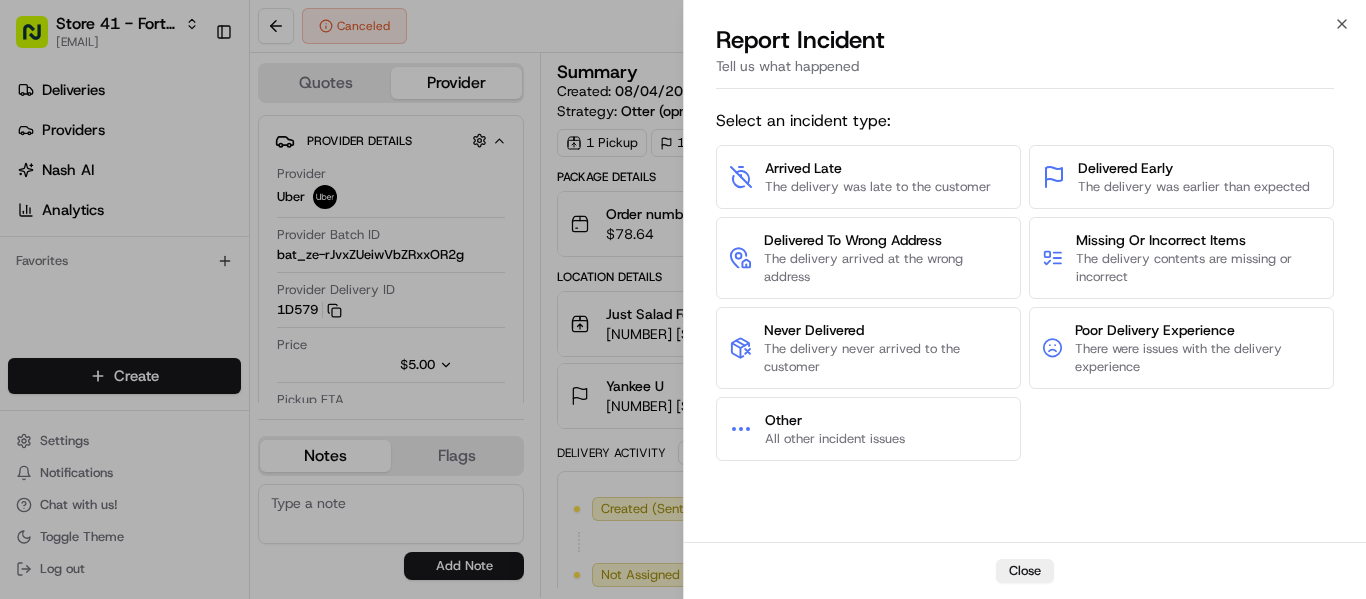type 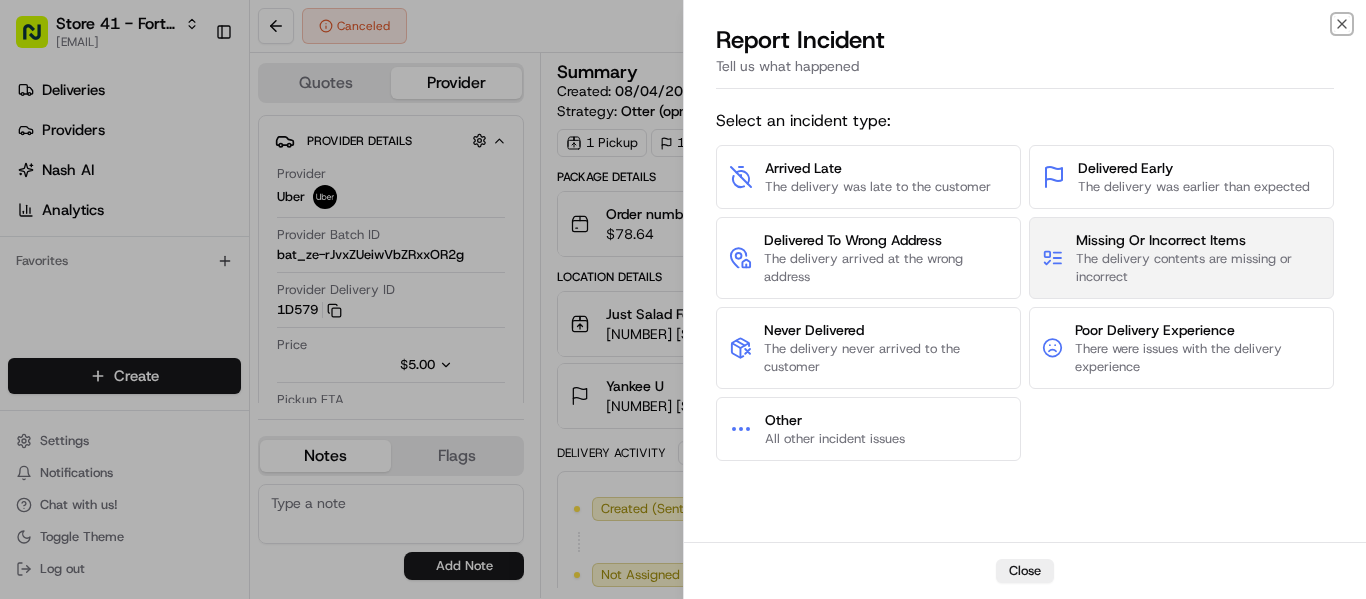 scroll, scrollTop: 0, scrollLeft: 0, axis: both 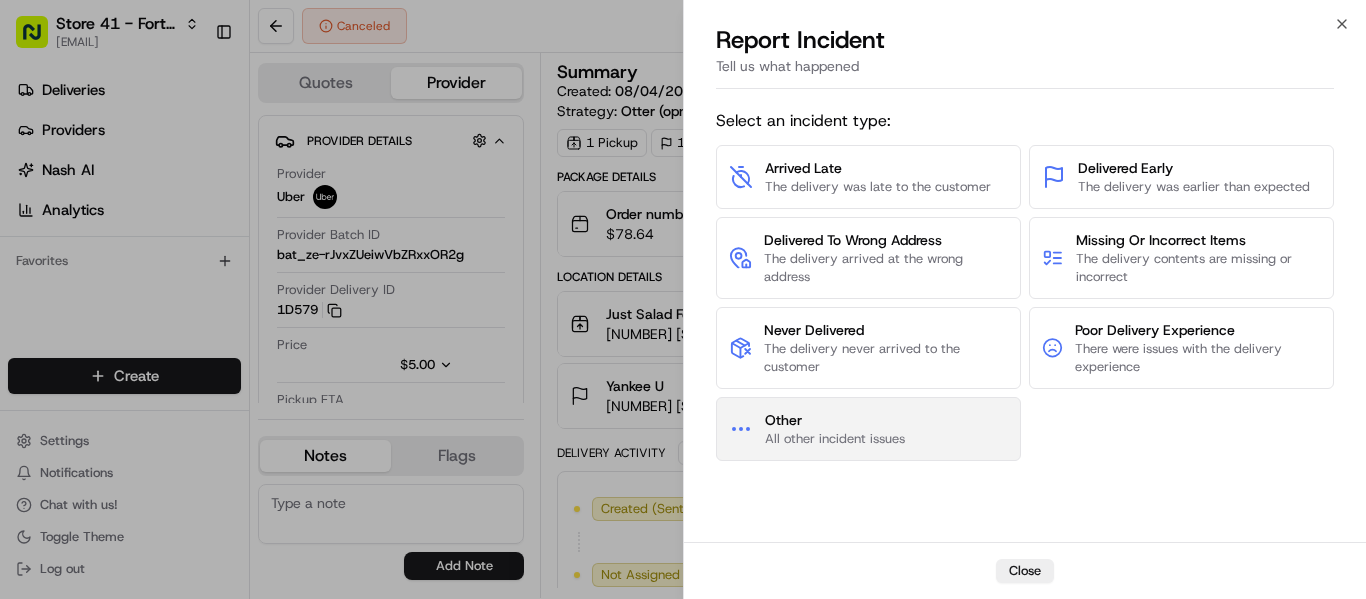 click on "All other incident issues" at bounding box center (835, 439) 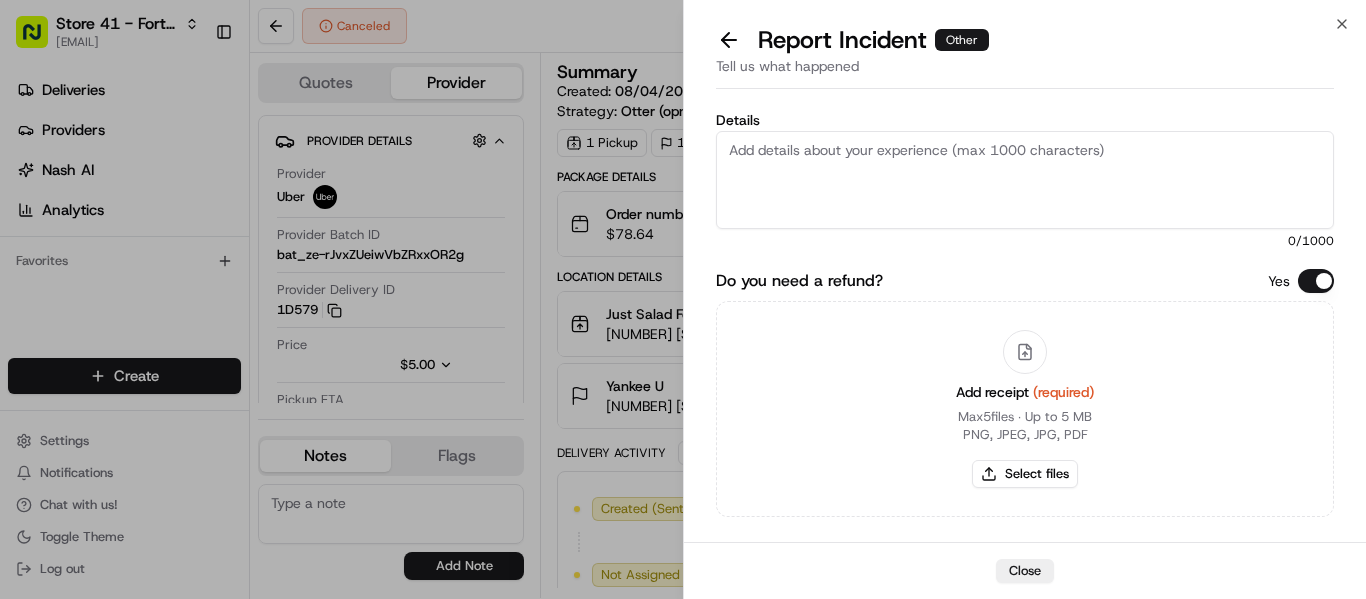 click on "Details 0 /1000" at bounding box center [1025, 181] 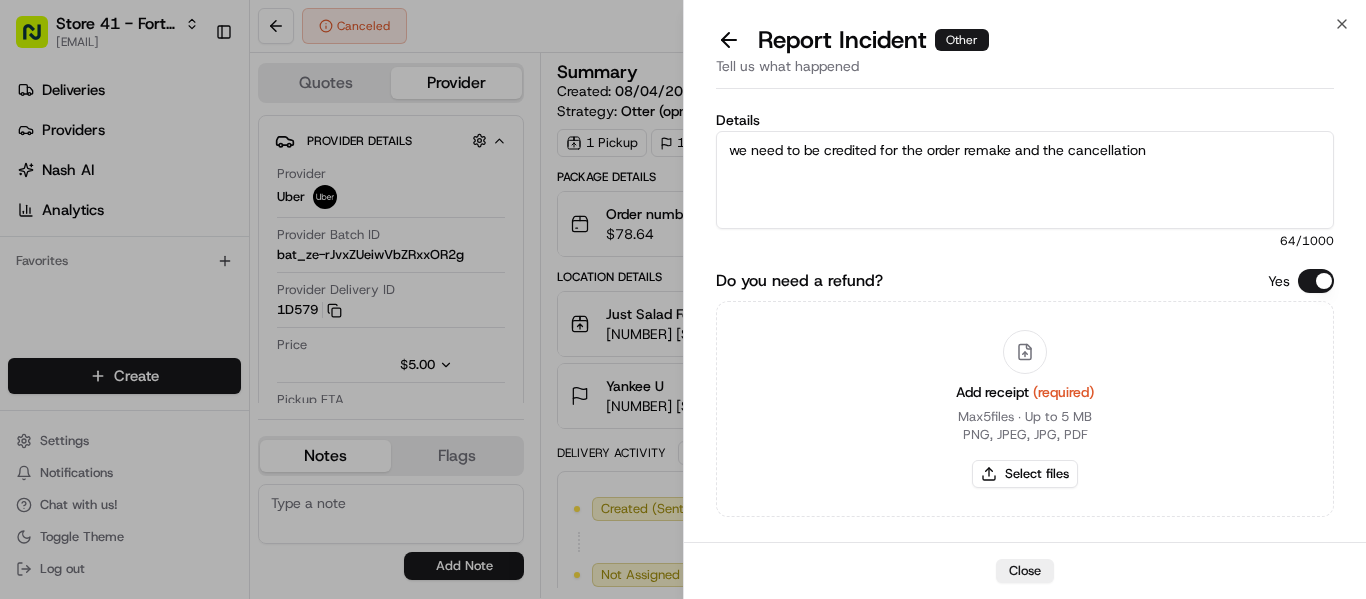 click on "we need to be credited for the order remake and the cancellation" at bounding box center (1025, 180) 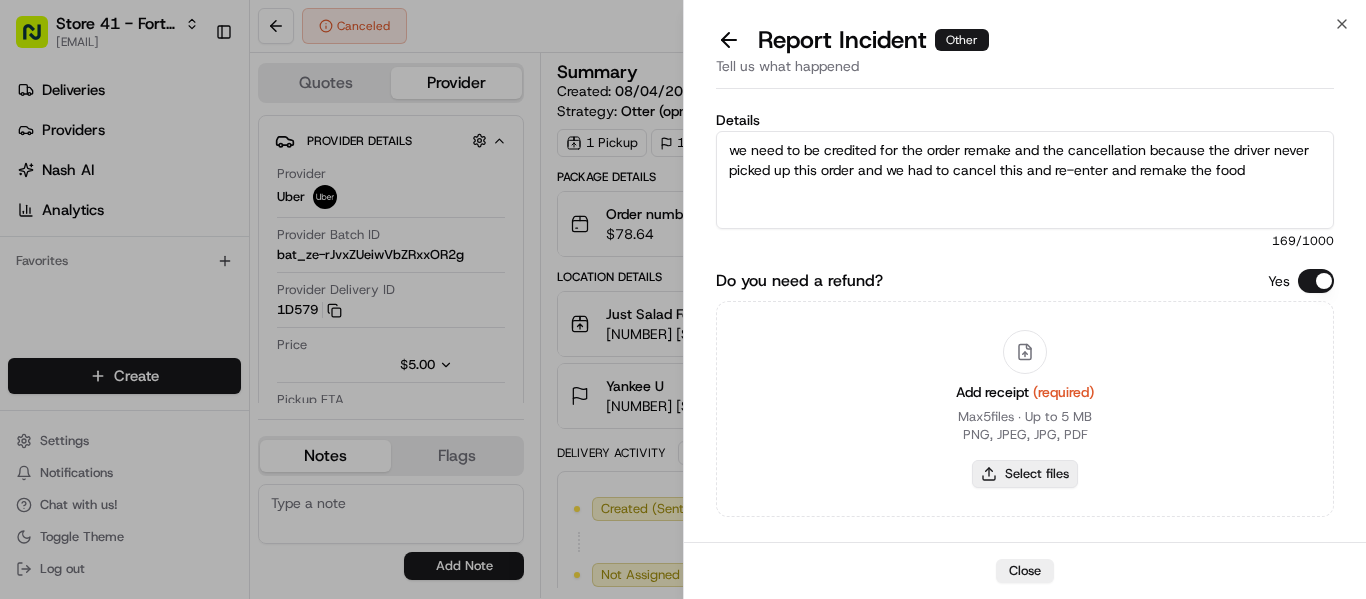 type on "we need to be credited for the order remake and the cancellation because the driver never picked up this order and we had to cancel this and re-enter and remake the food" 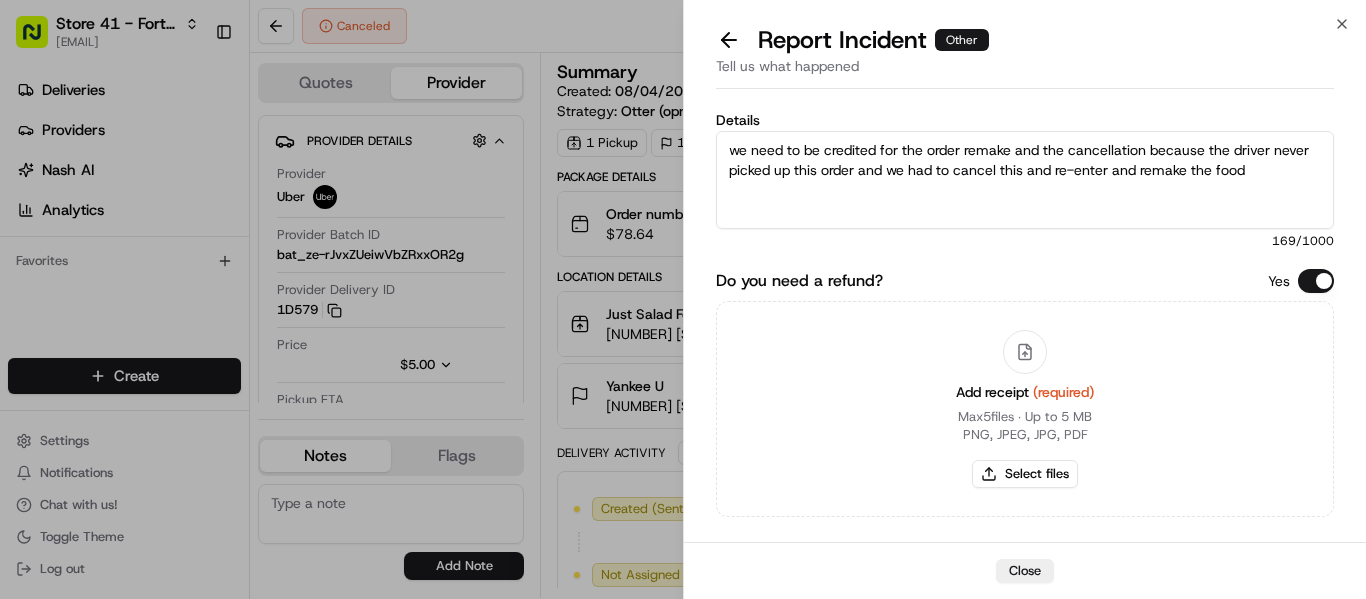 type on "C:\fakepath\[FILENAME]" 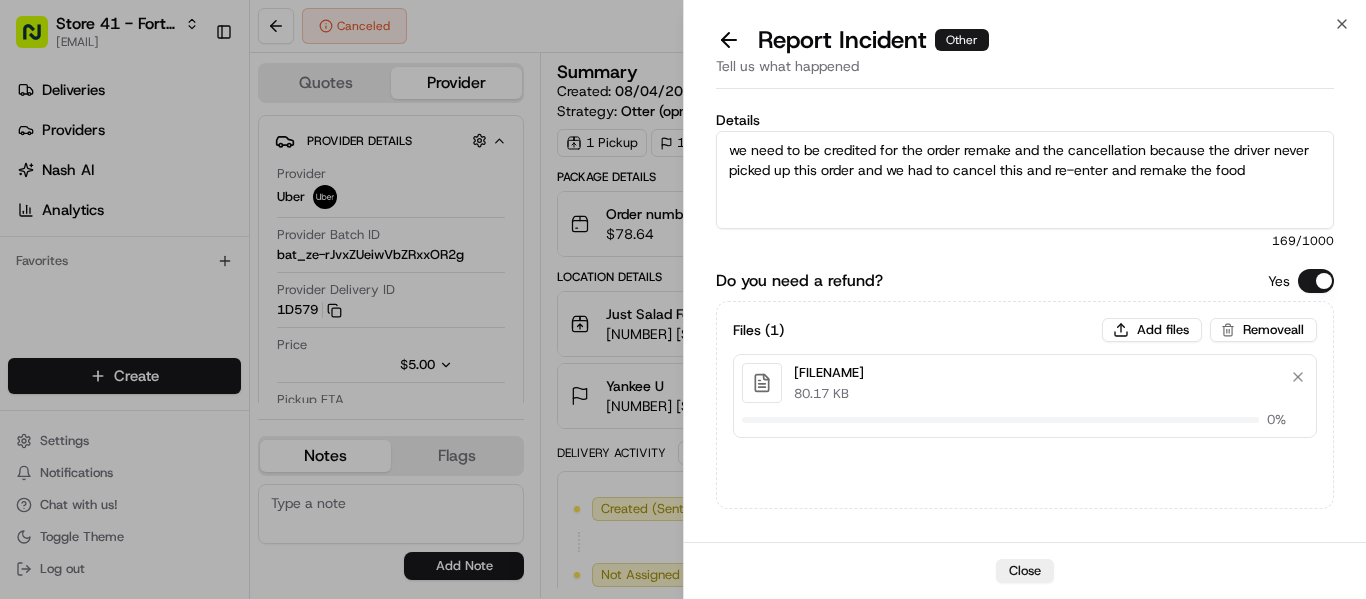 type 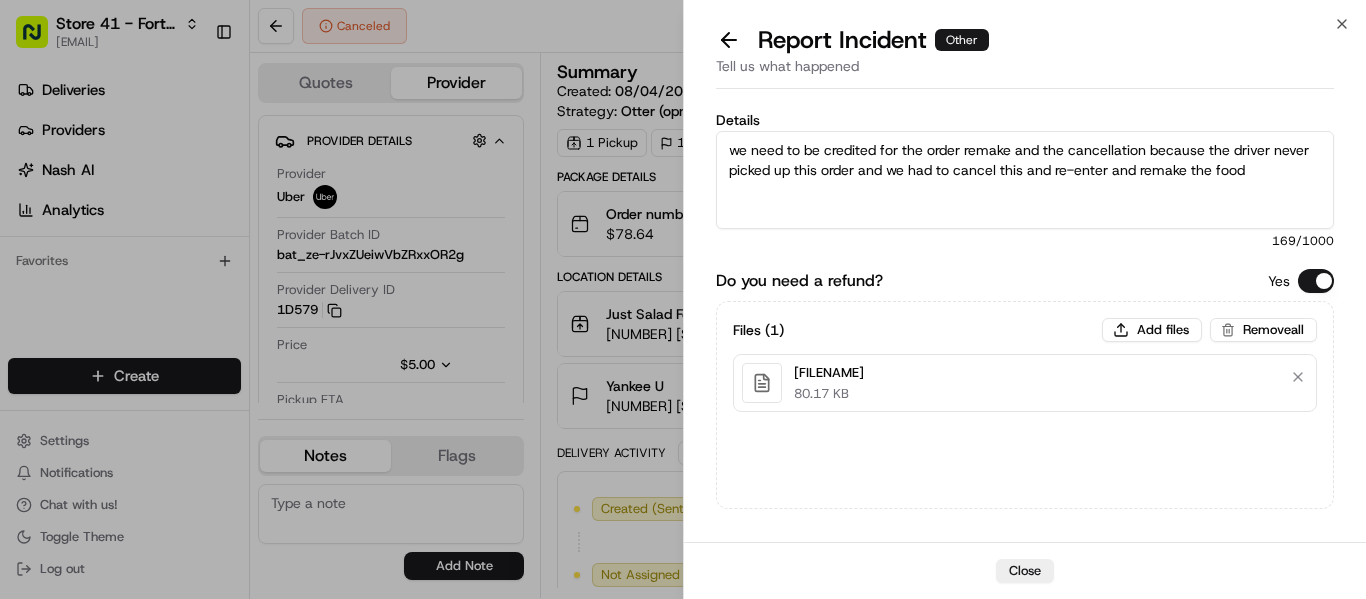 click on "we need to be credited for the order remake and the cancellation because the driver never picked up this order and we had to cancel this and re-enter and remake the food" at bounding box center [1025, 180] 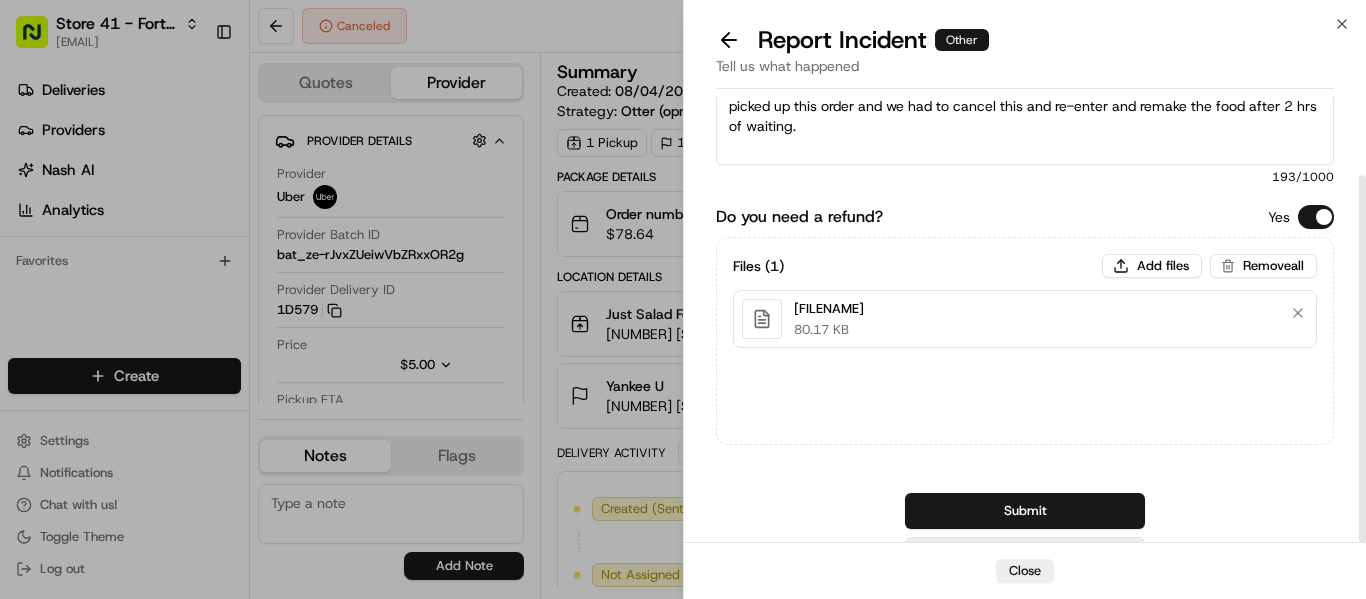 scroll, scrollTop: 95, scrollLeft: 0, axis: vertical 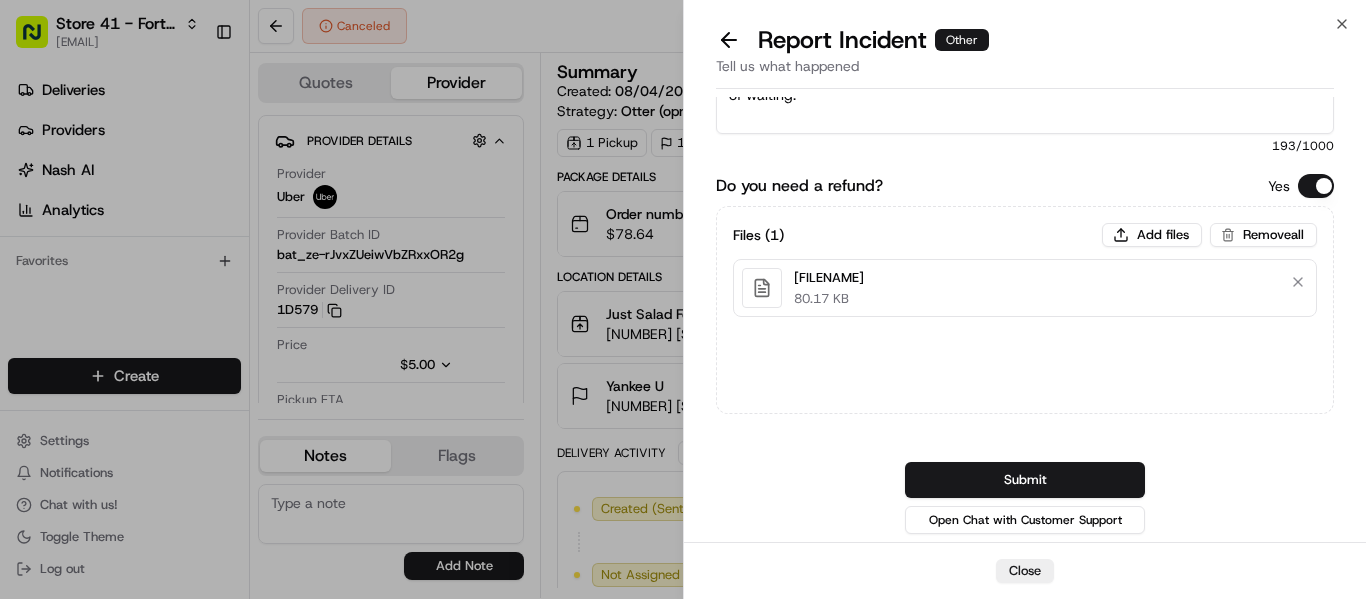 type on "we need to be credited for the order remake and the cancellation because the driver never picked up this order and we had to cancel this and re-enter and remake the food after 2 hrs of waiting." 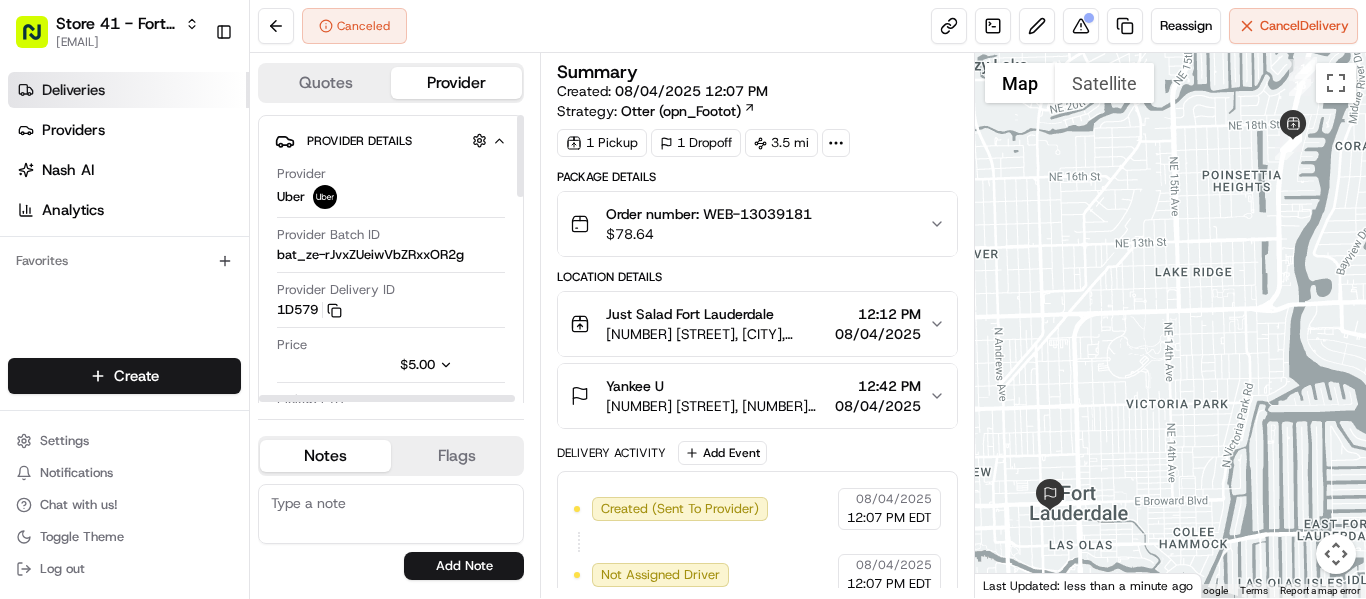 click on "Deliveries" at bounding box center (73, 90) 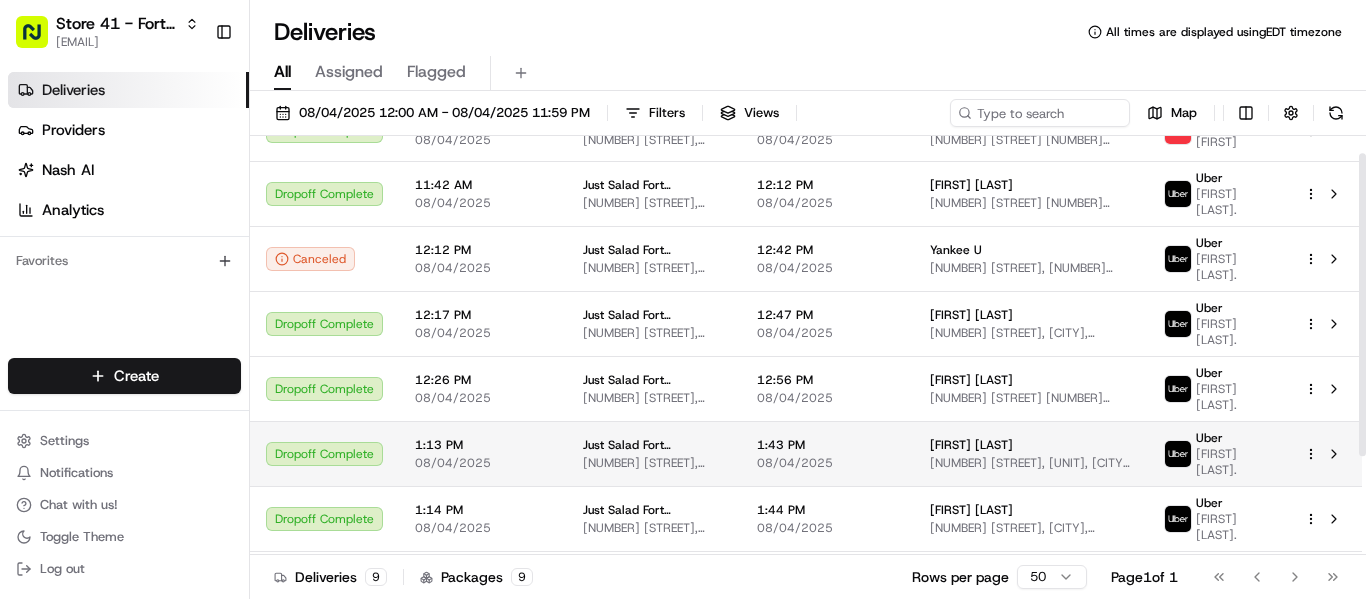 scroll, scrollTop: 161, scrollLeft: 0, axis: vertical 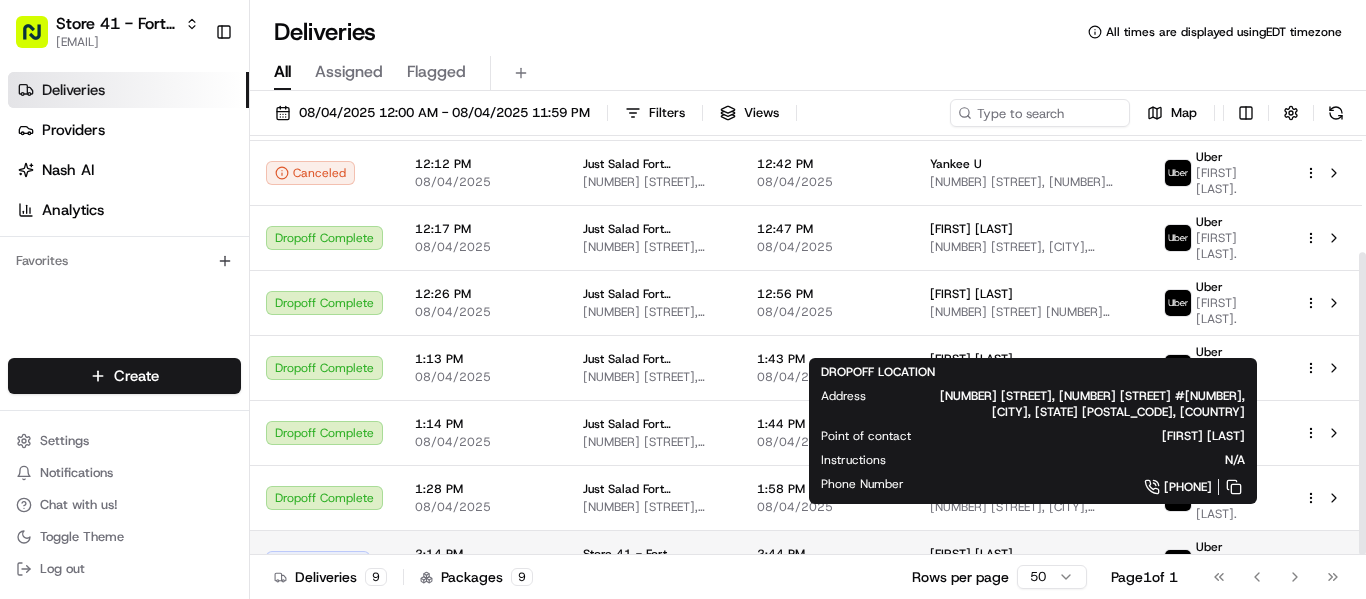 click on "[FIRST] [LAST]" at bounding box center [971, 554] 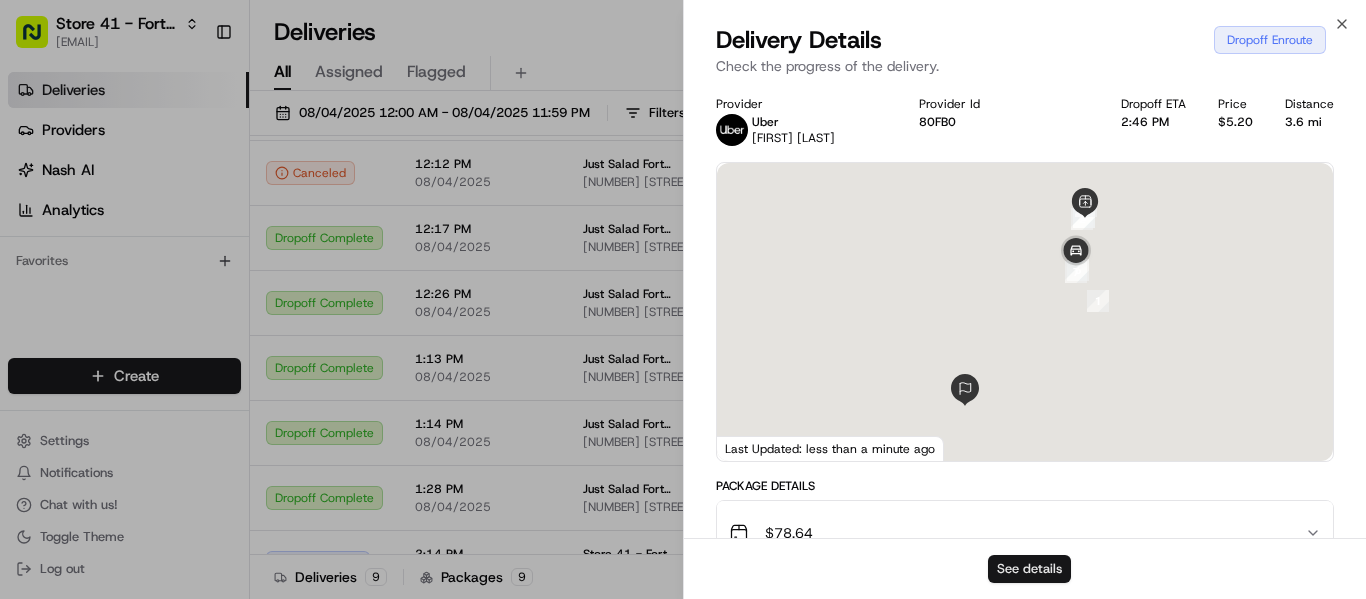 click on "See details" at bounding box center [1029, 569] 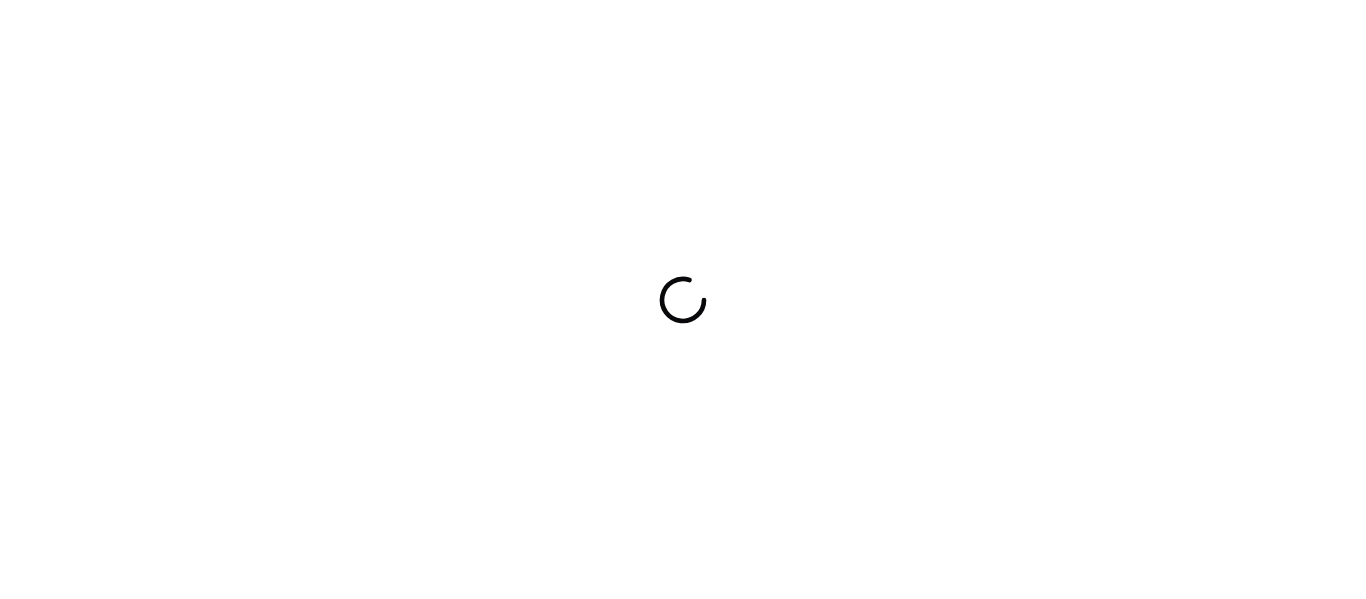 scroll, scrollTop: 0, scrollLeft: 0, axis: both 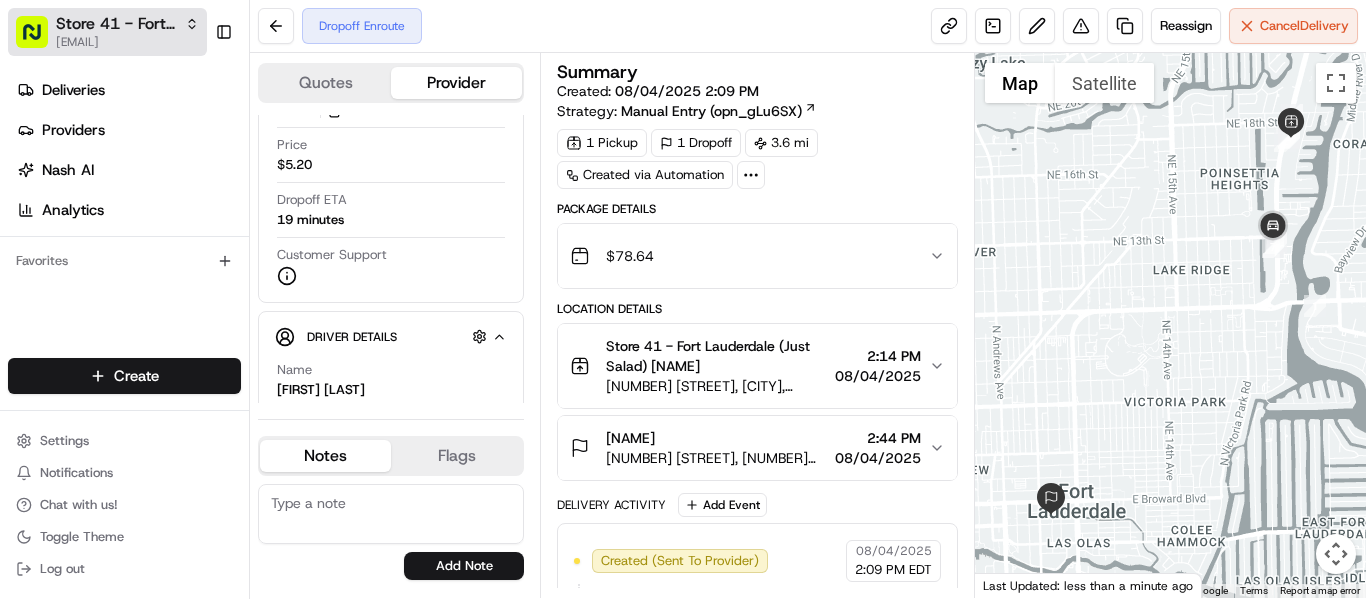 click on "Deliveries" at bounding box center [73, 90] 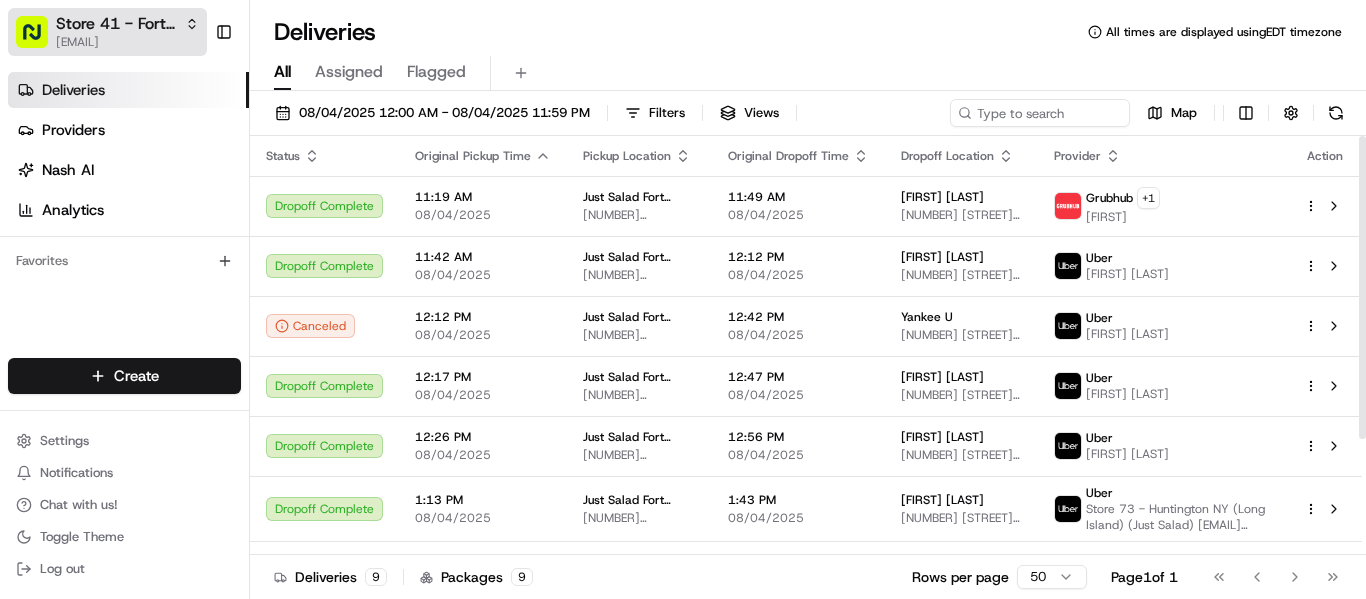 click on "Store 41 - Fort Lauderdale (Just Salad)" at bounding box center (116, 24) 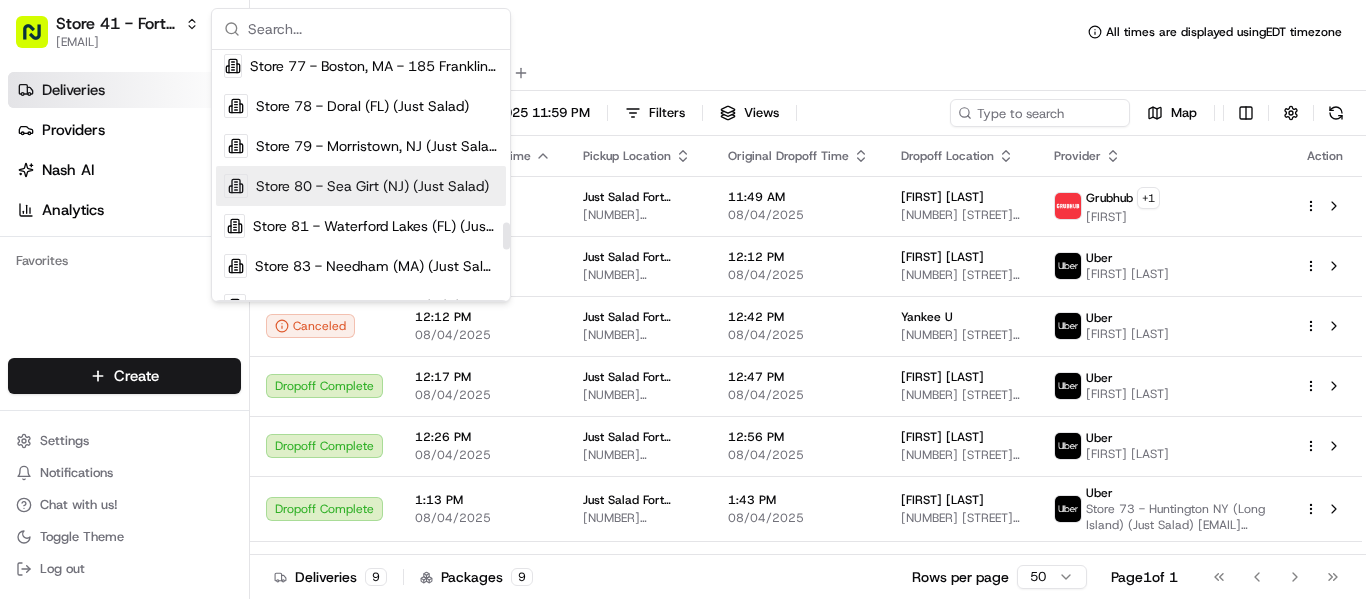 scroll, scrollTop: 1500, scrollLeft: 0, axis: vertical 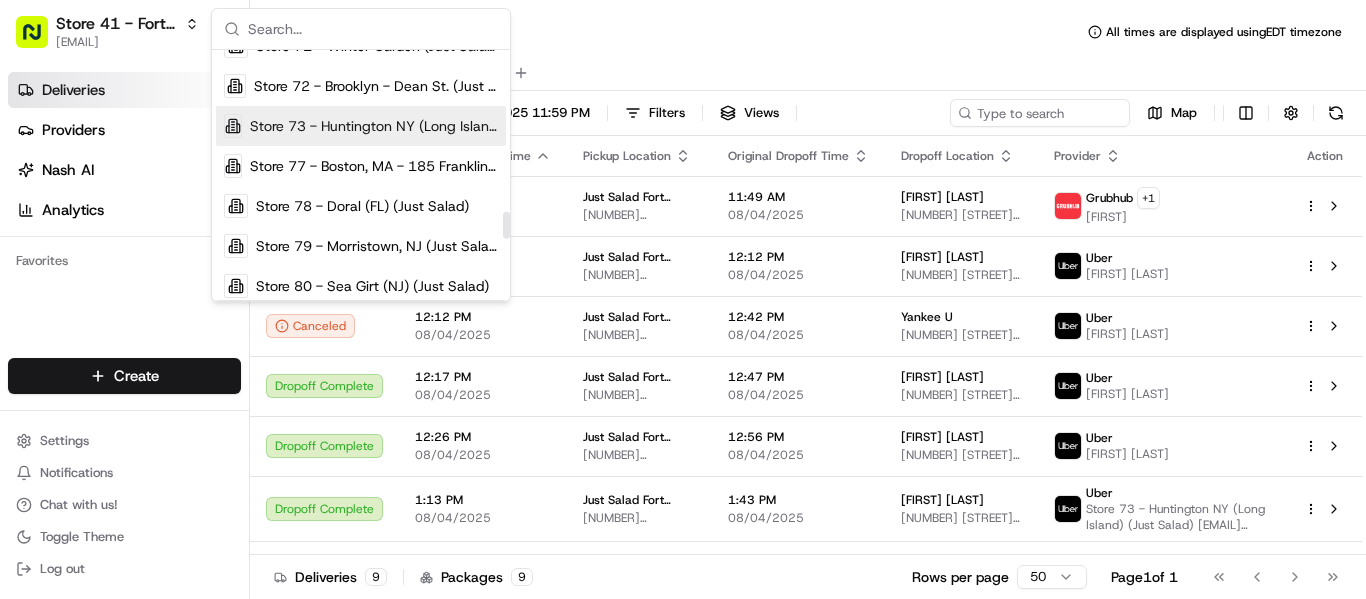 click on "Store 73 - Huntington NY (Long Island) (Just Salad)" at bounding box center [374, 126] 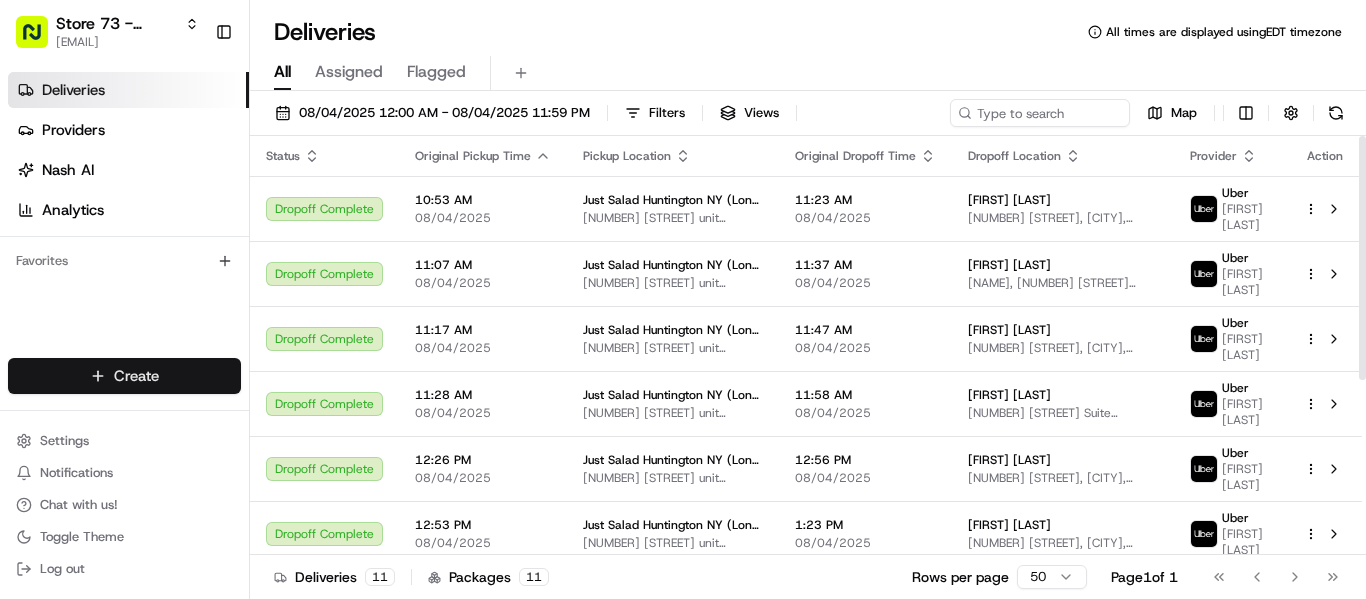 click on "Store 73 - Huntington NY (Long Island) (Just Salad) mrivera@justsalad.com Toggle Sidebar Deliveries Providers Nash AI Analytics Favorites Main Menu Members & Organization Organization Users Roles Preferences Customization Tracking Orchestration Automations Locations Pickup Locations Dropoff Locations Billing Billing Refund Requests Integrations Notification Triggers Webhooks API Keys Request Logs Create Settings Notifications Chat with us! Toggle Theme Log out Deliveries All times are displayed using  EDT   timezone All Assigned Flagged 08/04/2025 12:00 AM - 08/04/2025 11:59 PM Filters Views Map Status Original Pickup Time Pickup Location Original Dropoff Time Dropoff Location Provider Action Dropoff Complete 10:53 AM 08/04/2025 Just Salad Huntington NY (Long Island) 350 Walt Whitman Rd unit 16, Huntington Station, NY 11746, USA 11:23 AM 08/04/2025 Richard D 25 Hub Dr, Melville, NY 11747, USA Uber Jonel G. Dropoff Complete 11:07 AM 08/04/2025 Just Salad Huntington NY (Long Island) 11:37 AM 11" at bounding box center (683, 299) 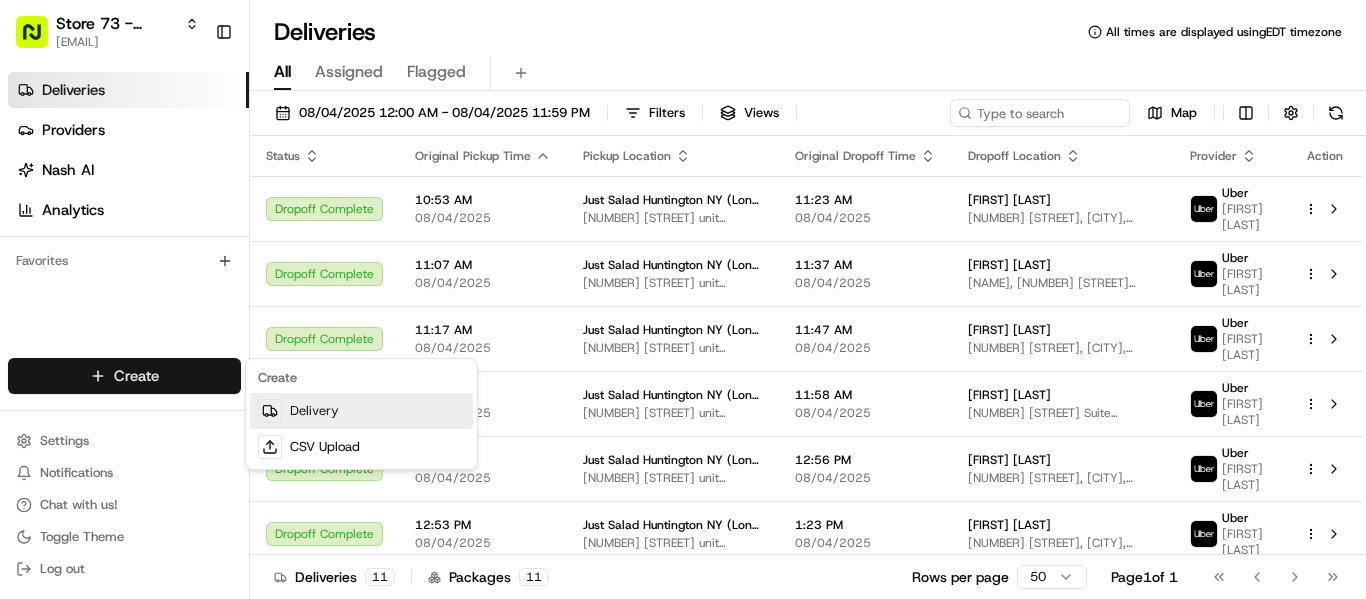 click on "Delivery" at bounding box center (361, 411) 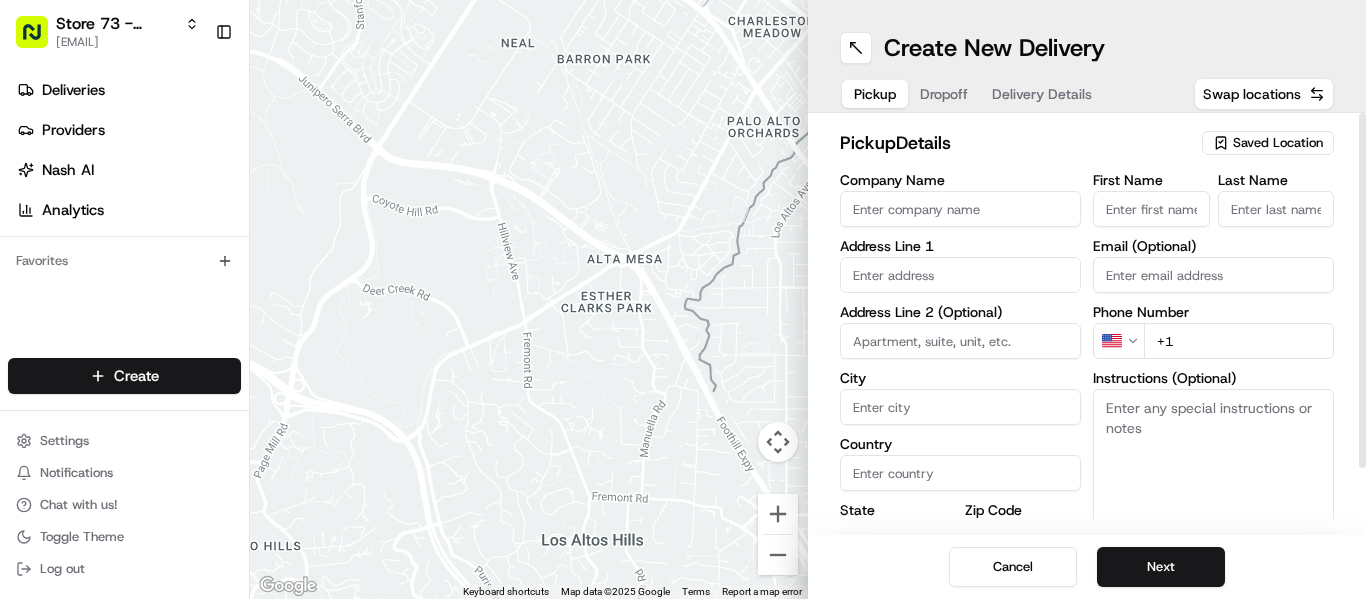 click on "Saved Location" at bounding box center [1278, 143] 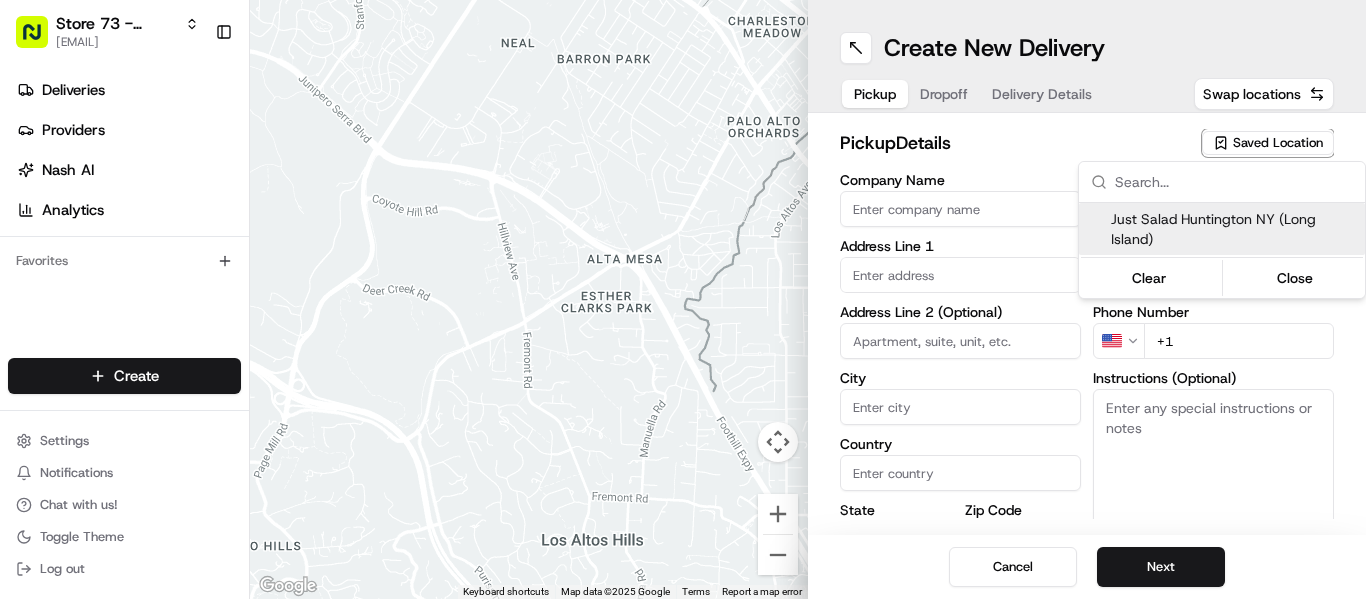 click on "Just Salad Huntington NY (Long Island)" at bounding box center (1234, 229) 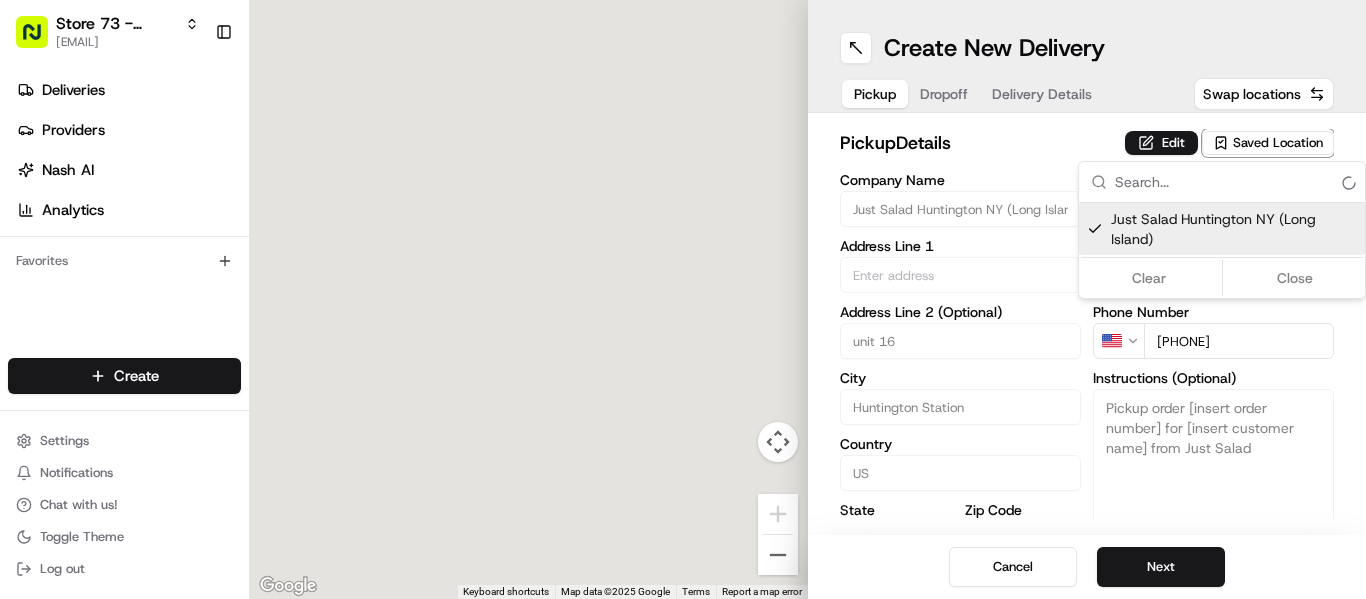 type on "Just Salad Huntington NY (Long Island)" 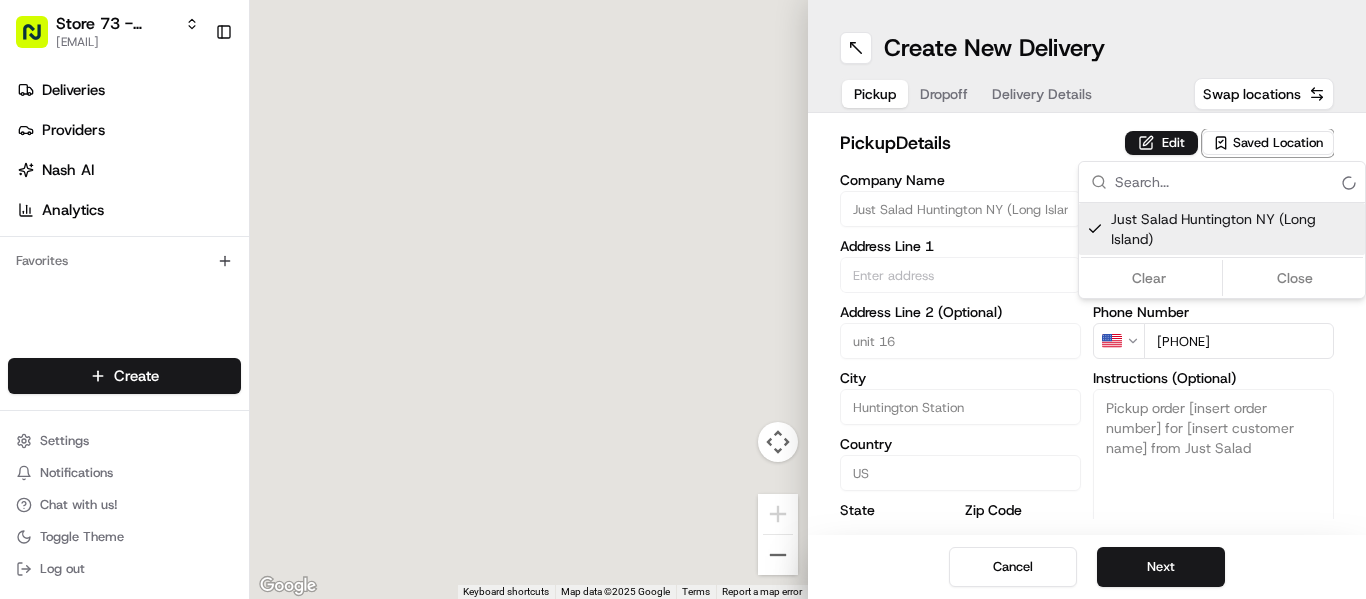 type on "350 Walt Whitman Rd" 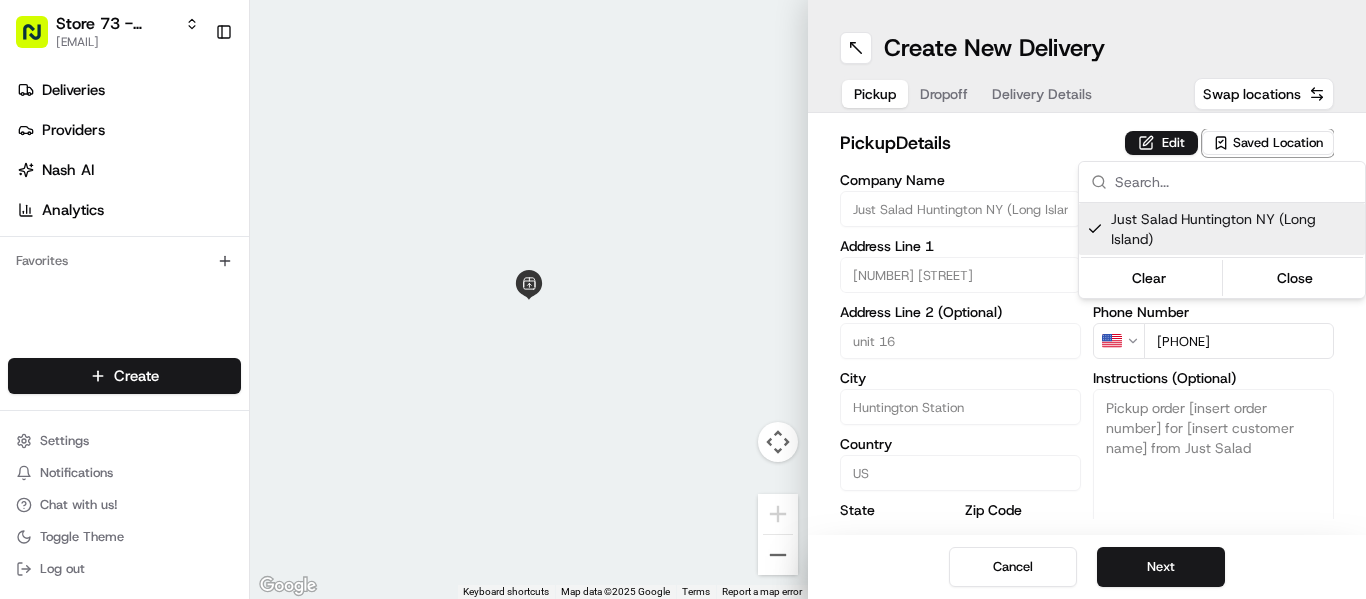 click on "Just Salad Huntington NY (Long Island)" at bounding box center [1234, 229] 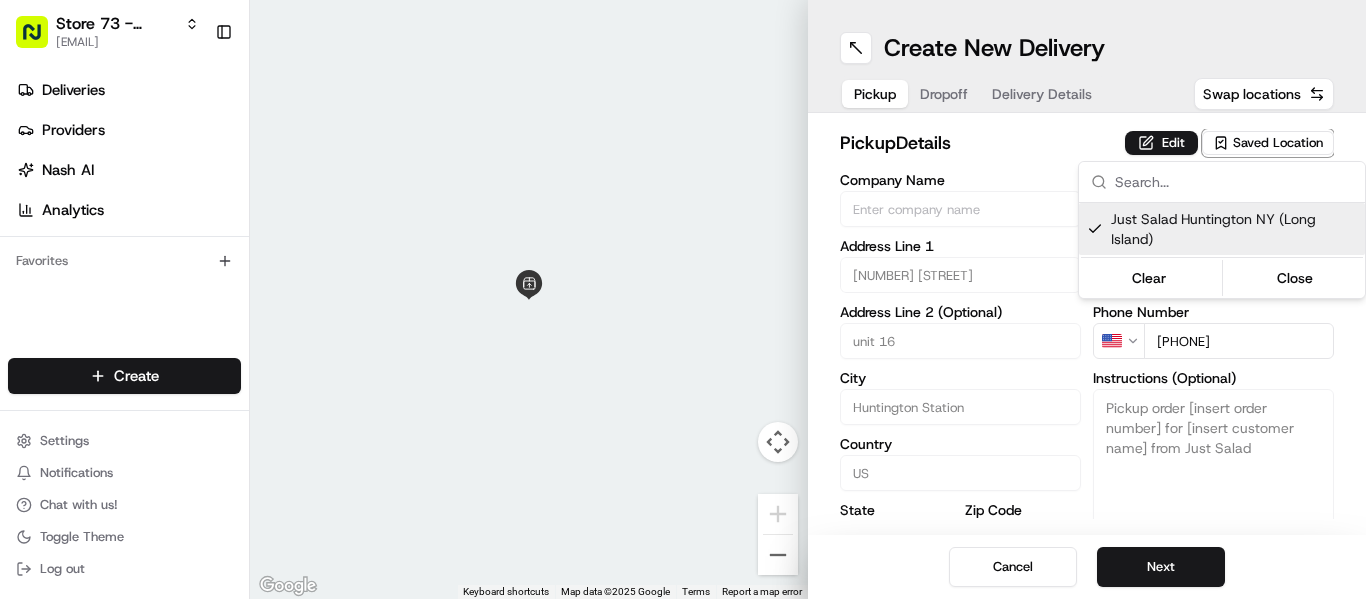 type 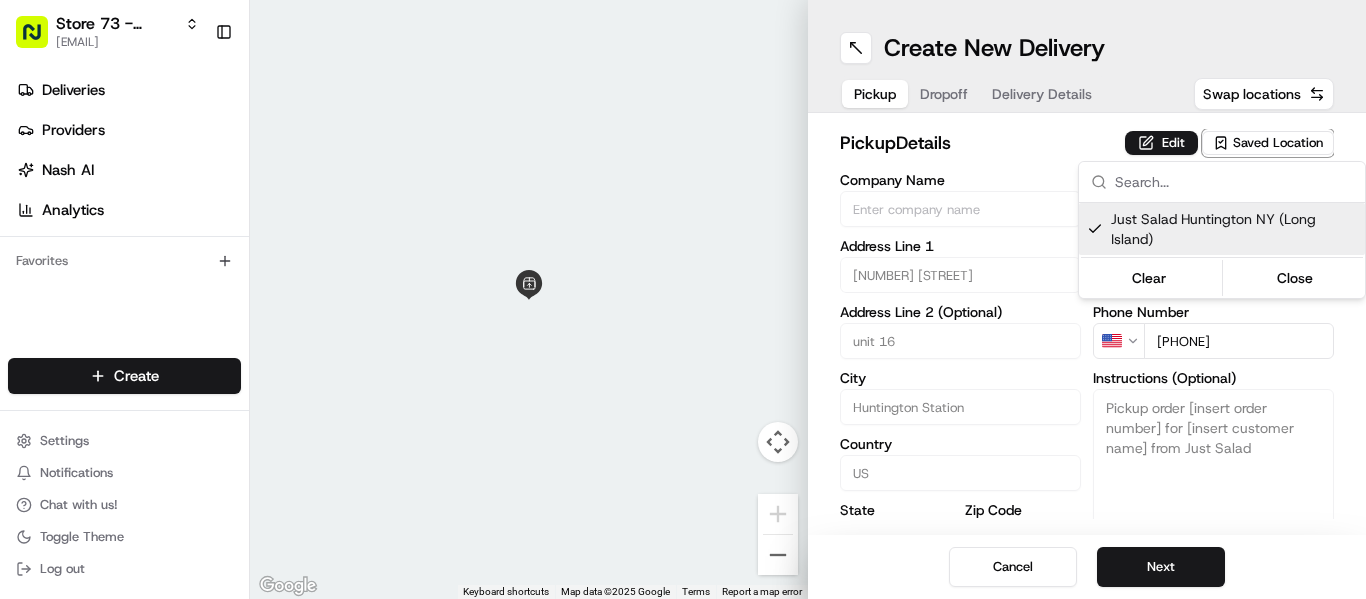 type 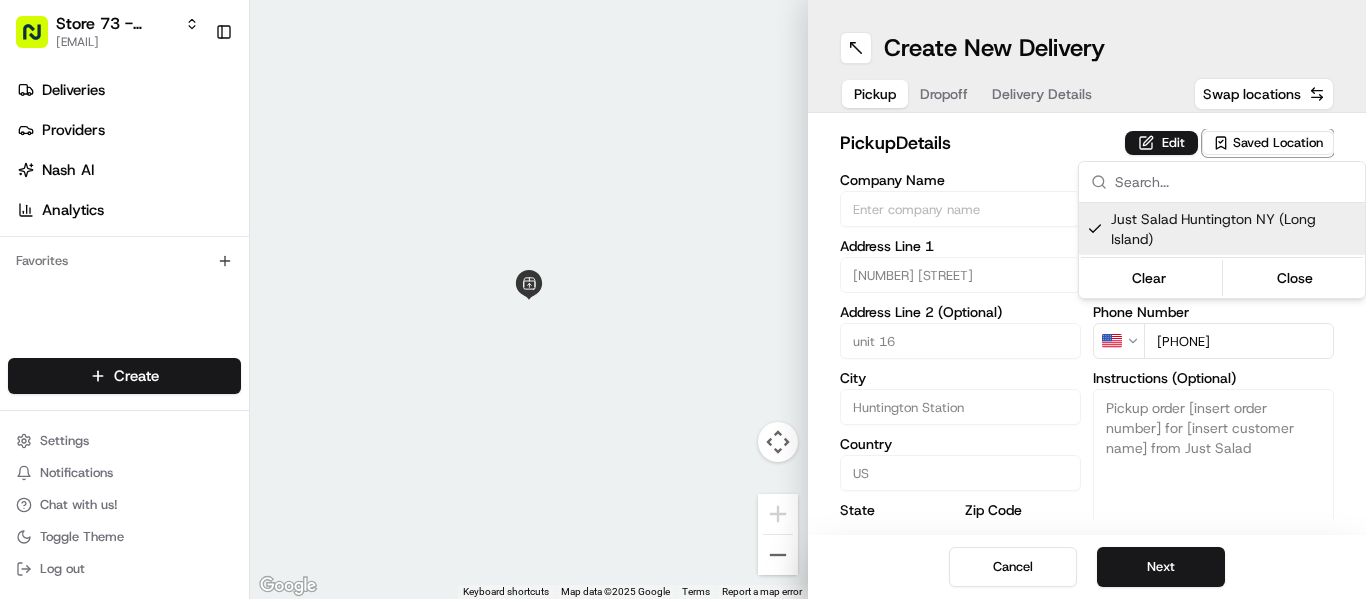type 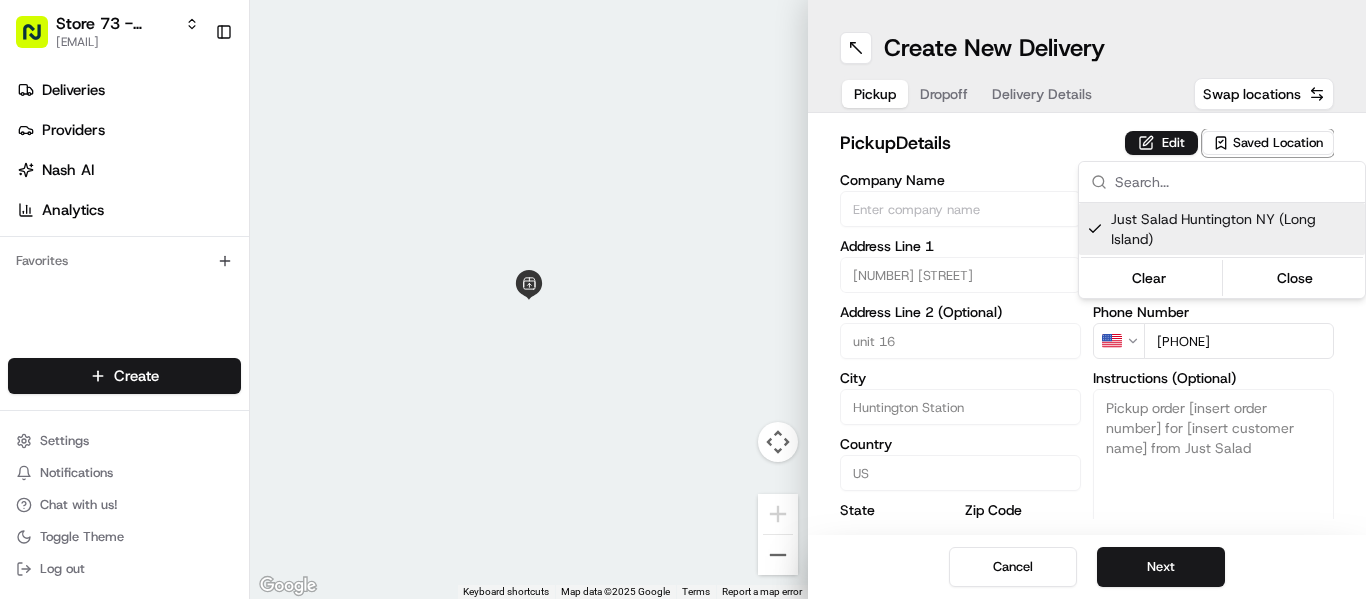 type 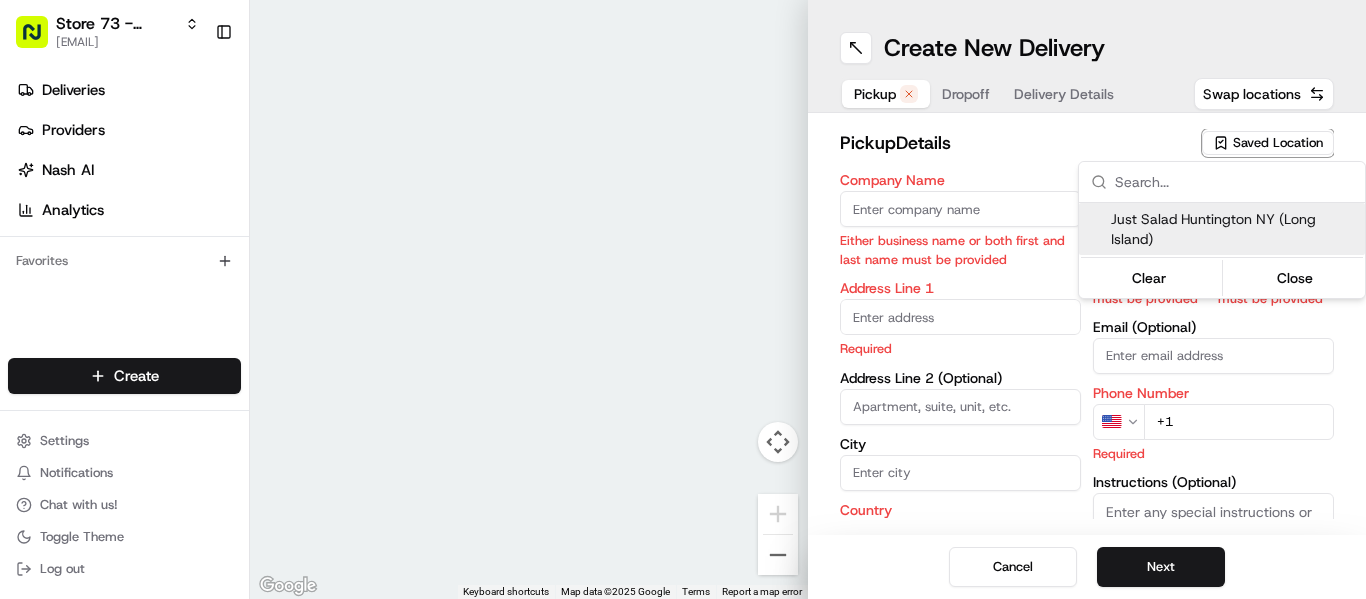click on "Just Salad Huntington NY (Long Island)" at bounding box center (1234, 229) 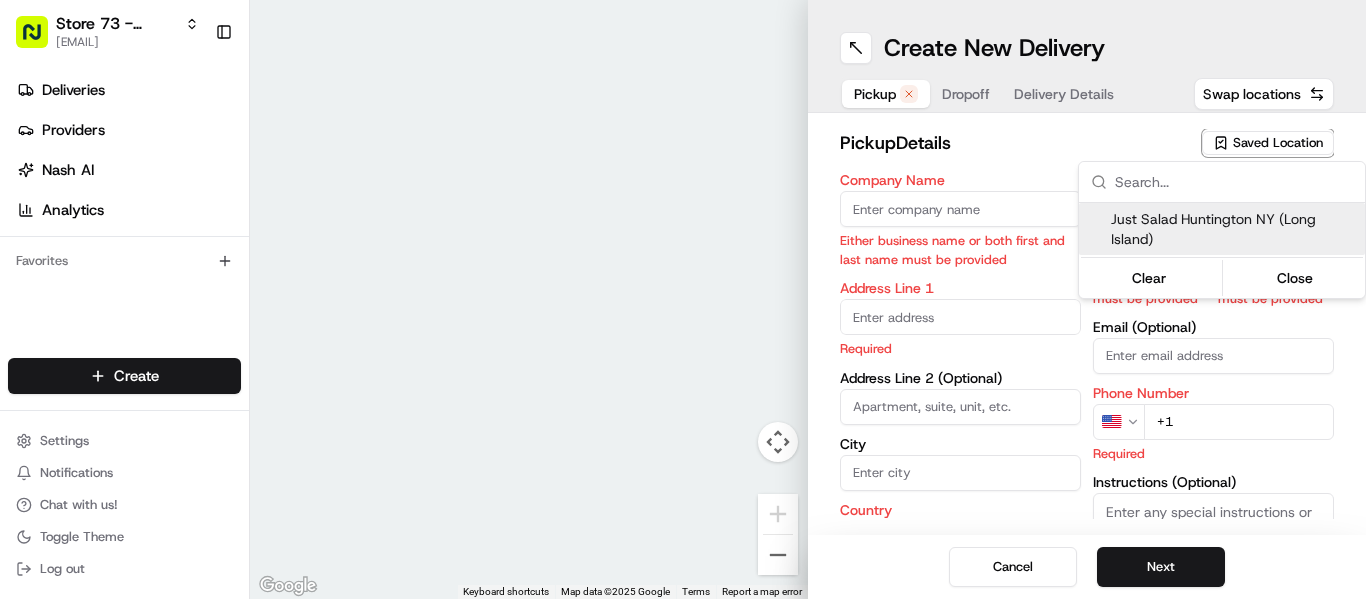 type on "350 Walt Whitman Rd" 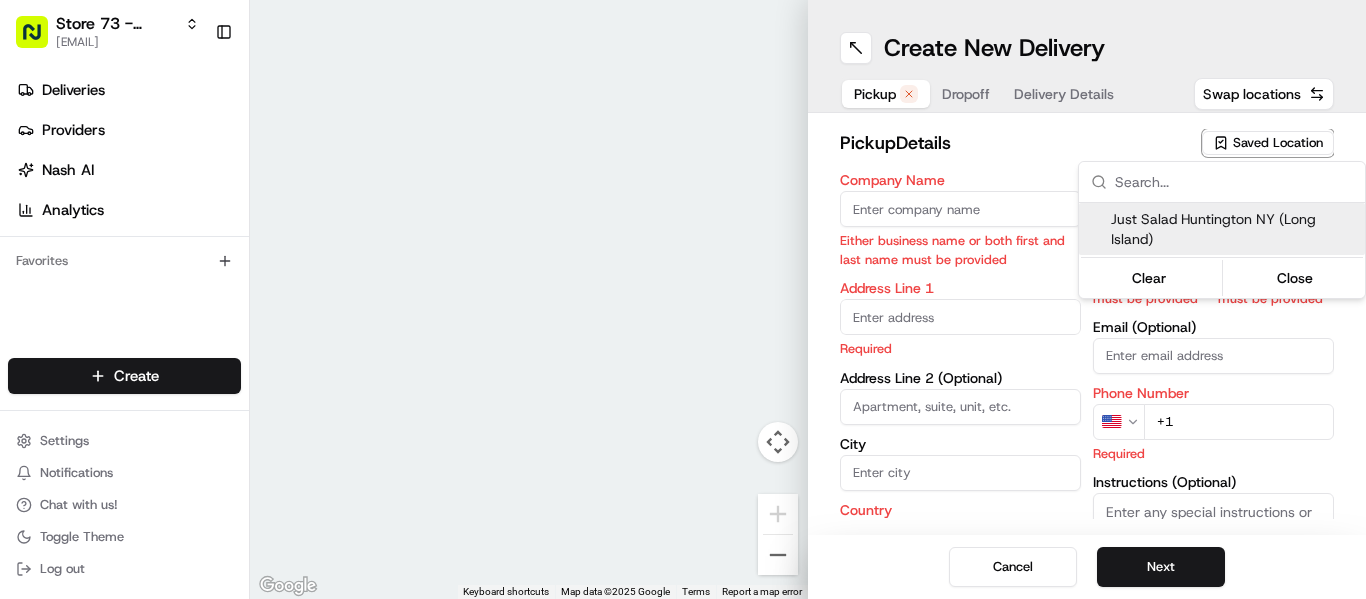 type on "unit 16" 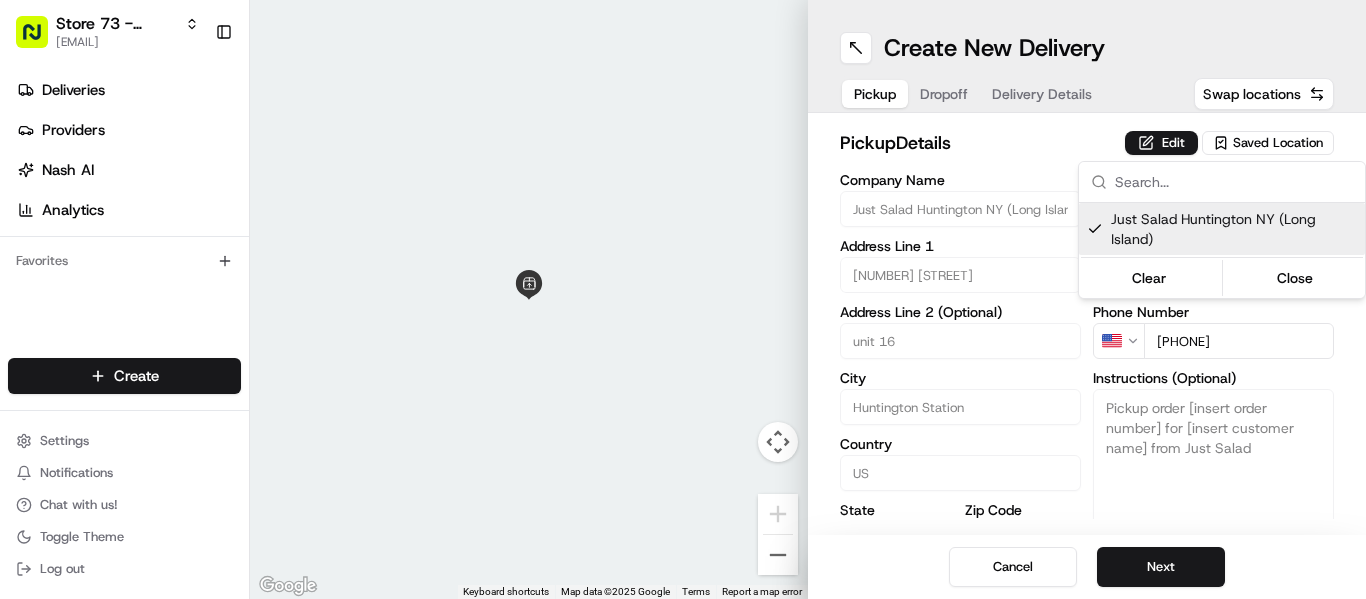 click on "Store 73 - Huntington NY (Long Island) (Just Salad) mrivera@justsalad.com Toggle Sidebar Deliveries Providers Nash AI Analytics Favorites Main Menu Members & Organization Organization Users Roles Preferences Customization Tracking Orchestration Automations Locations Pickup Locations Dropoff Locations Billing Billing Refund Requests Integrations Notification Triggers Webhooks API Keys Request Logs Create Settings Notifications Chat with us! Toggle Theme Log out ← Move left → Move right ↑ Move up ↓ Move down + Zoom in - Zoom out Home Jump left by 75% End Jump right by 75% Page Up Jump up by 75% Page Down Jump down by 75% Keyboard shortcuts Map Data Map data ©2025 Google Map data ©2025 Google 2 m  Click to toggle between metric and imperial units Terms Report a map error Create New Delivery Pickup Dropoff Delivery Details Swap locations pickup  Details  Edit Saved Location Company Name Just Salad Huntington NY (Long Island) Address Line 1 350 Walt Whitman Rd Address Line 2 (Optional)" at bounding box center (683, 299) 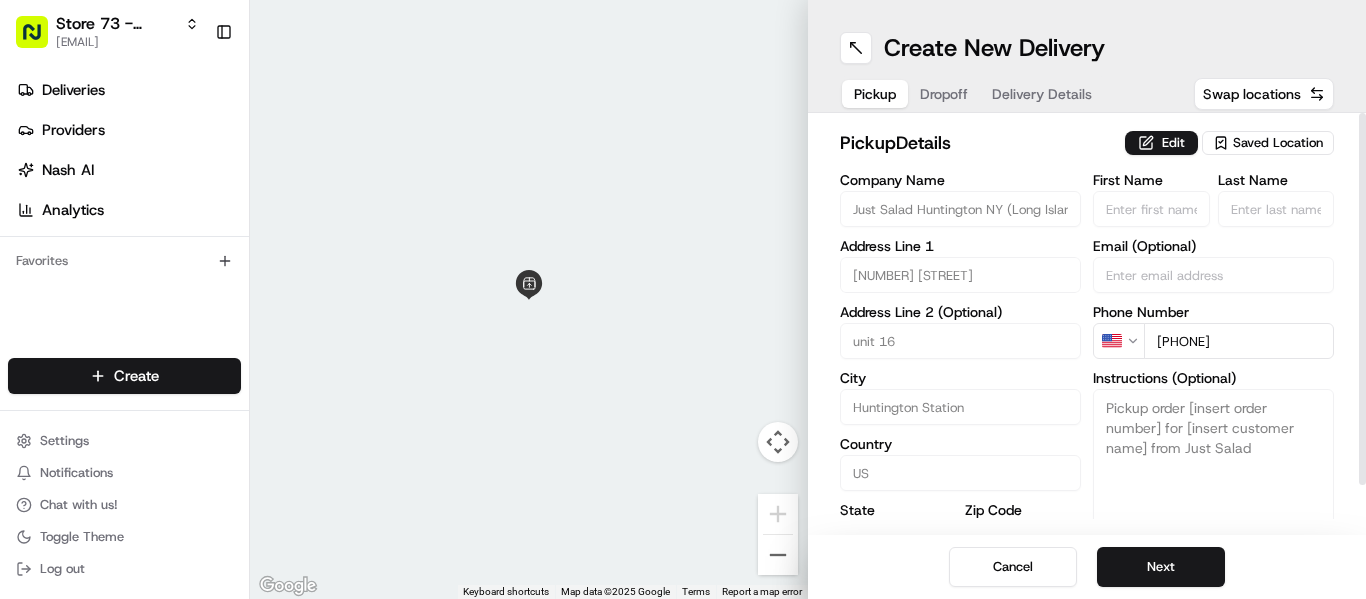 type 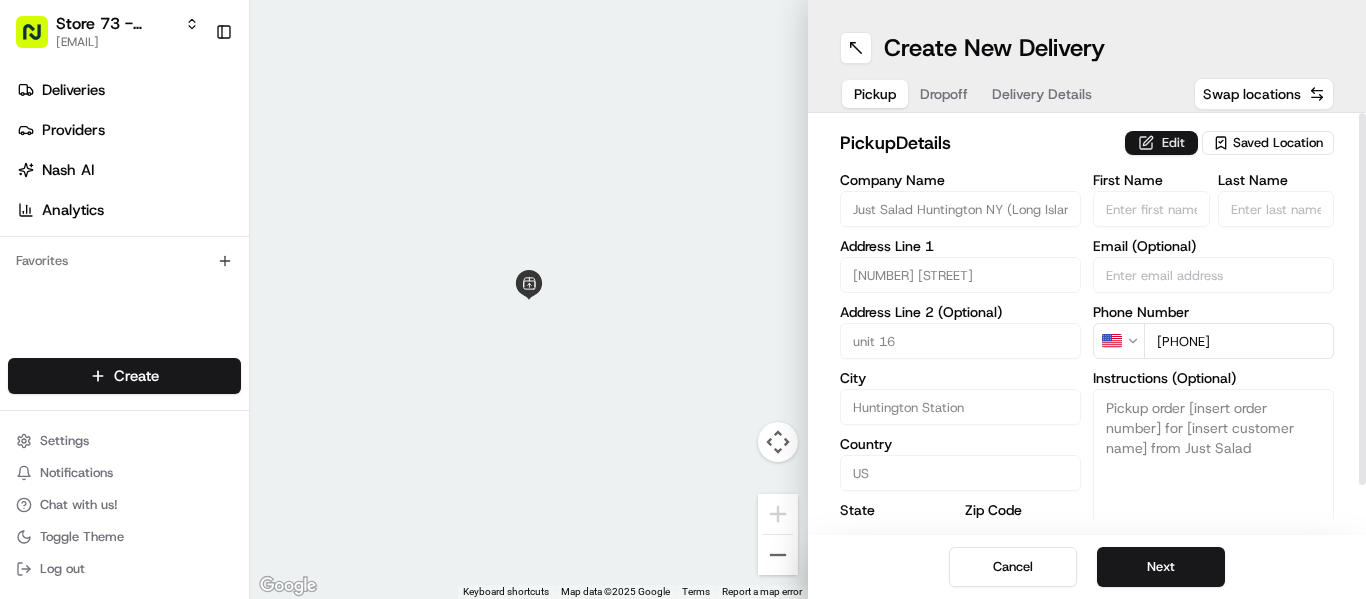 click on "Edit" at bounding box center (1161, 143) 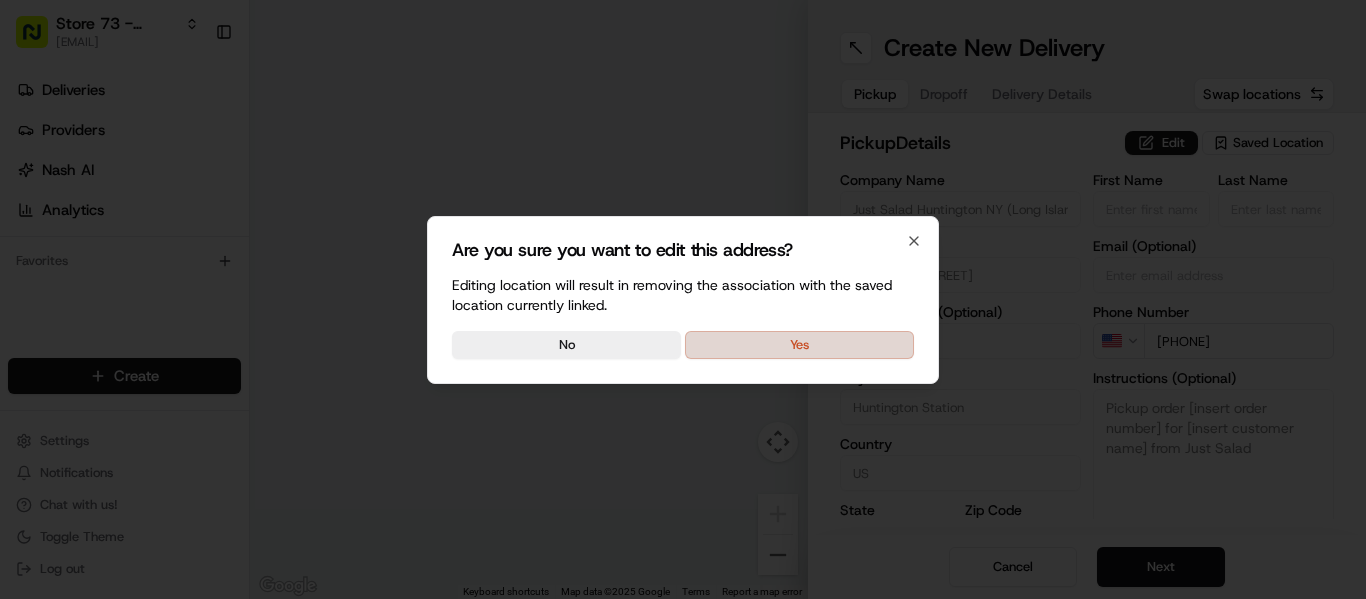 click on "Yes" at bounding box center [799, 345] 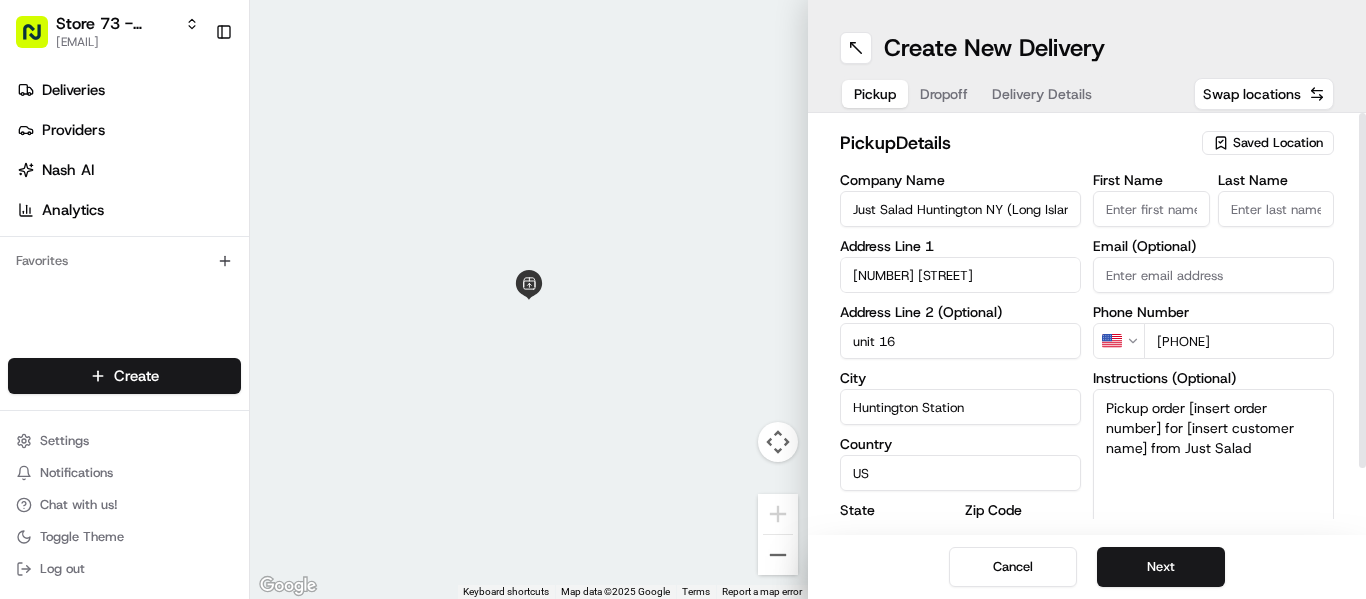 click on "First Name" at bounding box center [1151, 209] 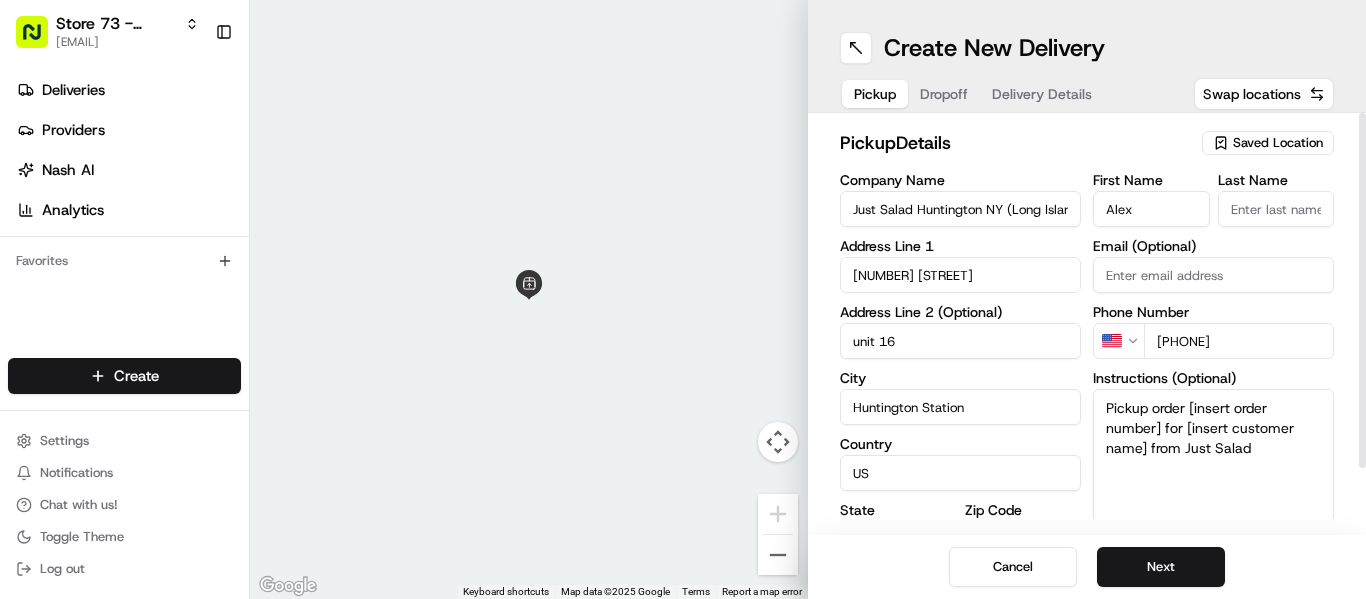 type on "Alex" 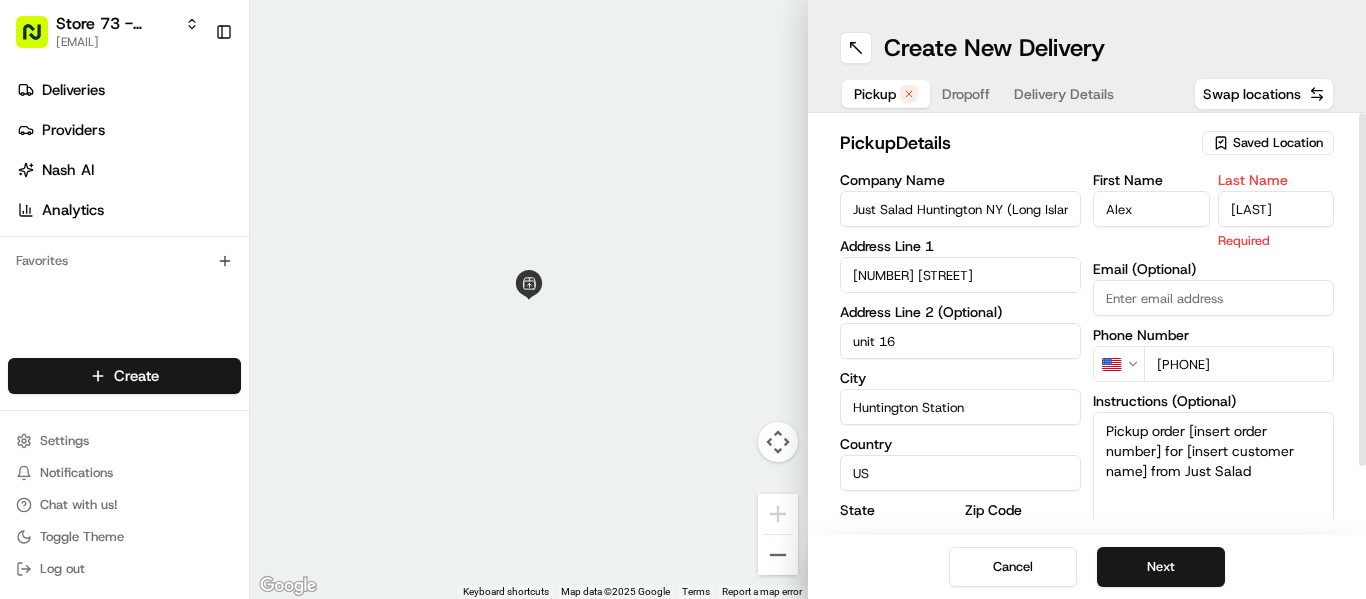 type on "Chung" 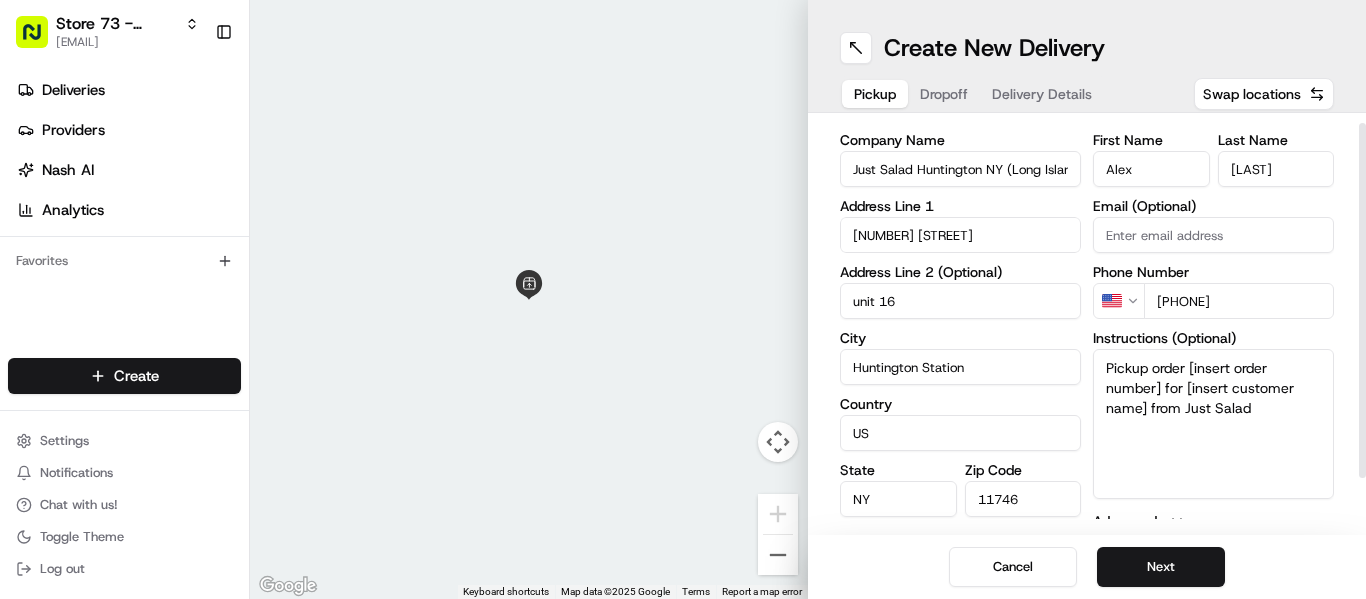 scroll, scrollTop: 74, scrollLeft: 0, axis: vertical 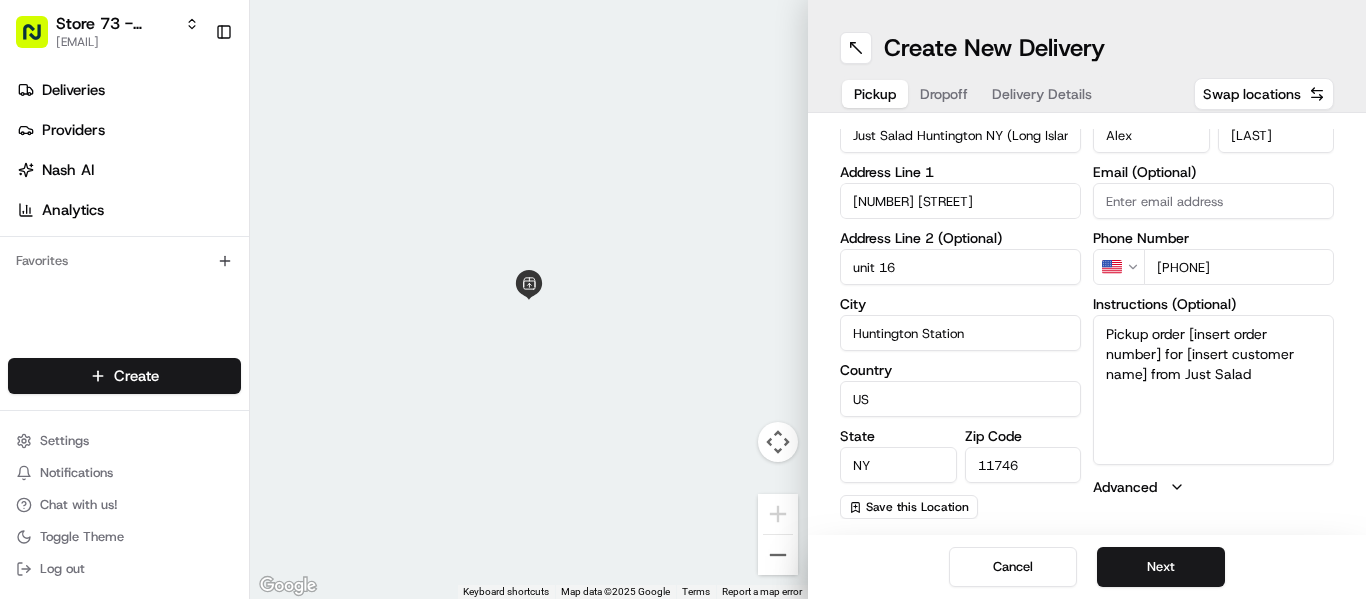 click on "Pickup order [insert order number] for [insert customer name] from Just Salad" at bounding box center [1213, 390] 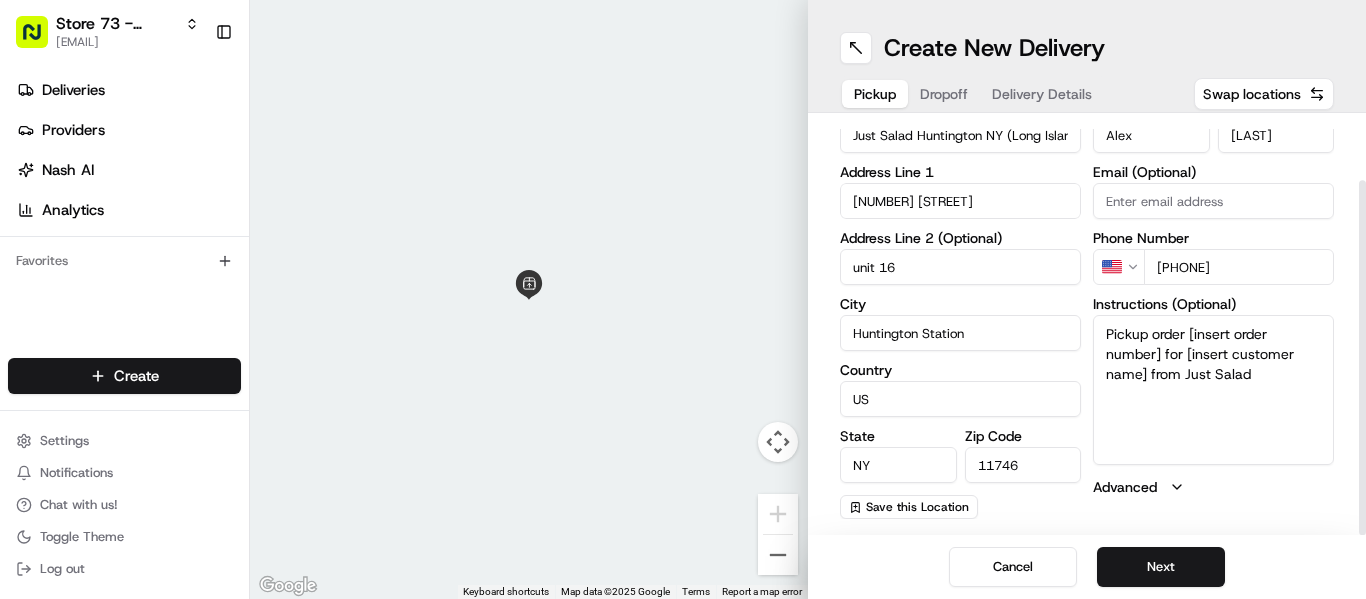 click on "Pickup order [insert order number] for [insert customer name] from Just Salad" at bounding box center [1213, 390] 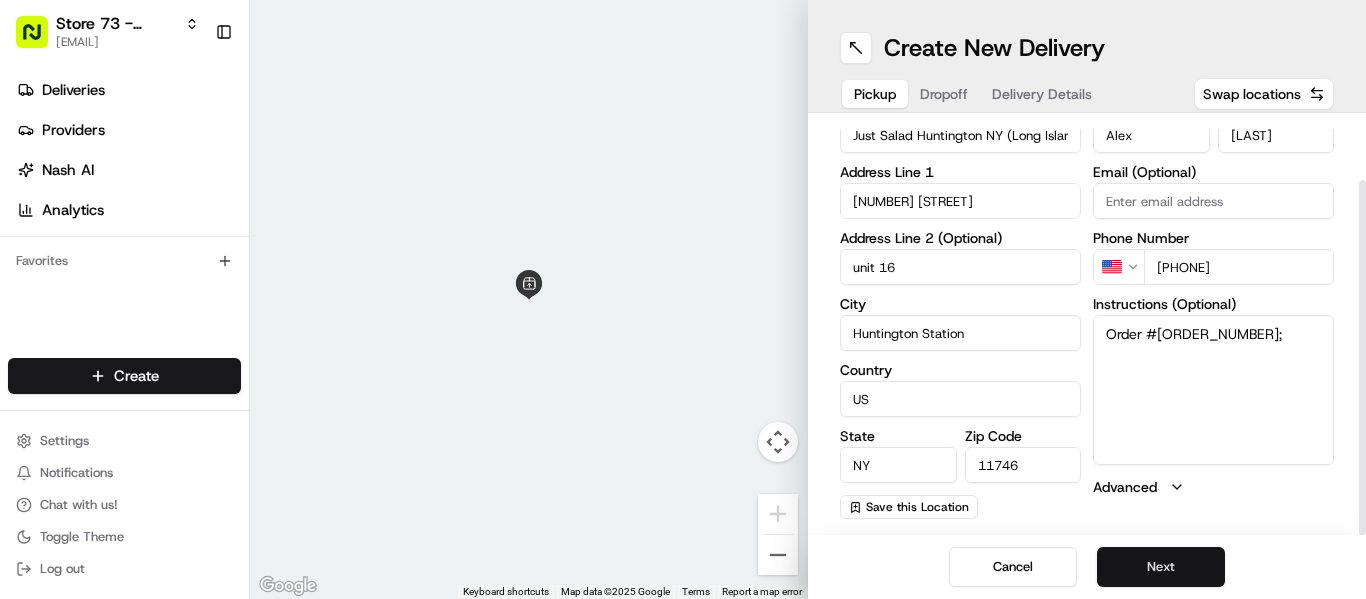 type on "Order #APP-13042984;" 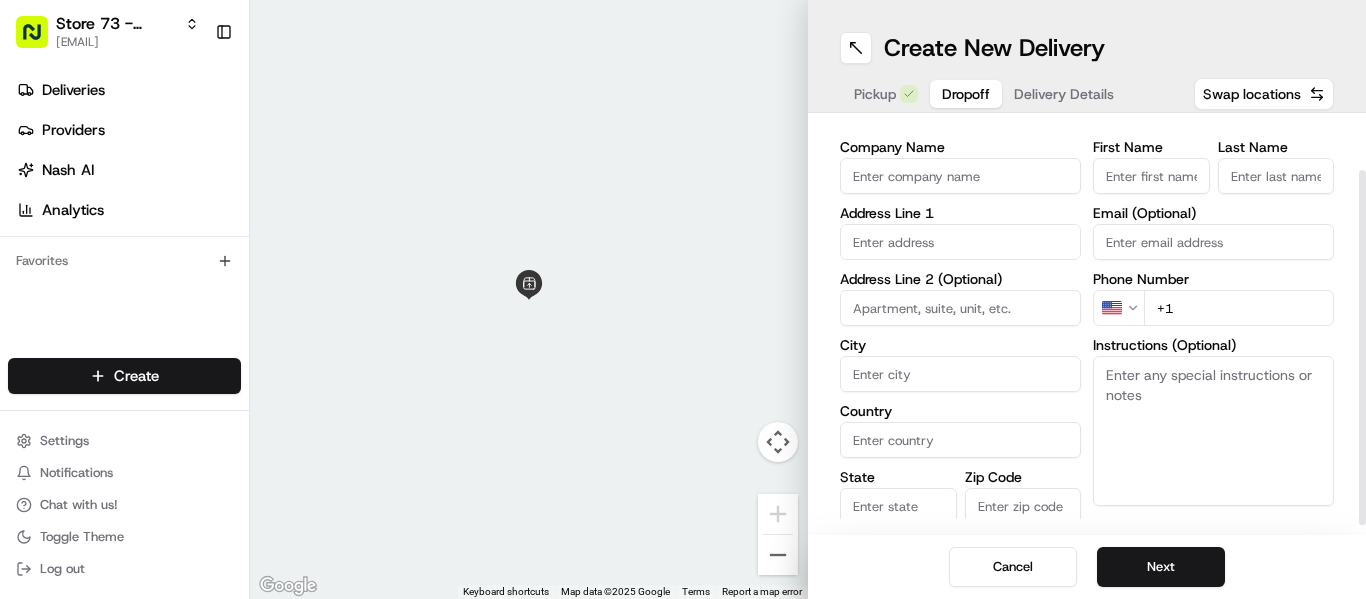 scroll, scrollTop: 0, scrollLeft: 0, axis: both 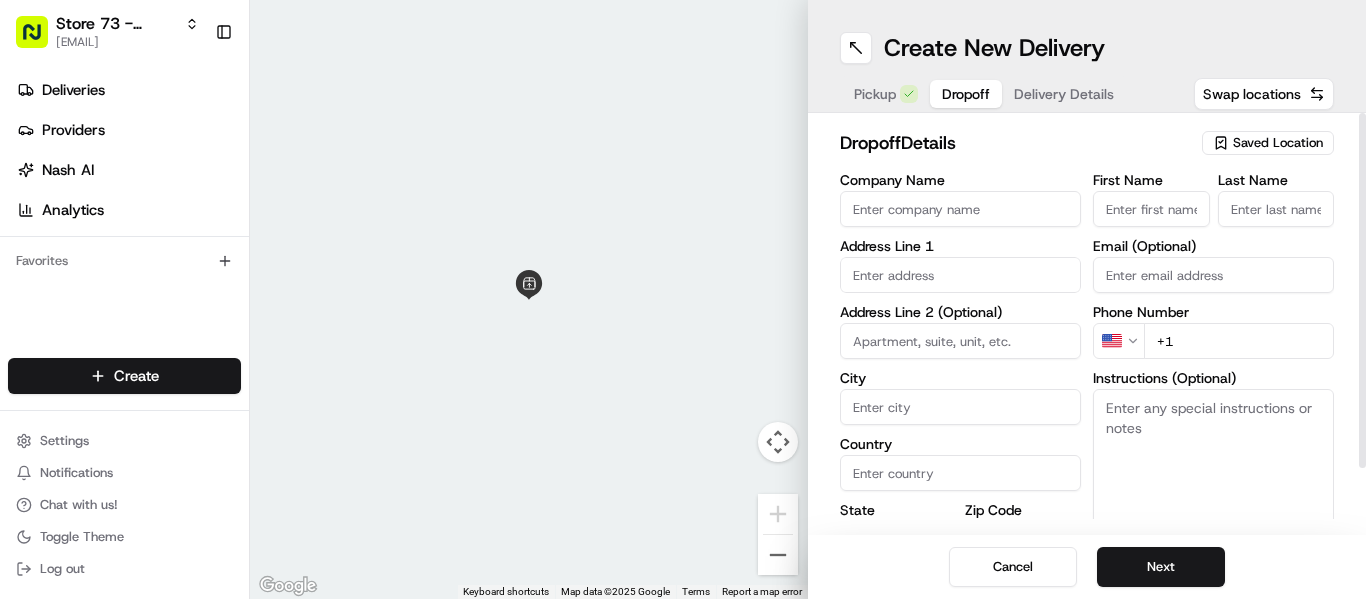 click on "First Name" at bounding box center (1151, 209) 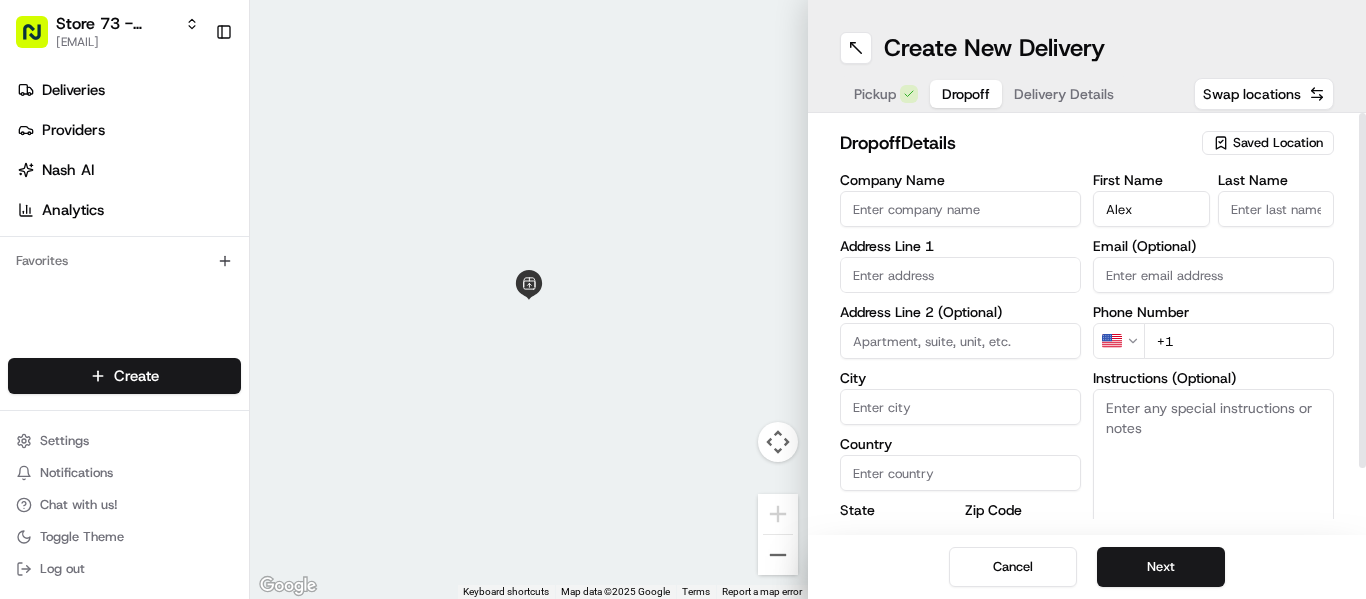 type on "Alex" 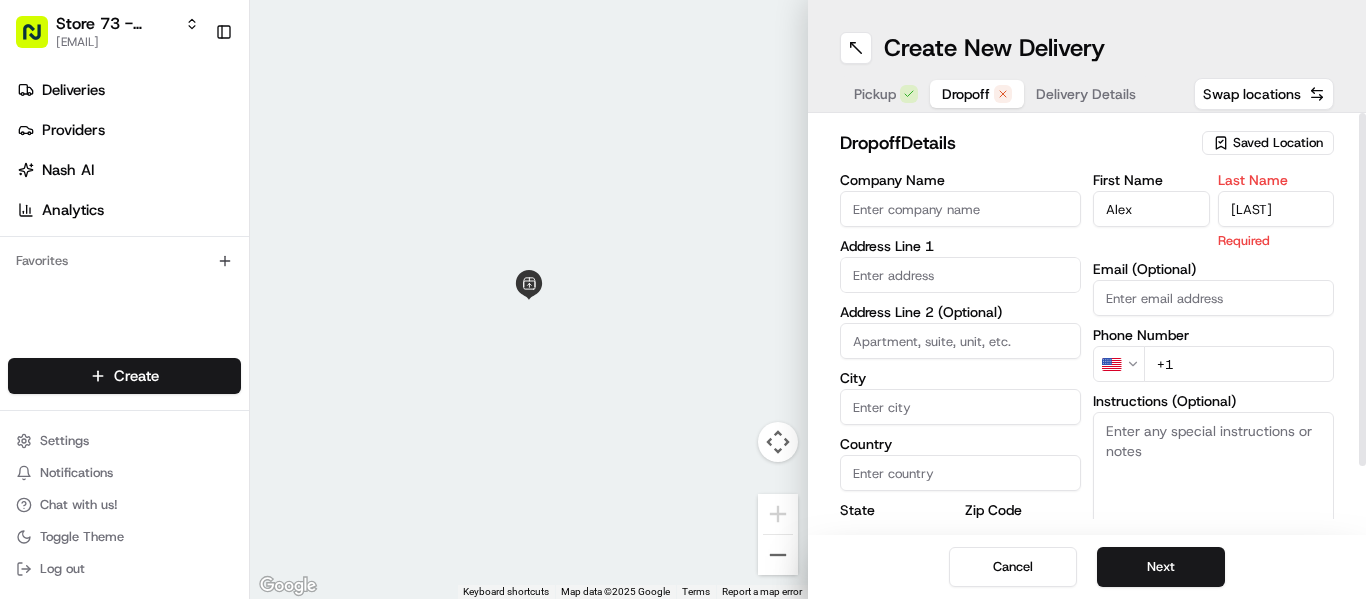 type on "Chung" 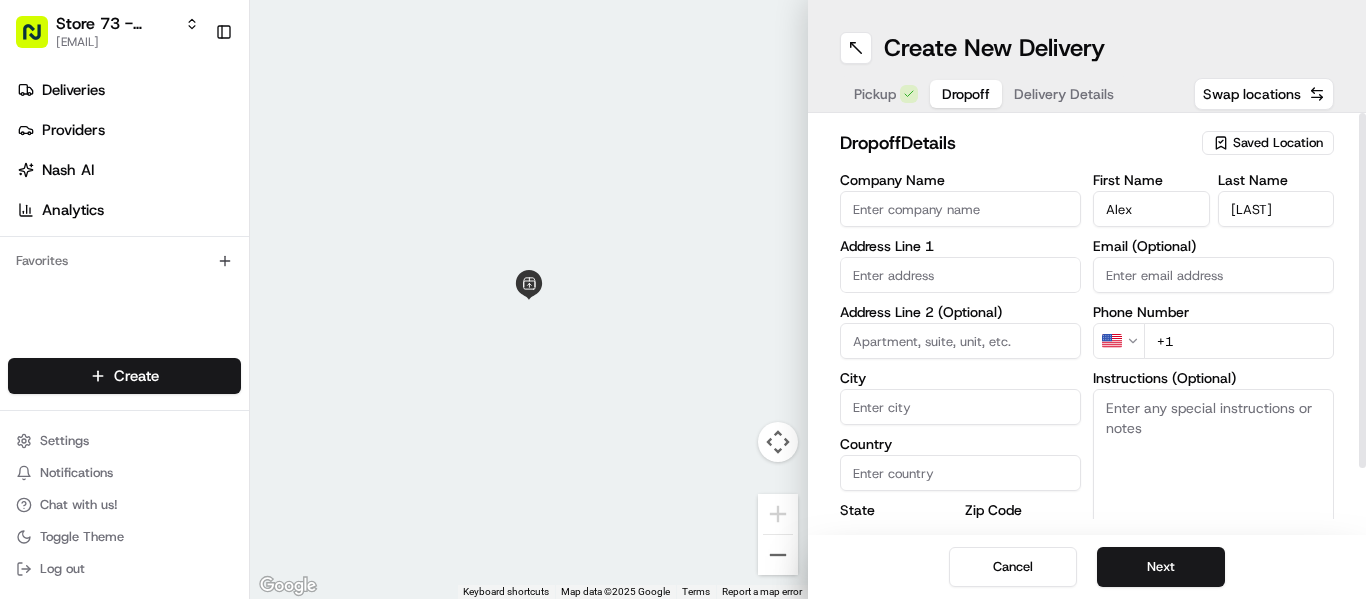 click at bounding box center (960, 275) 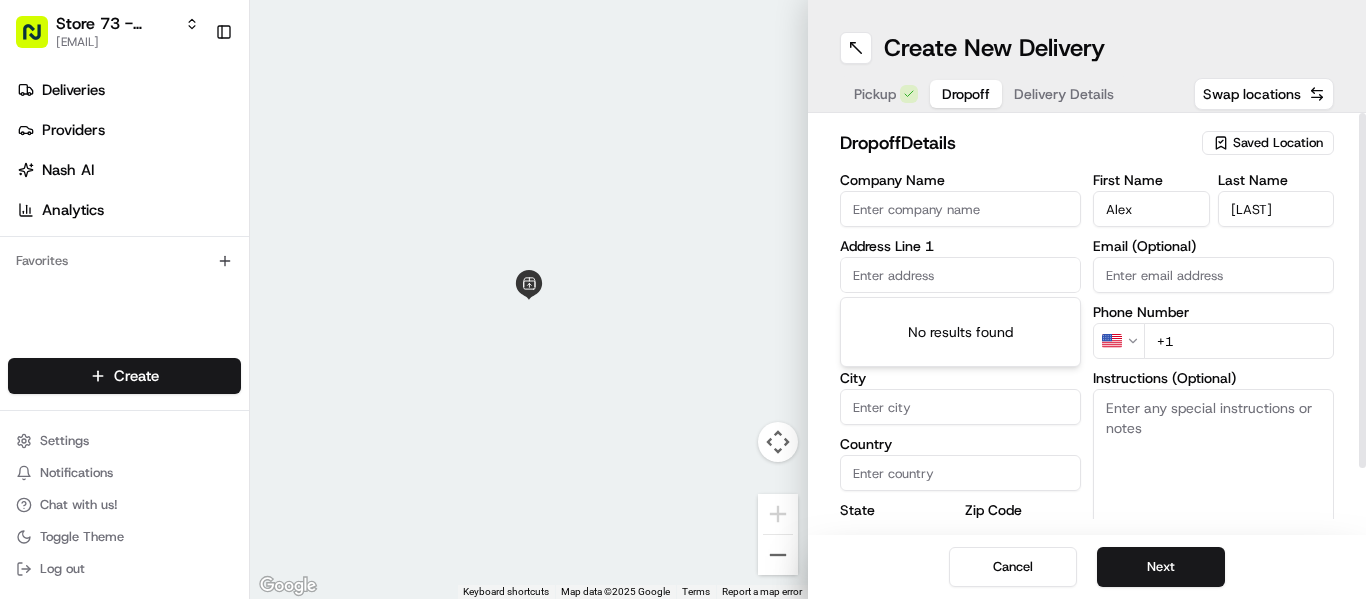 paste on "235 Pinelawn Road" 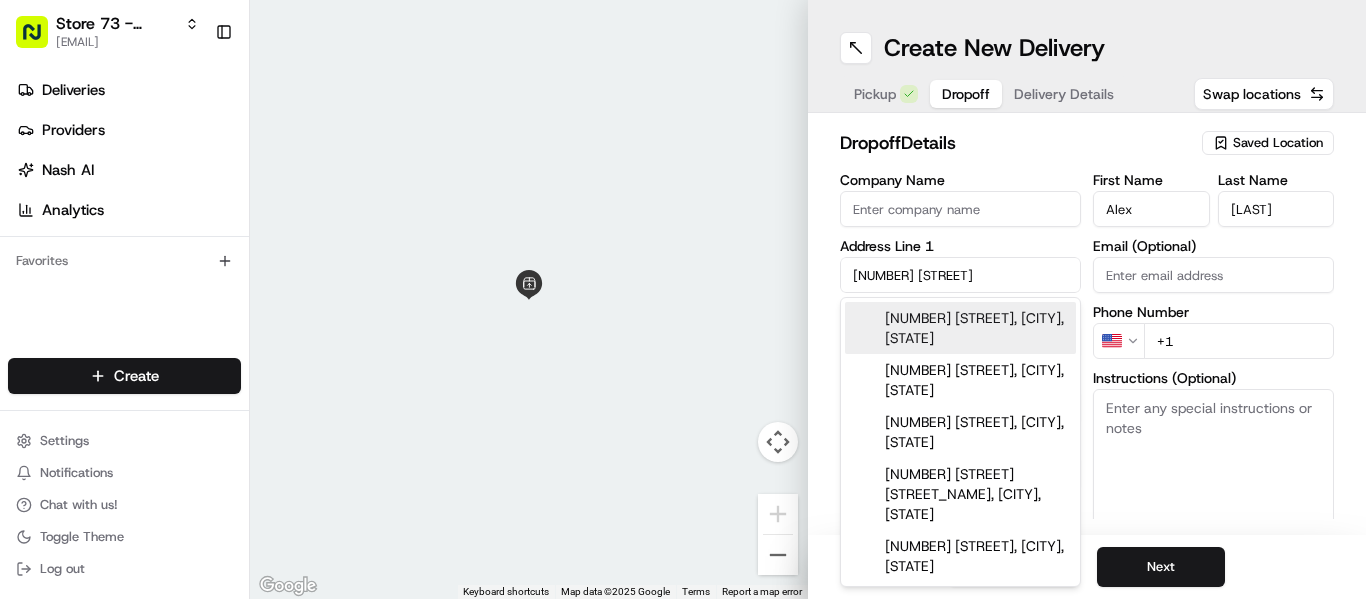 click on "235 Pinelawn Road, Melville, NY" at bounding box center (960, 328) 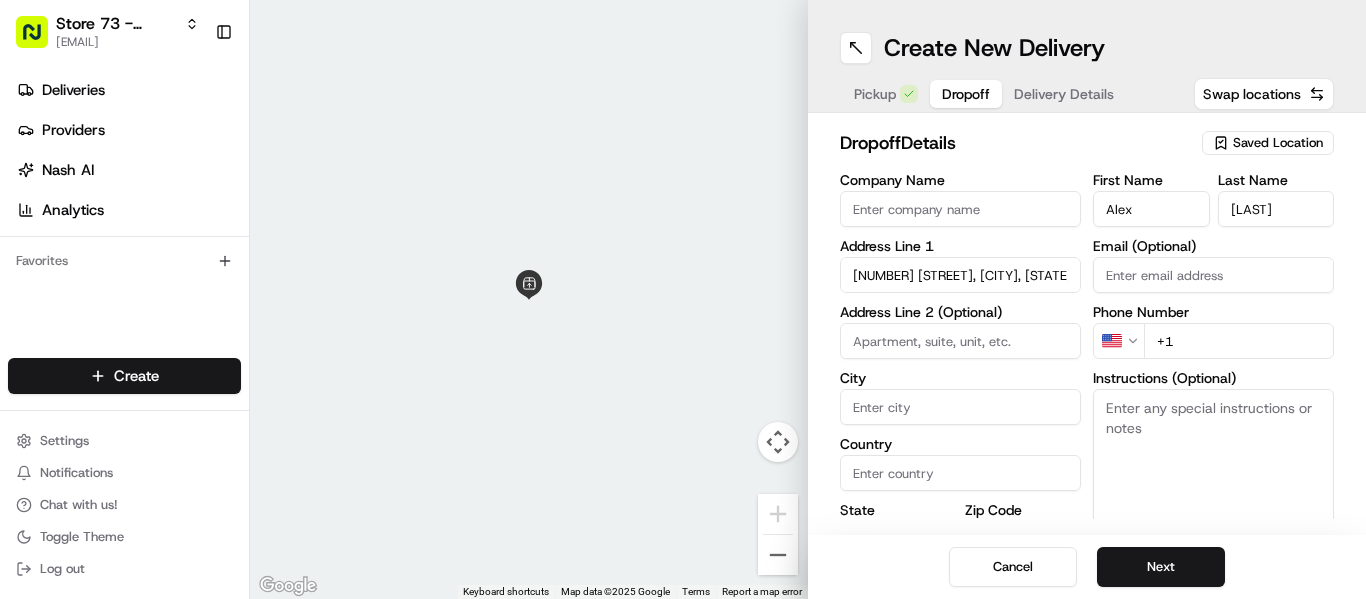 type on "235 Pinelawn Rd, Melville, NY 11747, USA" 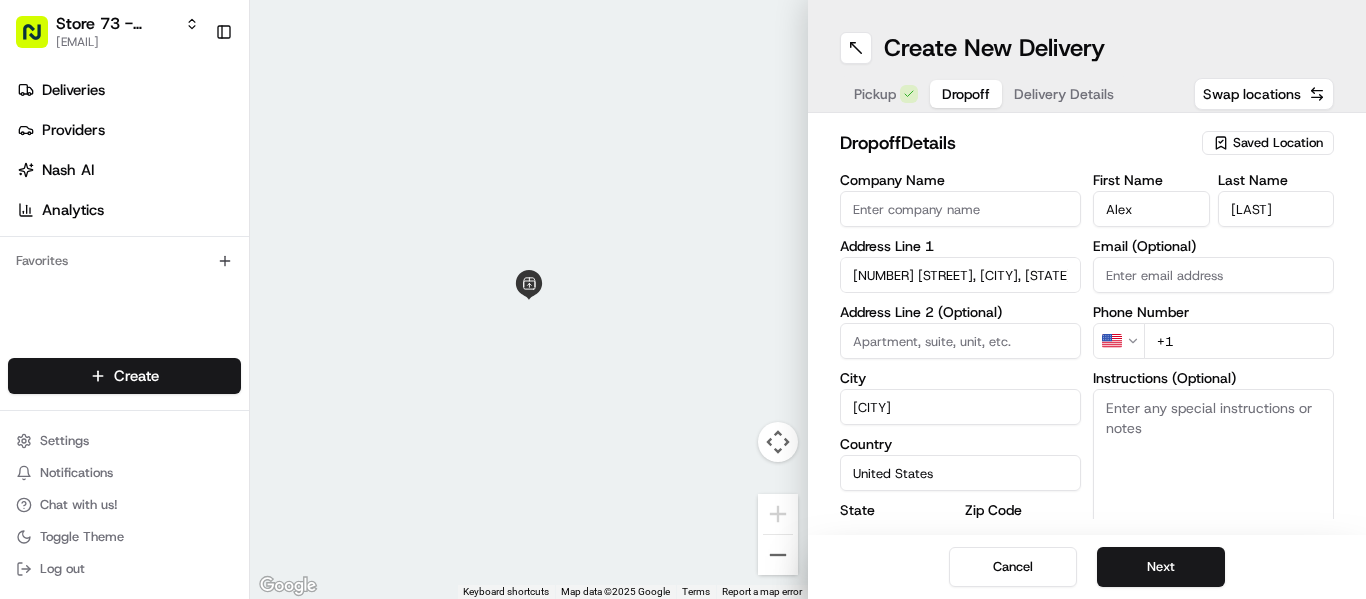 type on "235 Pinelawn Road" 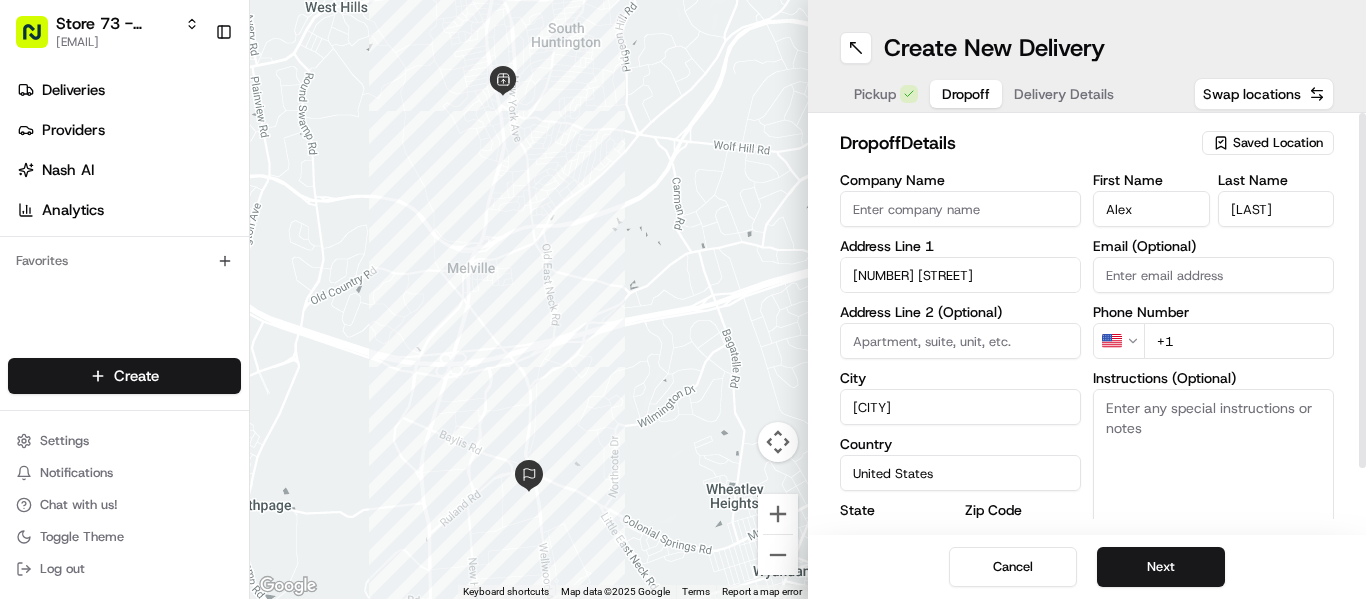 click on "Instructions (Optional)" at bounding box center (1213, 464) 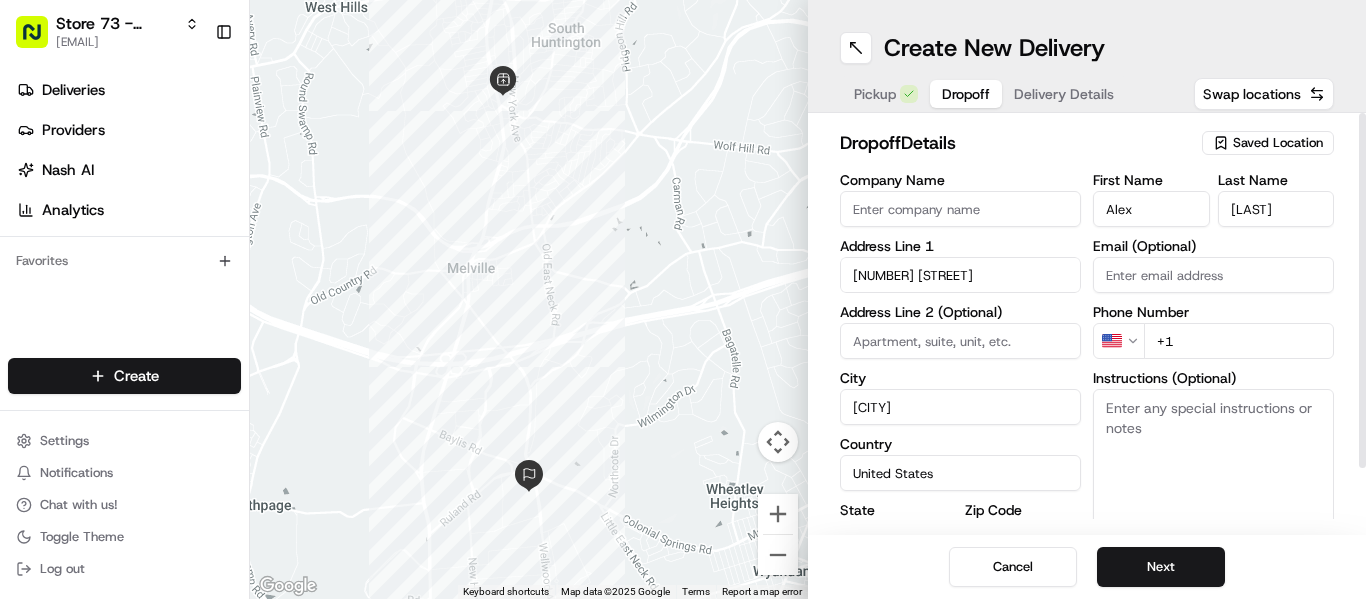 paste on "Absolute New York" 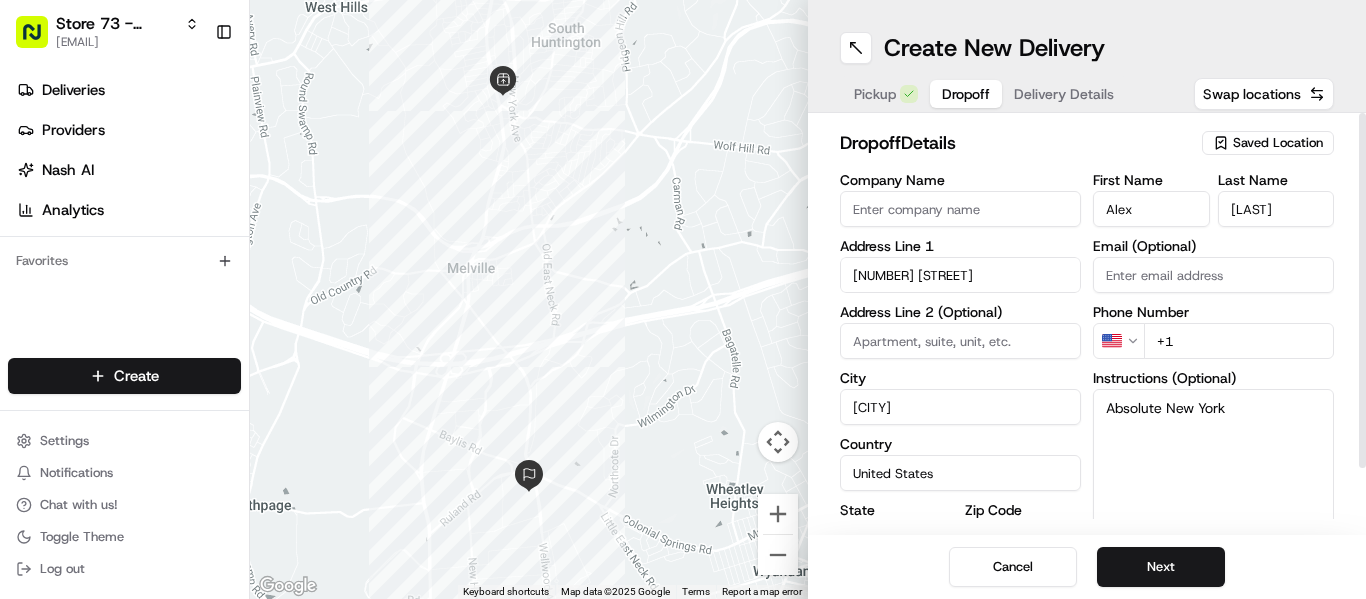 type on "Absolute New York" 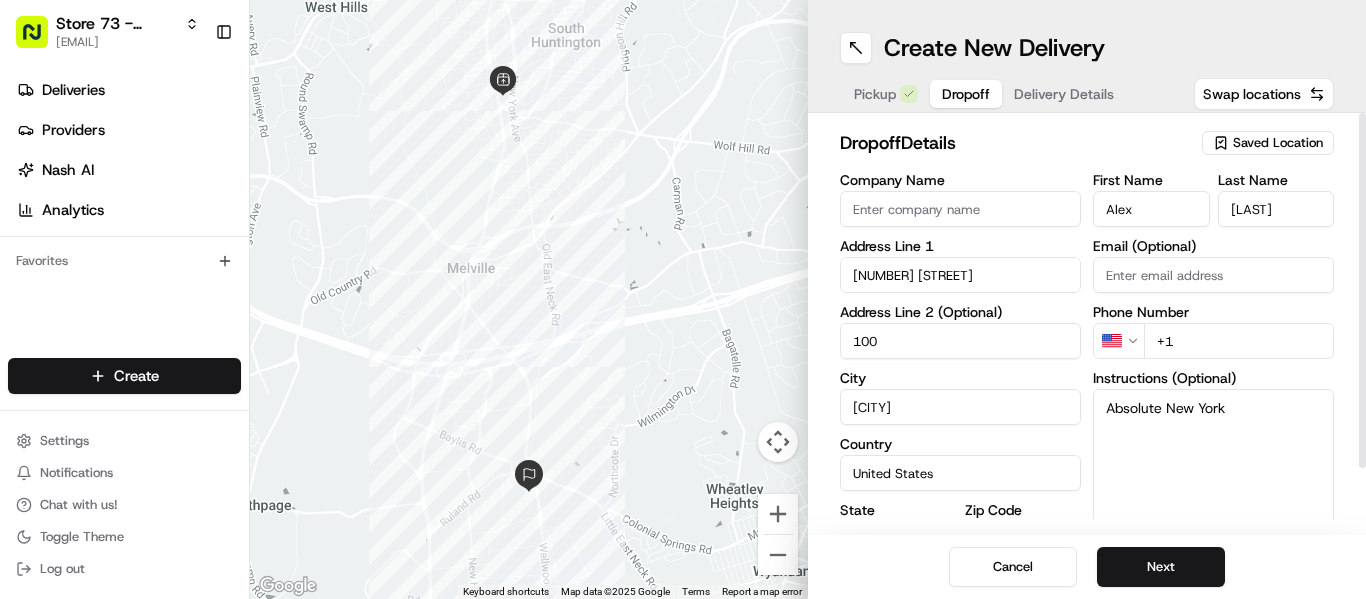 type on "100" 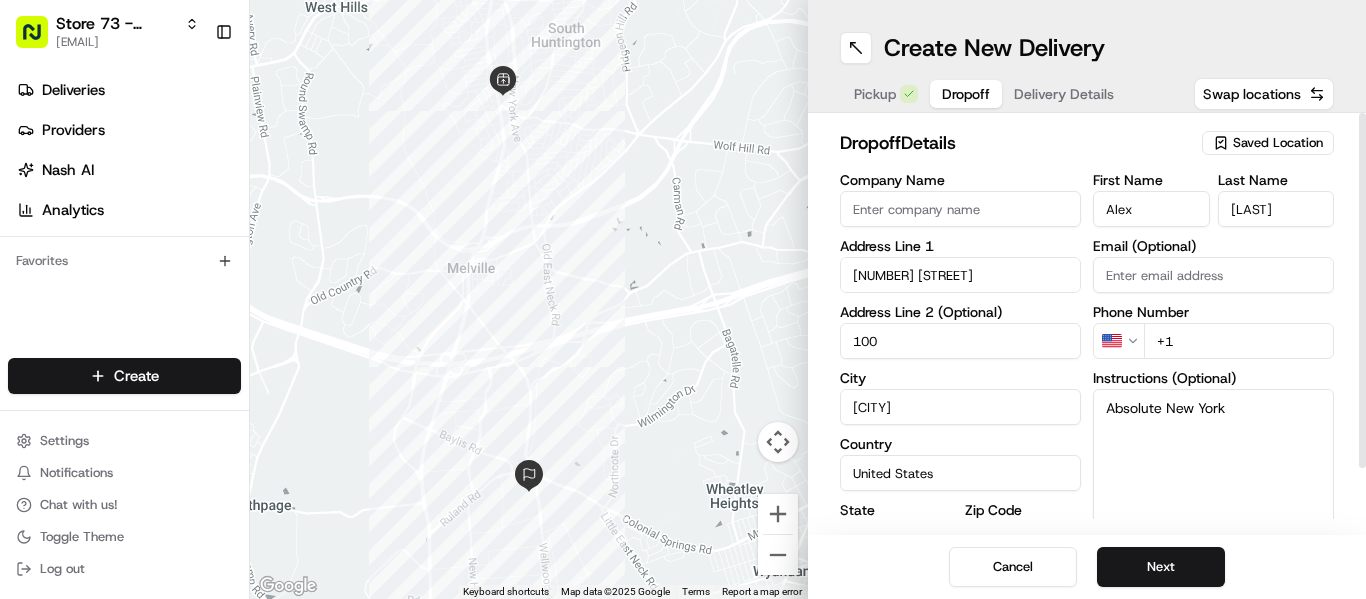 click on "+1" at bounding box center (1239, 341) 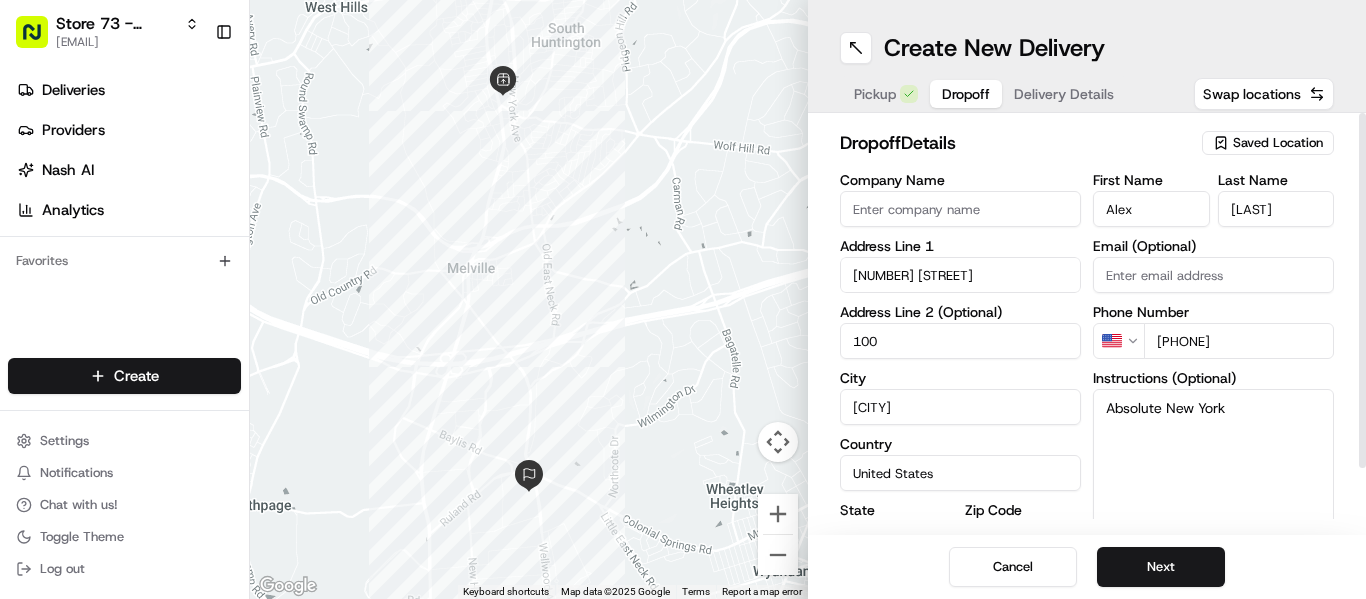 type on "+1 718 415 6323" 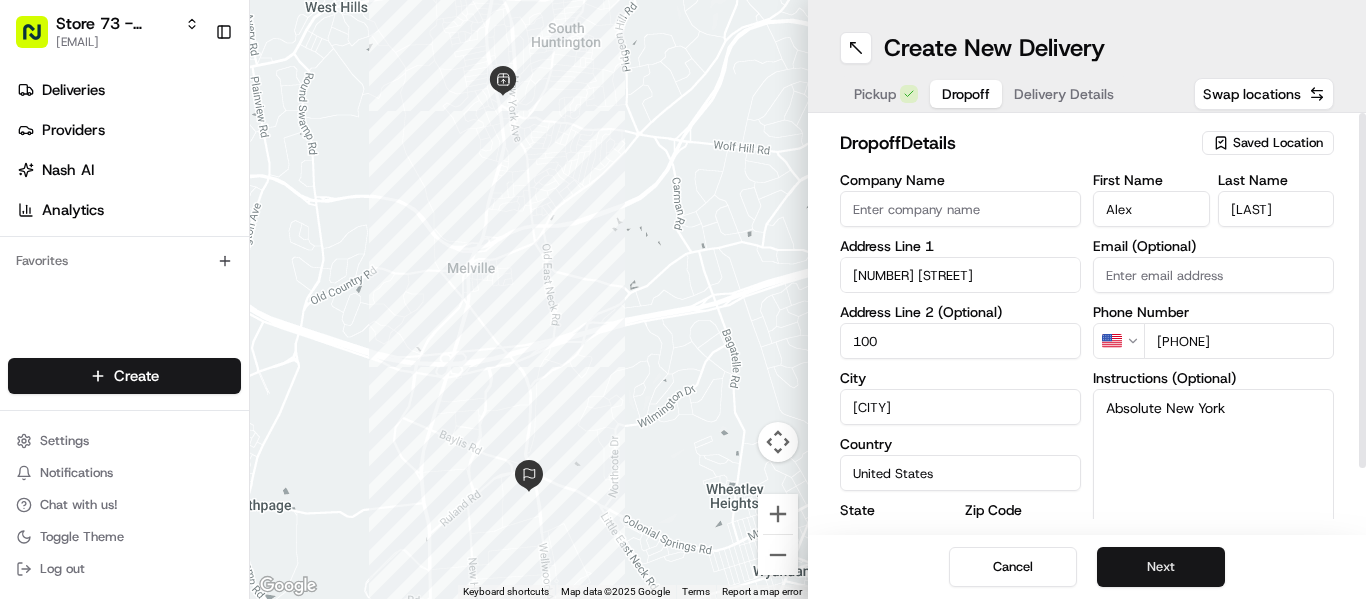 click on "Next" at bounding box center (1161, 567) 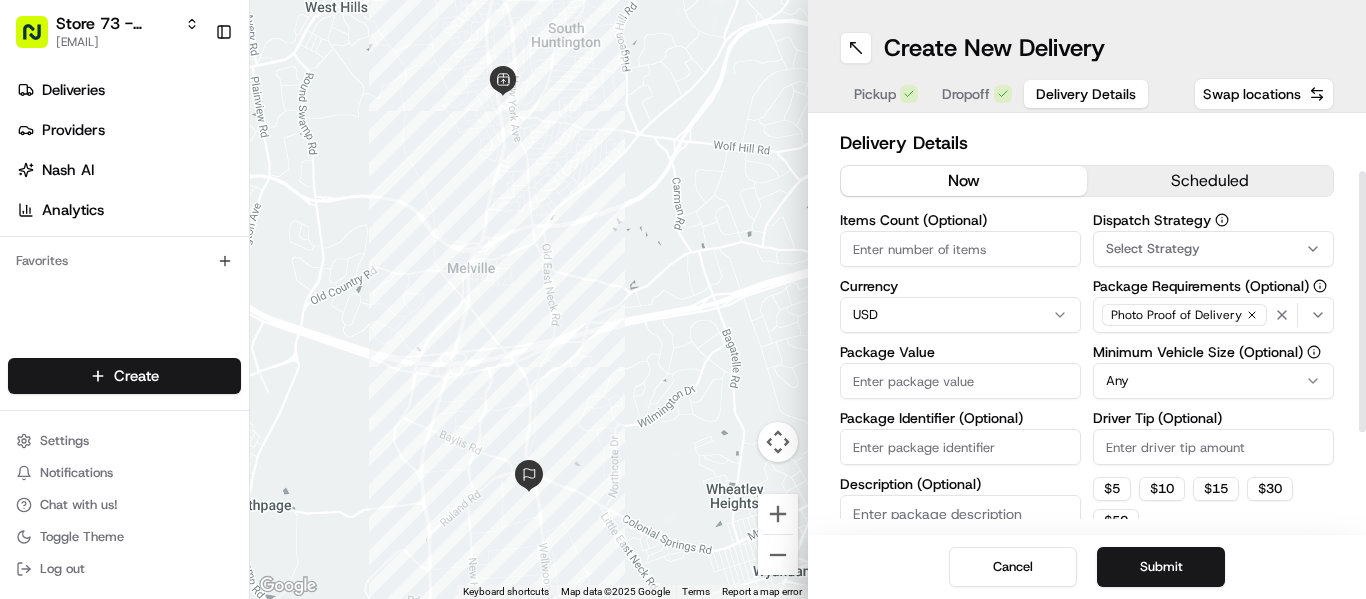 scroll, scrollTop: 240, scrollLeft: 0, axis: vertical 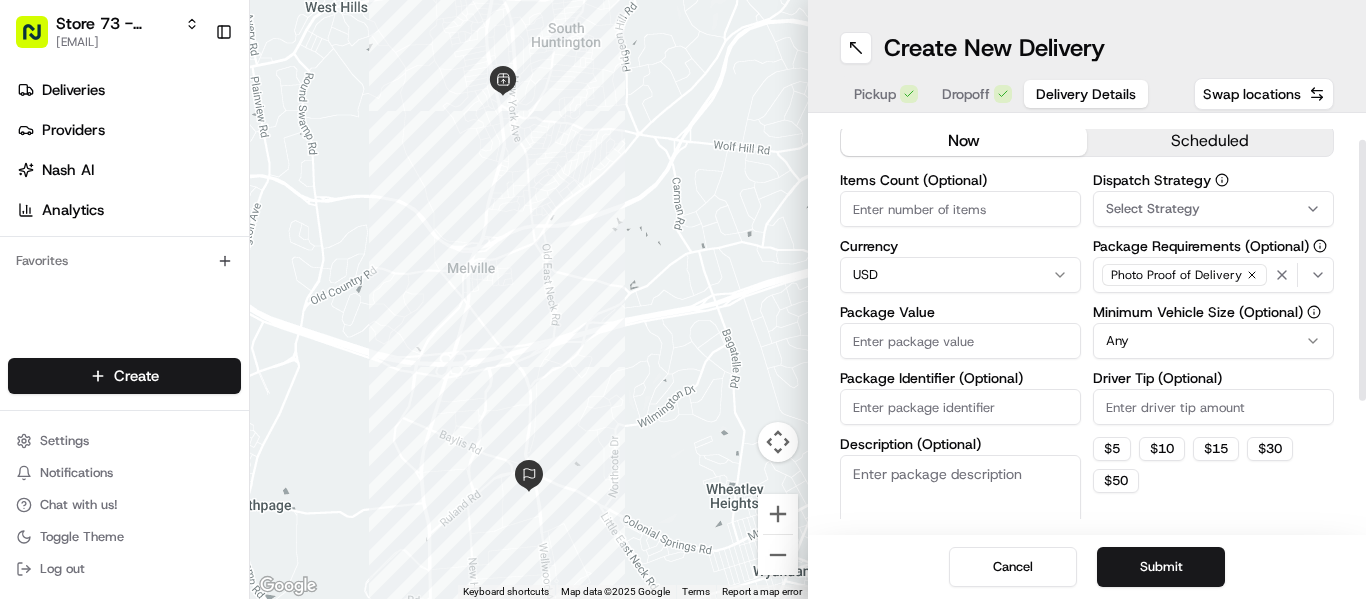 click on "Package Identifier (Optional)" at bounding box center [960, 407] 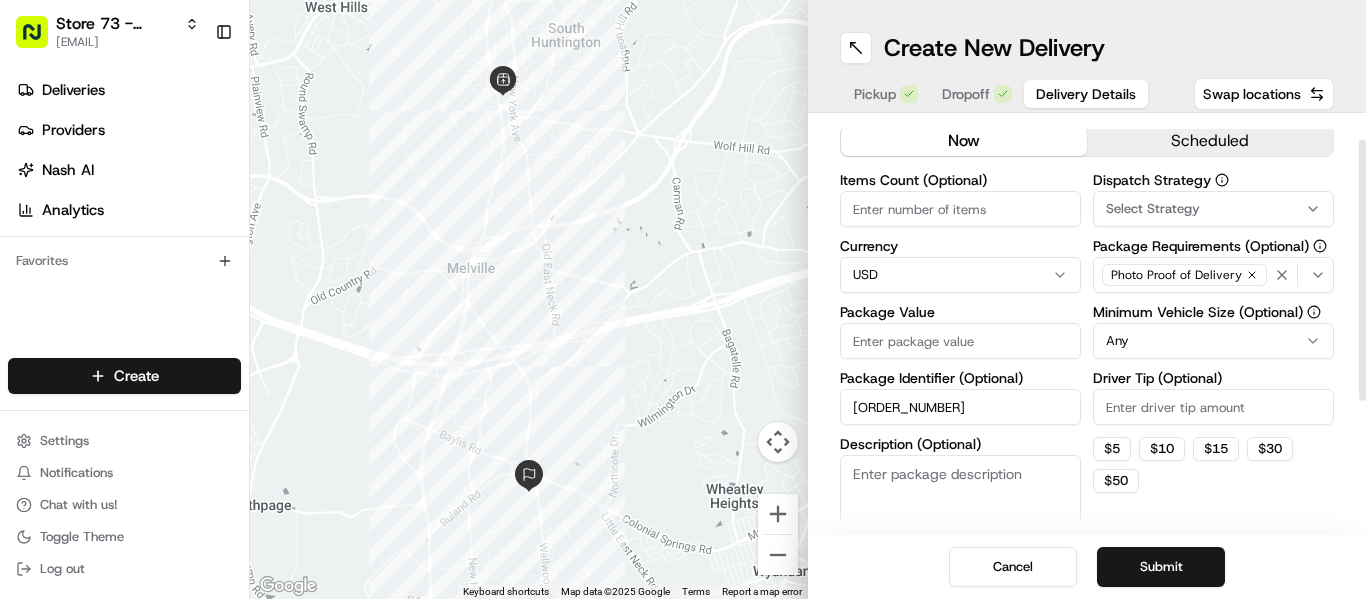 type on "13042984" 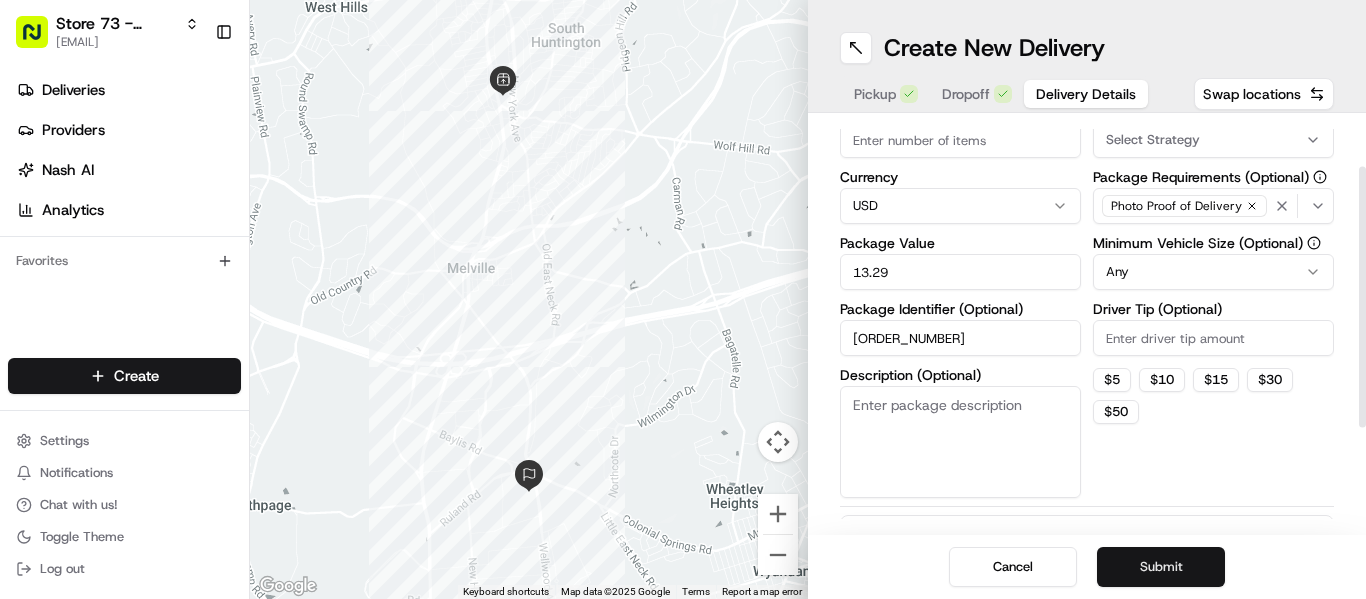 scroll, scrollTop: 140, scrollLeft: 0, axis: vertical 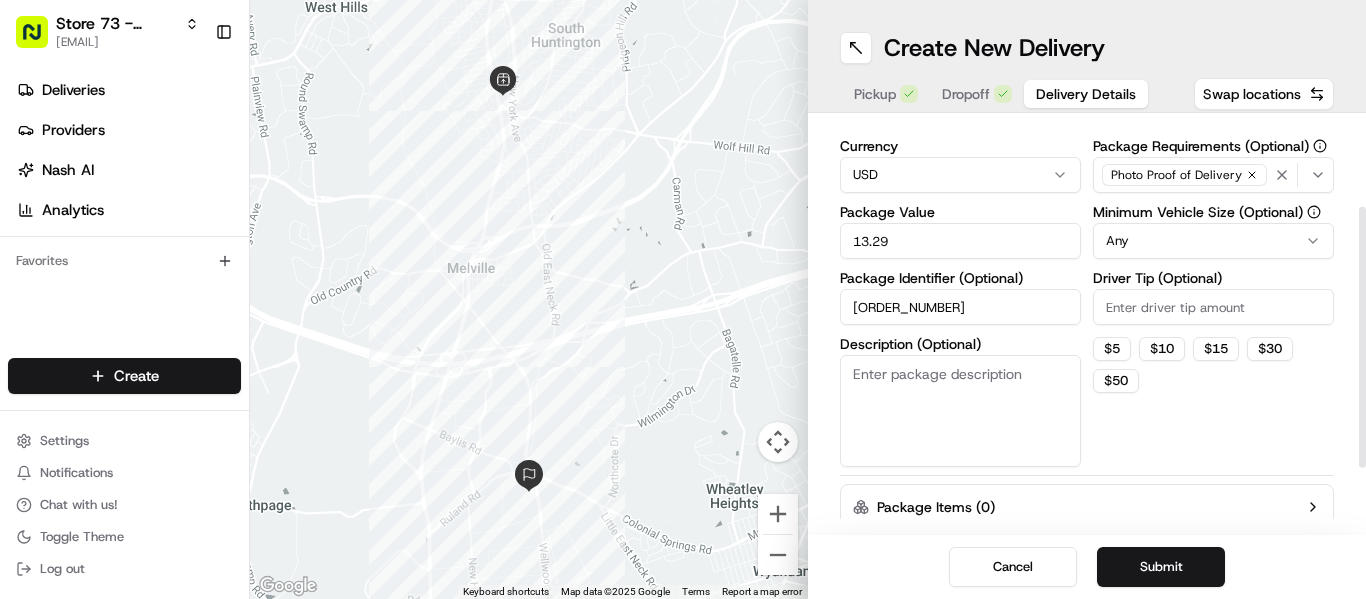type on "13.29" 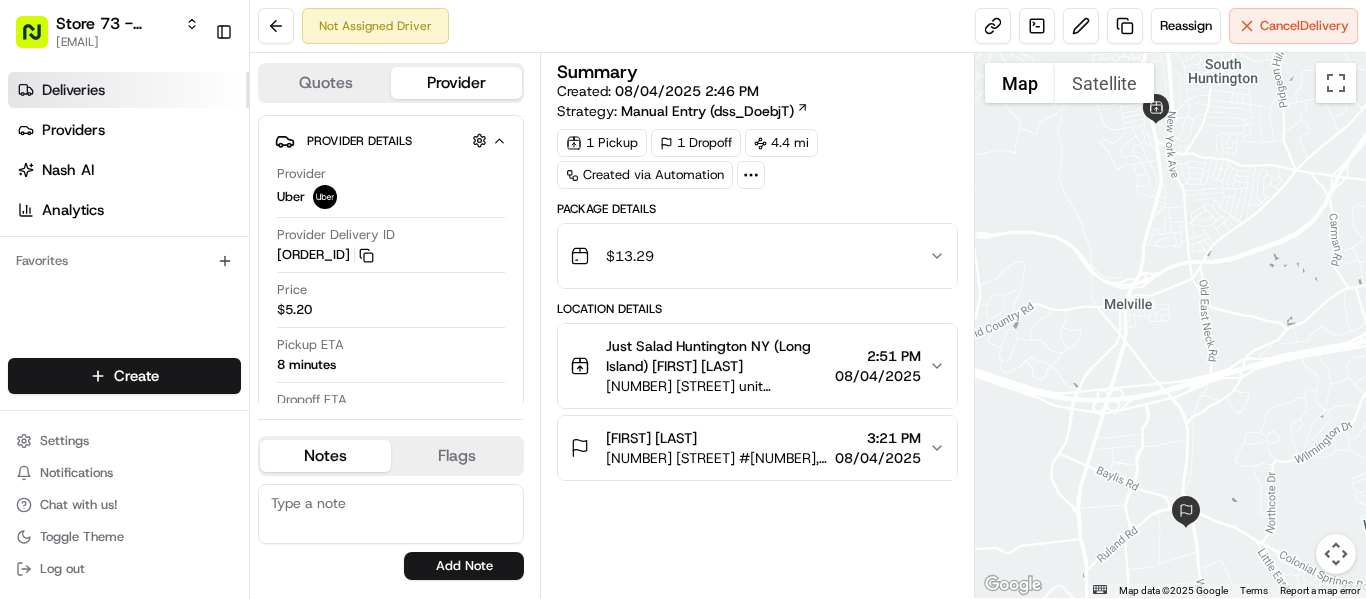 click on "Deliveries" at bounding box center (73, 90) 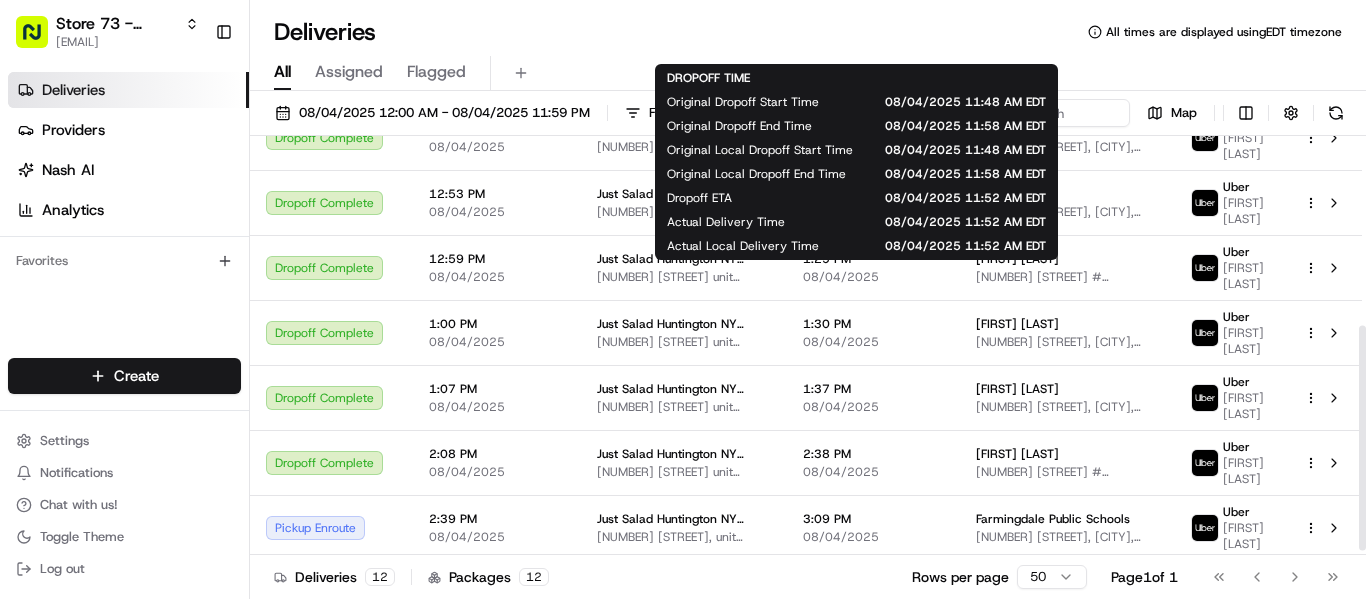 scroll, scrollTop: 361, scrollLeft: 0, axis: vertical 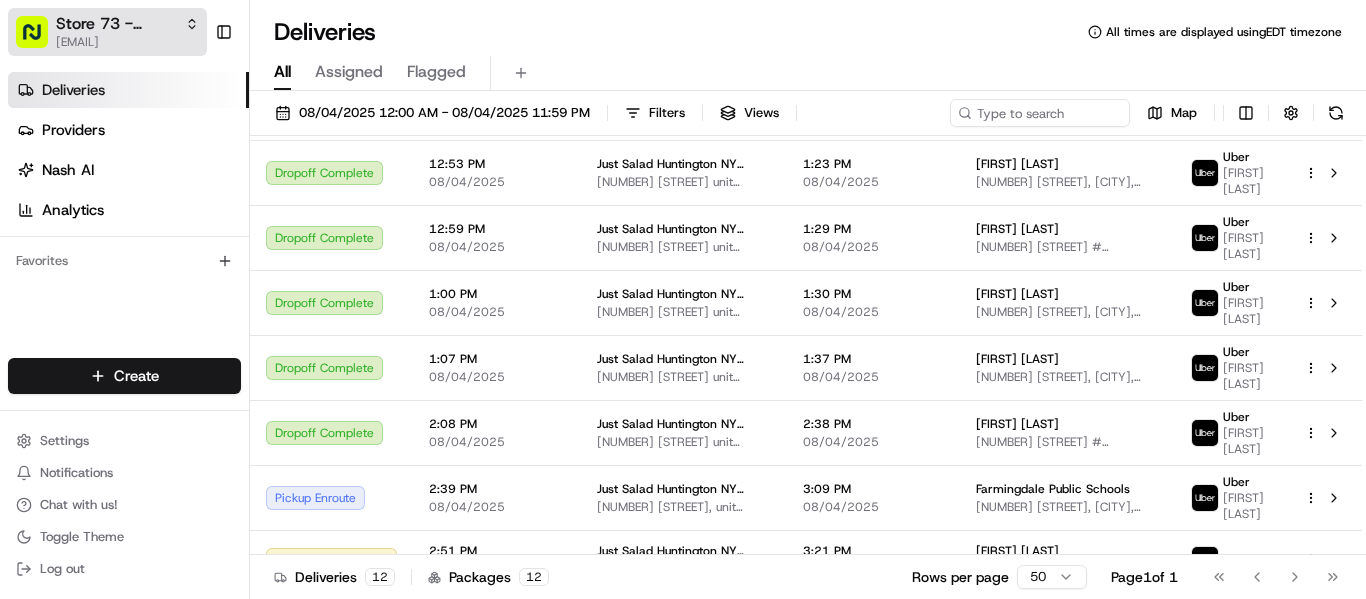 click on "Store 73 - Huntington NY (Long Island) (Just Salad)" at bounding box center (116, 24) 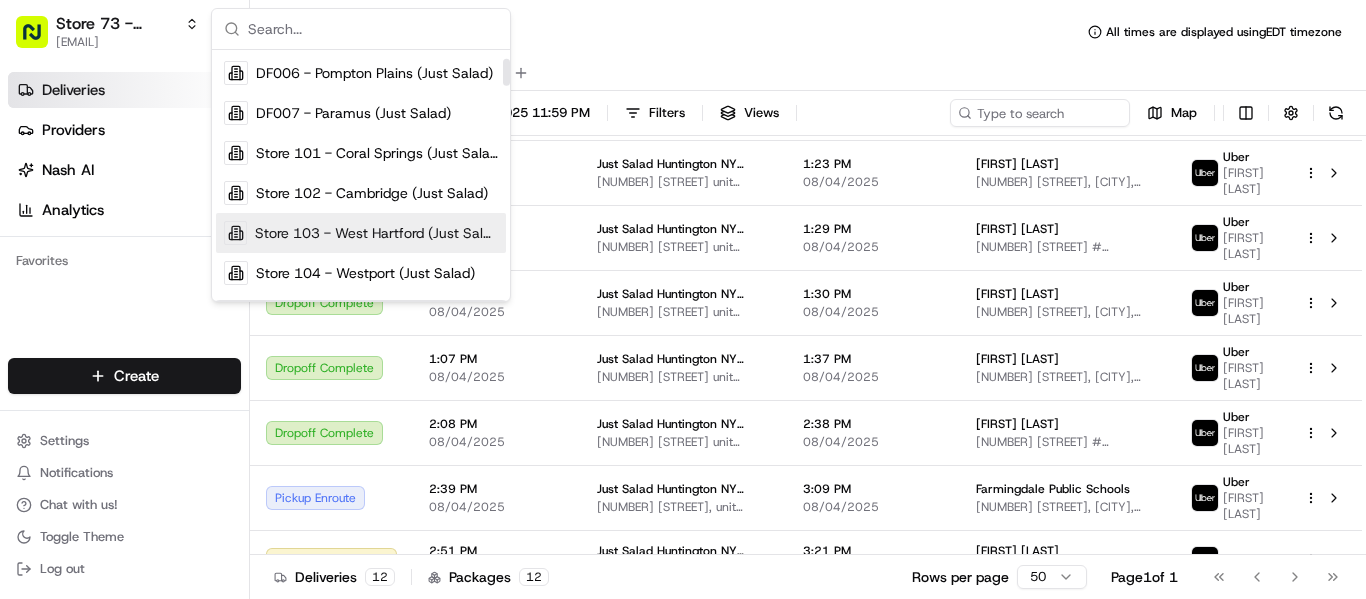 scroll, scrollTop: 70, scrollLeft: 0, axis: vertical 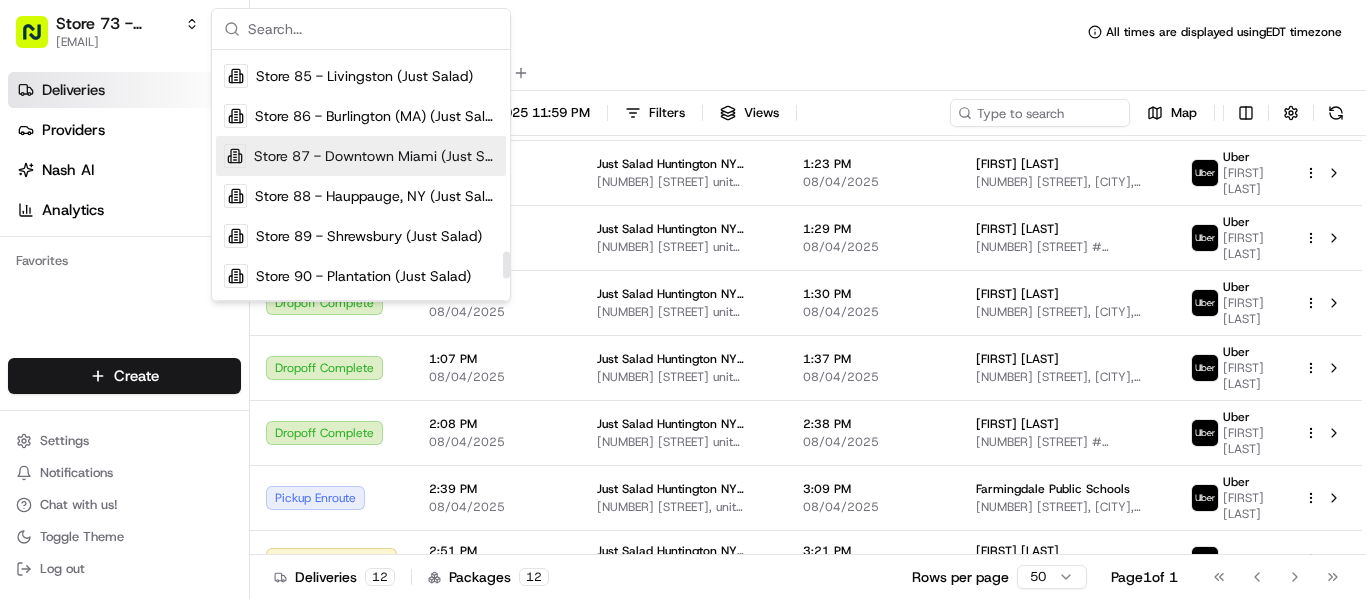 click on "Store 87 - Downtown Miami (Just Salad)" at bounding box center [376, 156] 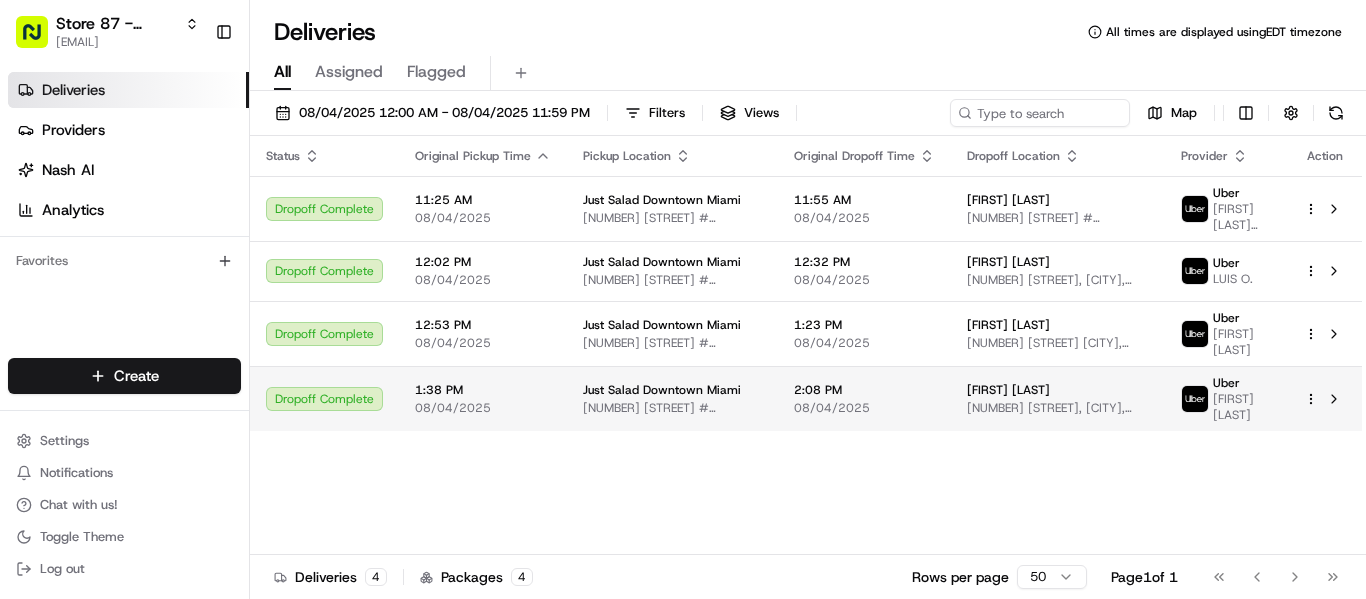 click on "[FIRST] [LAST]" at bounding box center (1058, 390) 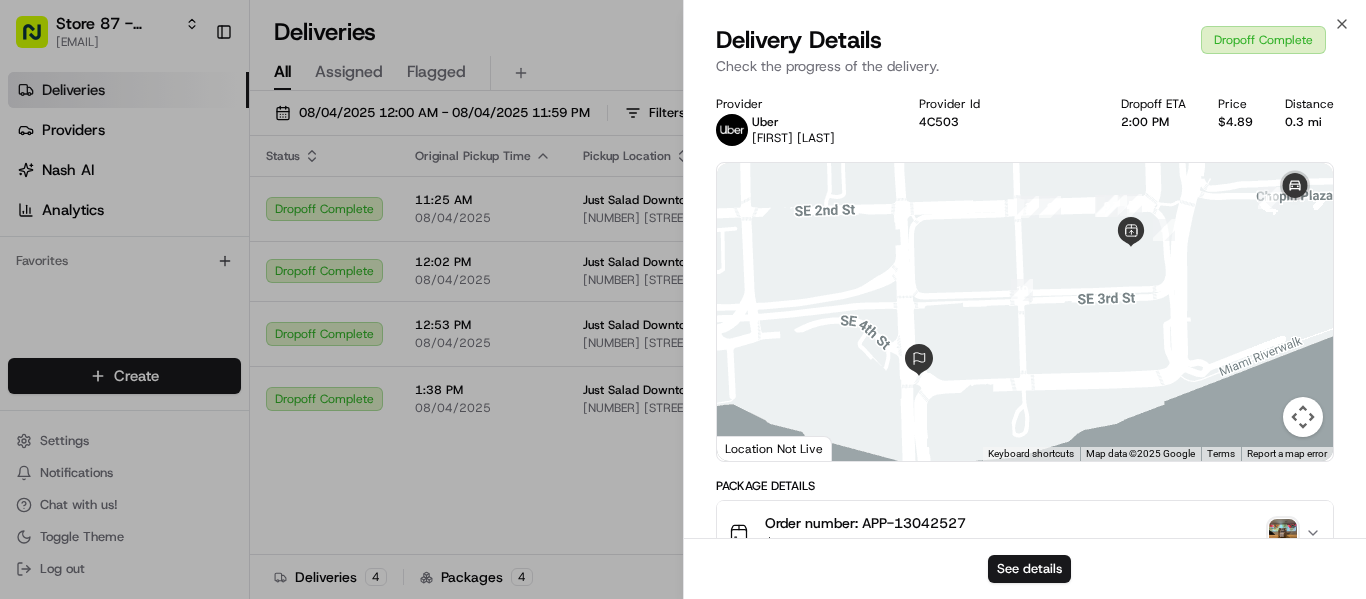 click at bounding box center [1283, 533] 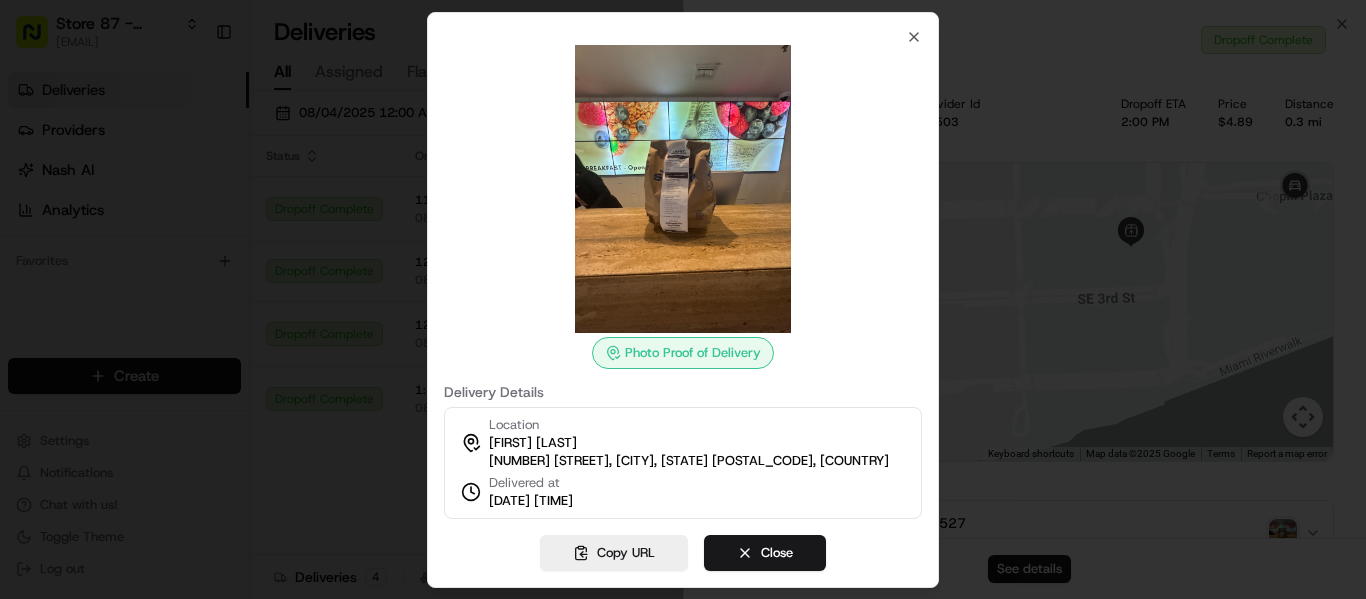 type 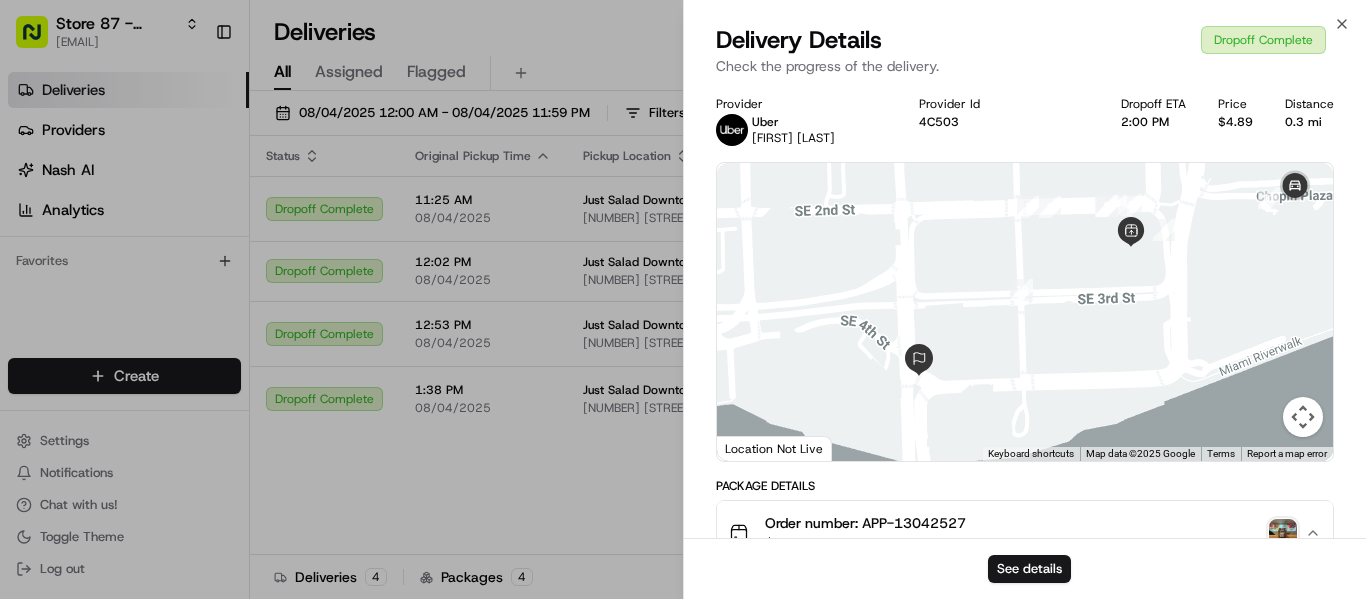 scroll, scrollTop: 9, scrollLeft: 0, axis: vertical 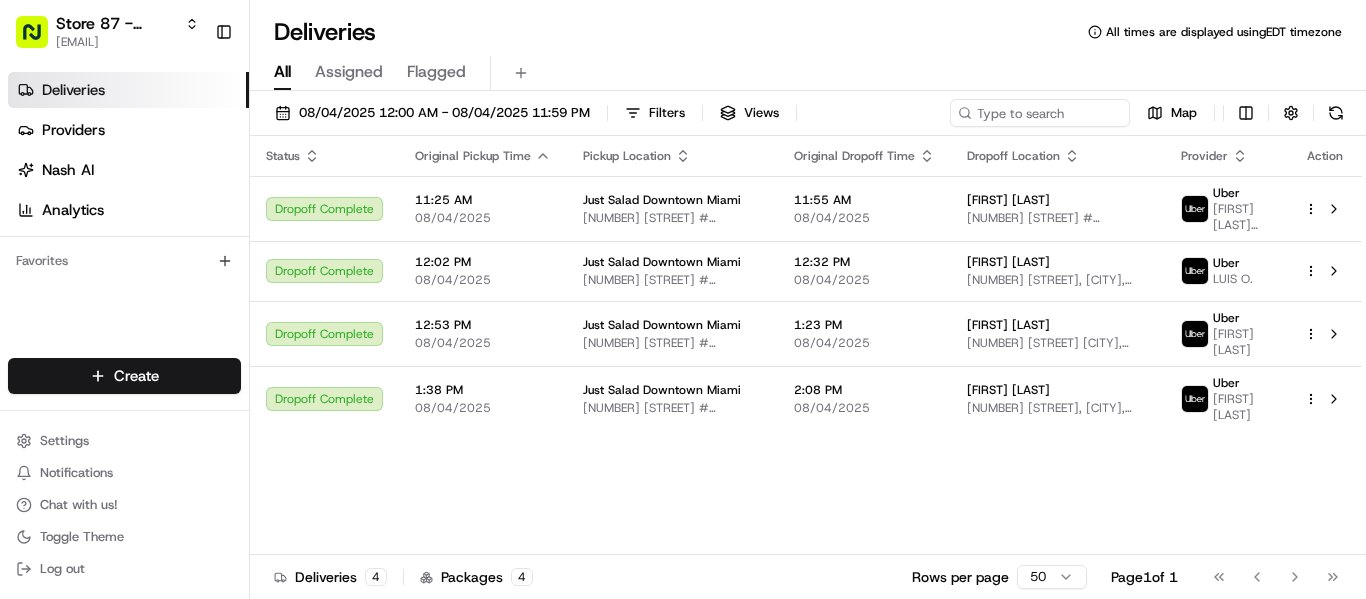 click on "Deliveries" at bounding box center [128, 90] 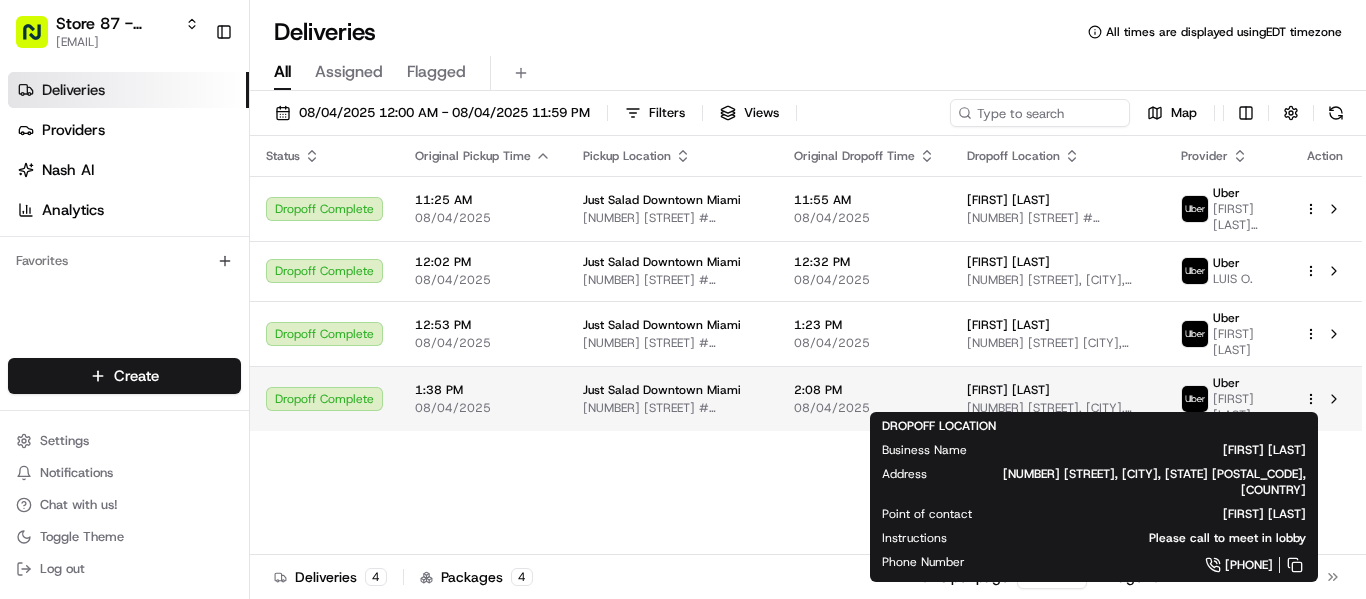 click on "[FIRST] [LAST]" at bounding box center [1008, 390] 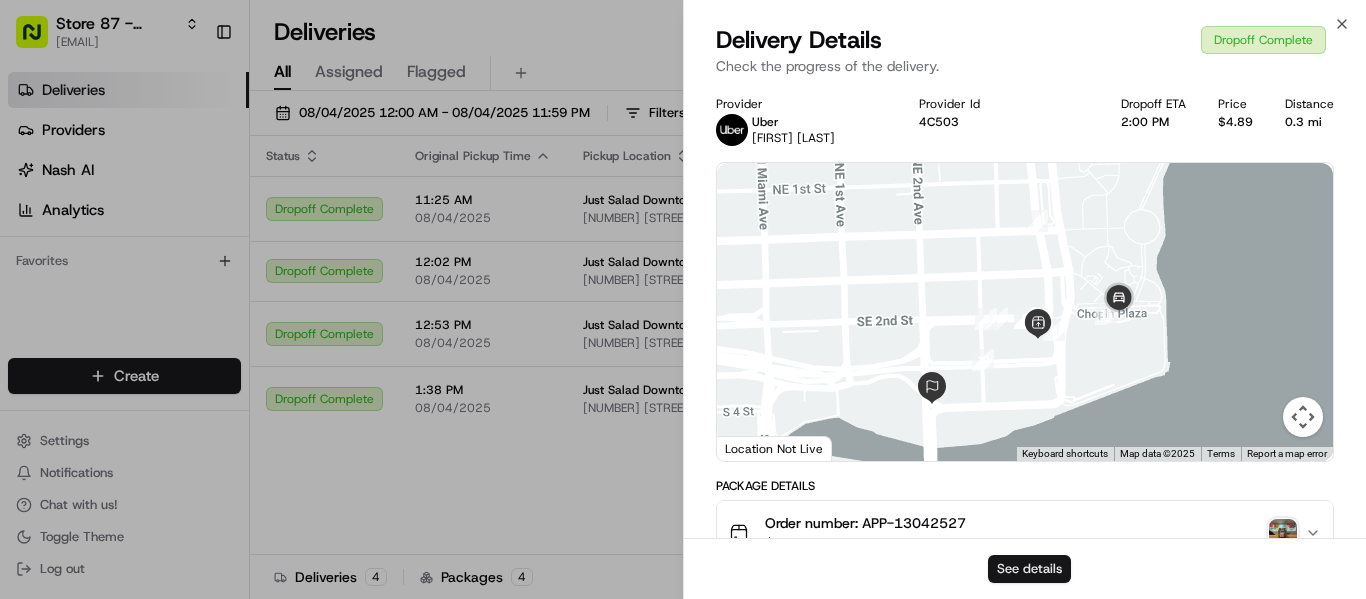 click on "See details" at bounding box center [1029, 569] 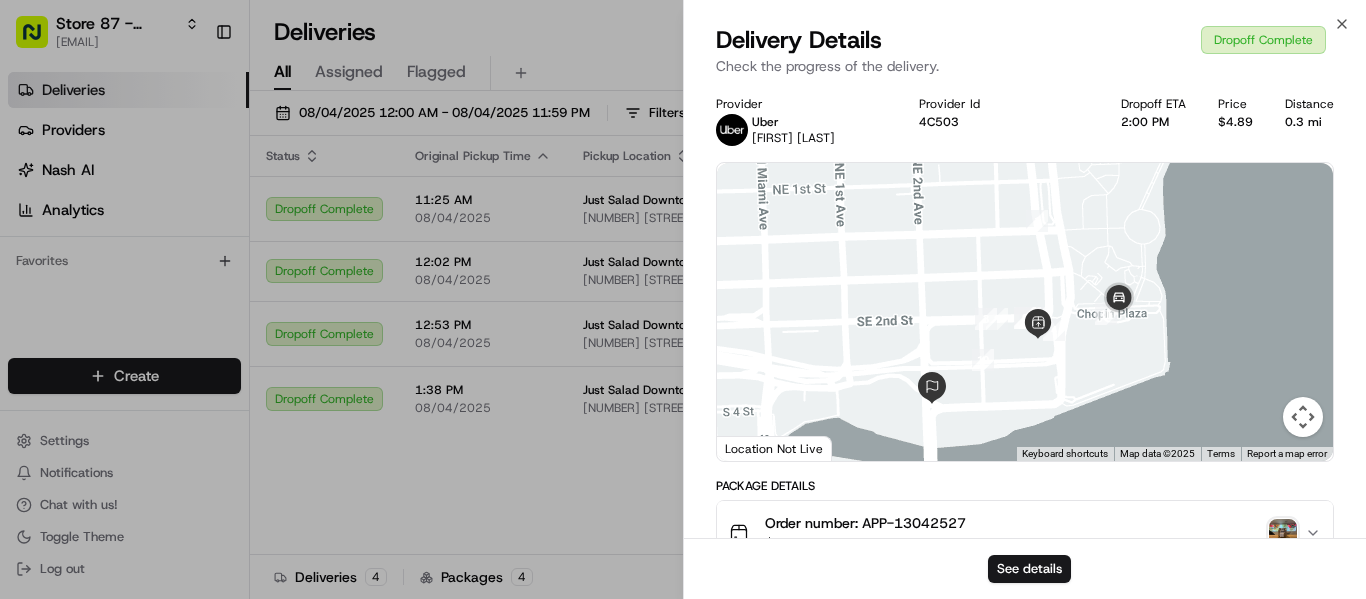 click on "Order number: APP-13042527" at bounding box center [865, 523] 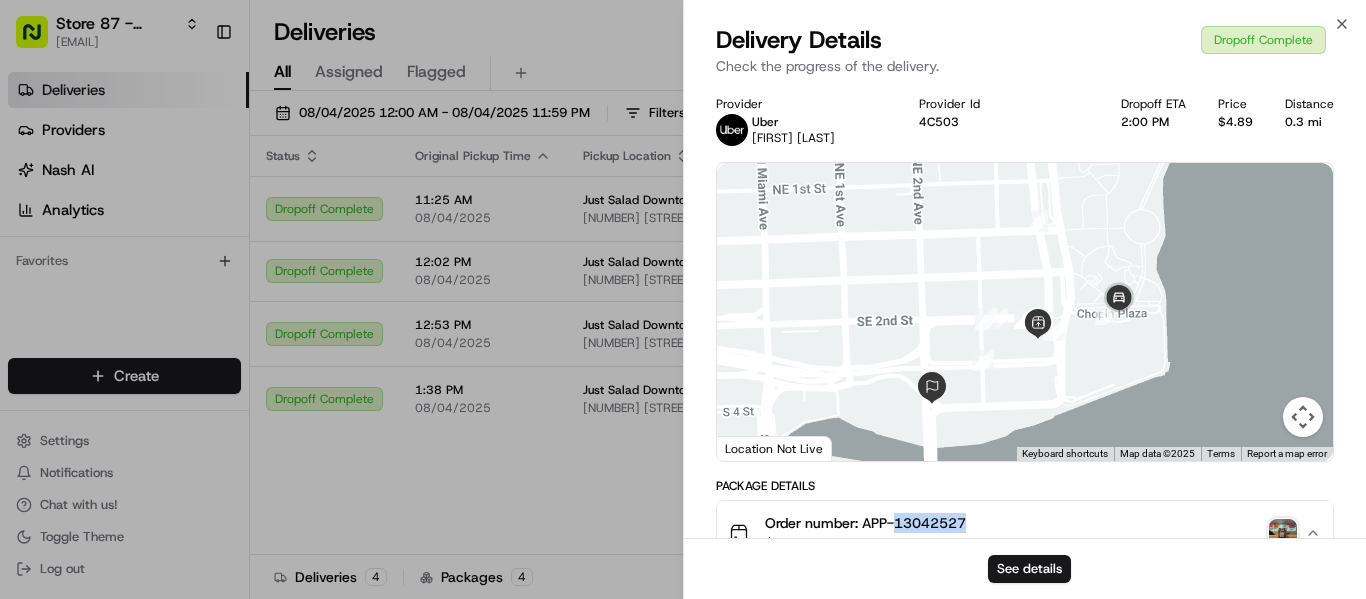 click on "Order number: APP-13042527" at bounding box center (865, 523) 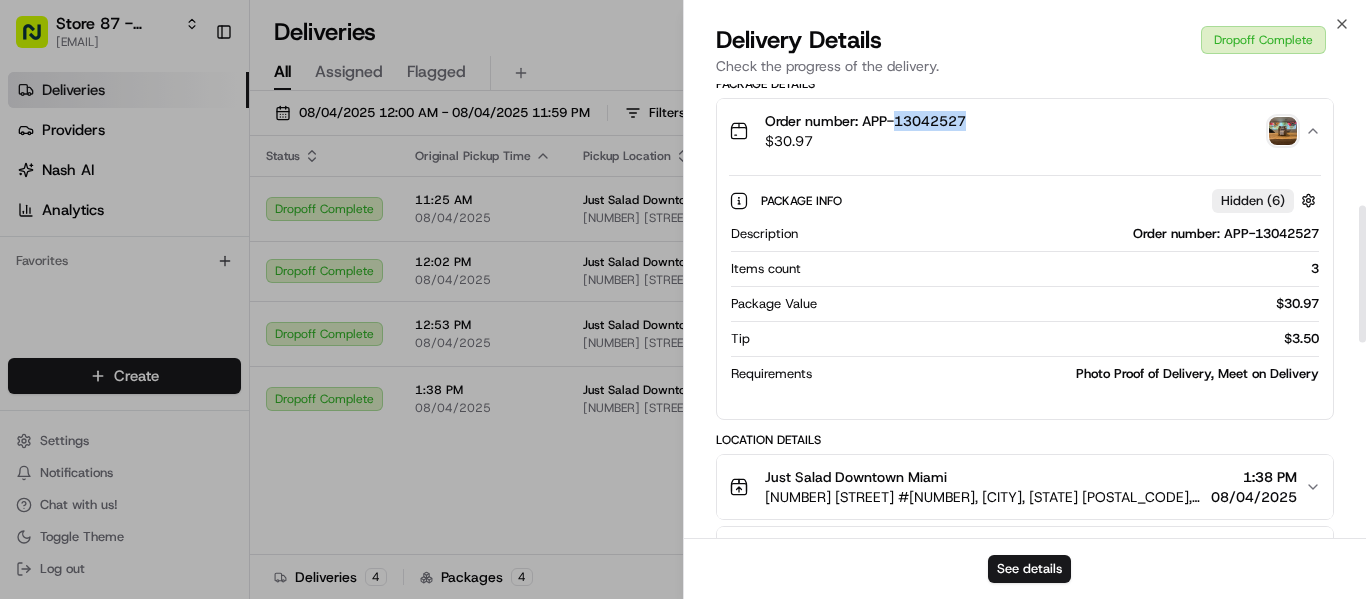 scroll, scrollTop: 248, scrollLeft: 0, axis: vertical 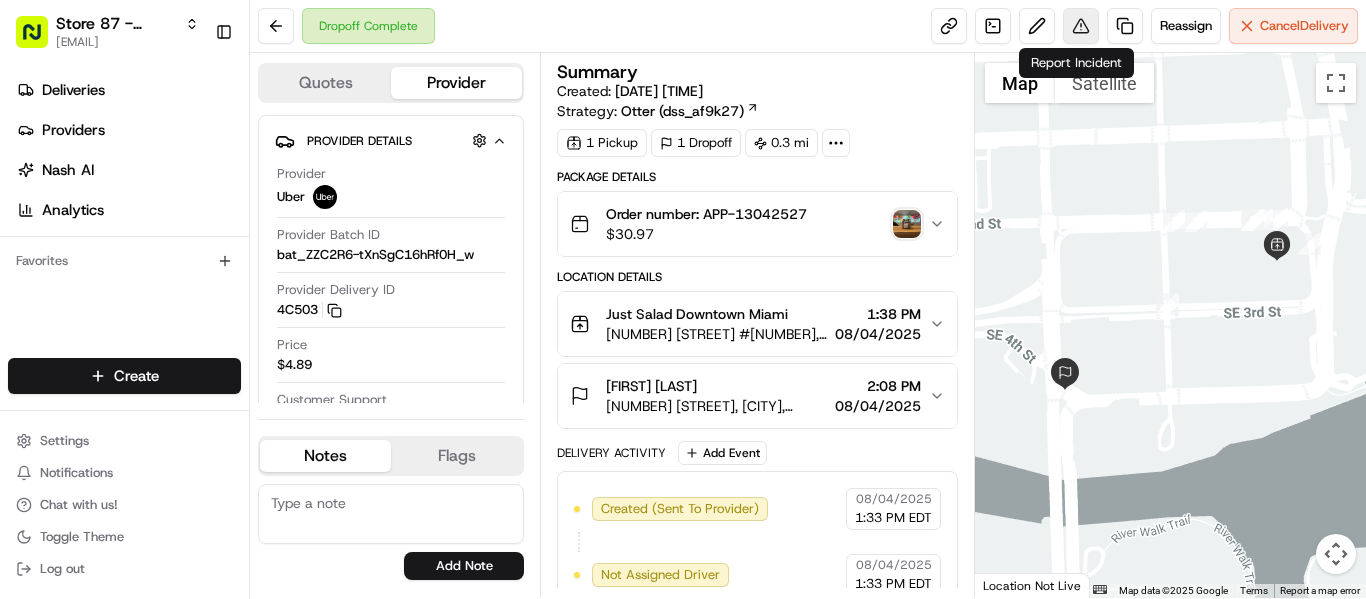click at bounding box center (1081, 26) 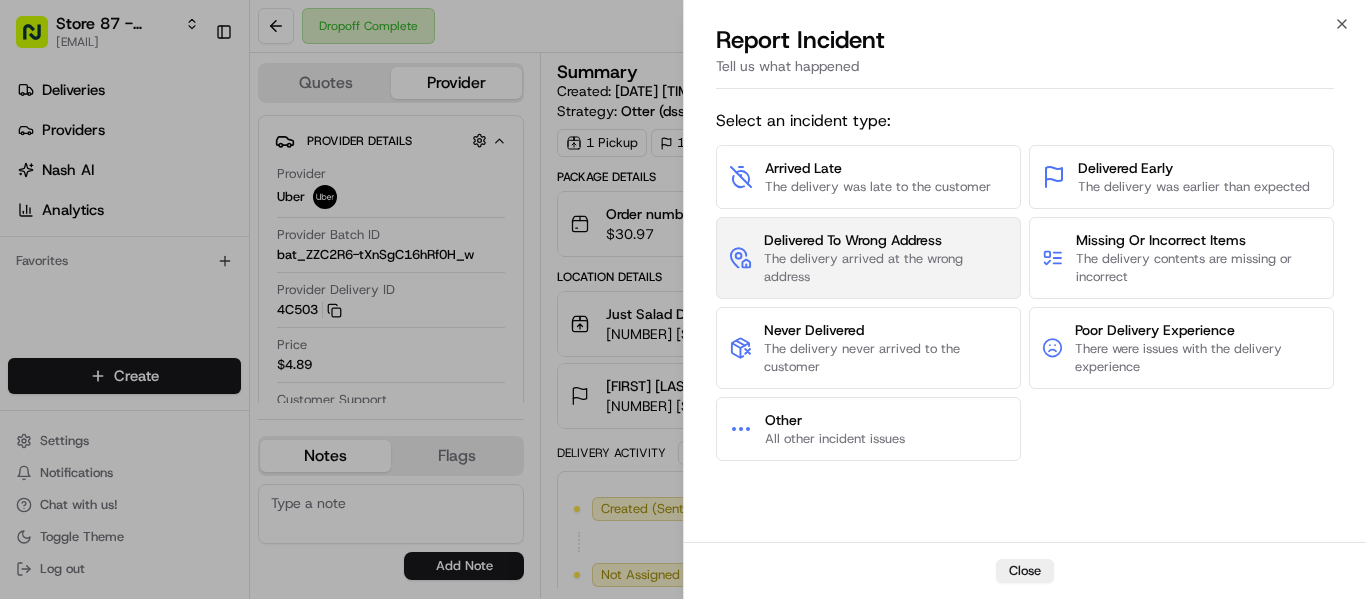 click on "Delivered To Wrong Address" at bounding box center (886, 240) 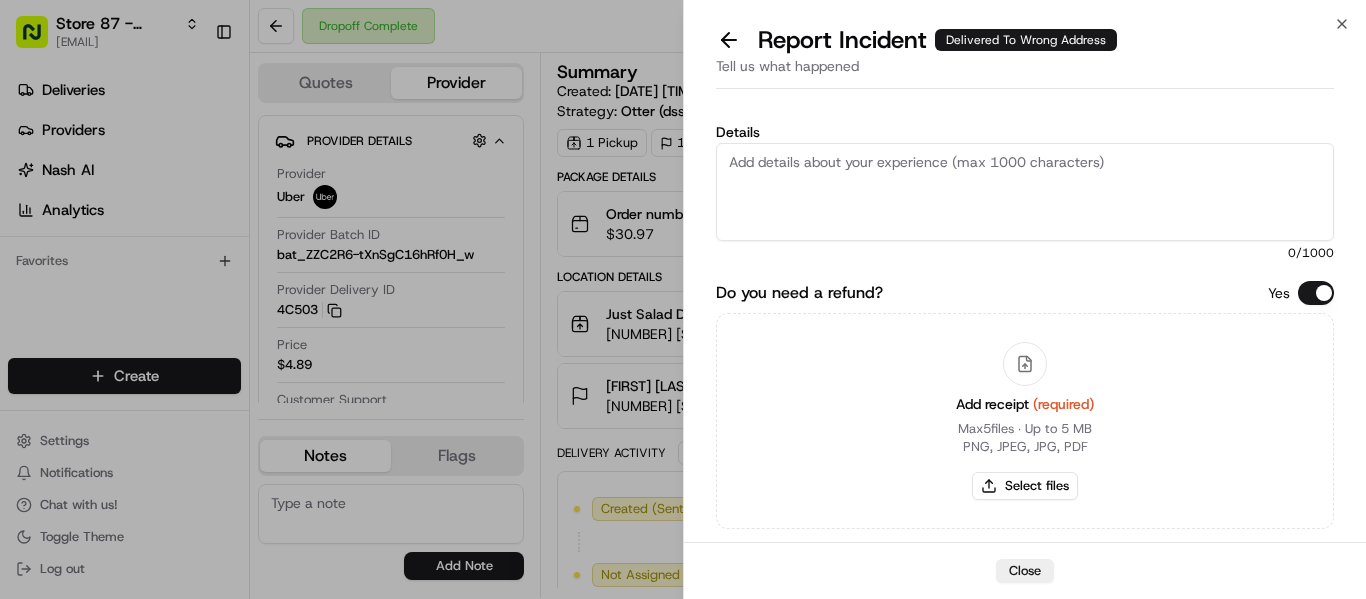 click on "Details" at bounding box center [1025, 192] 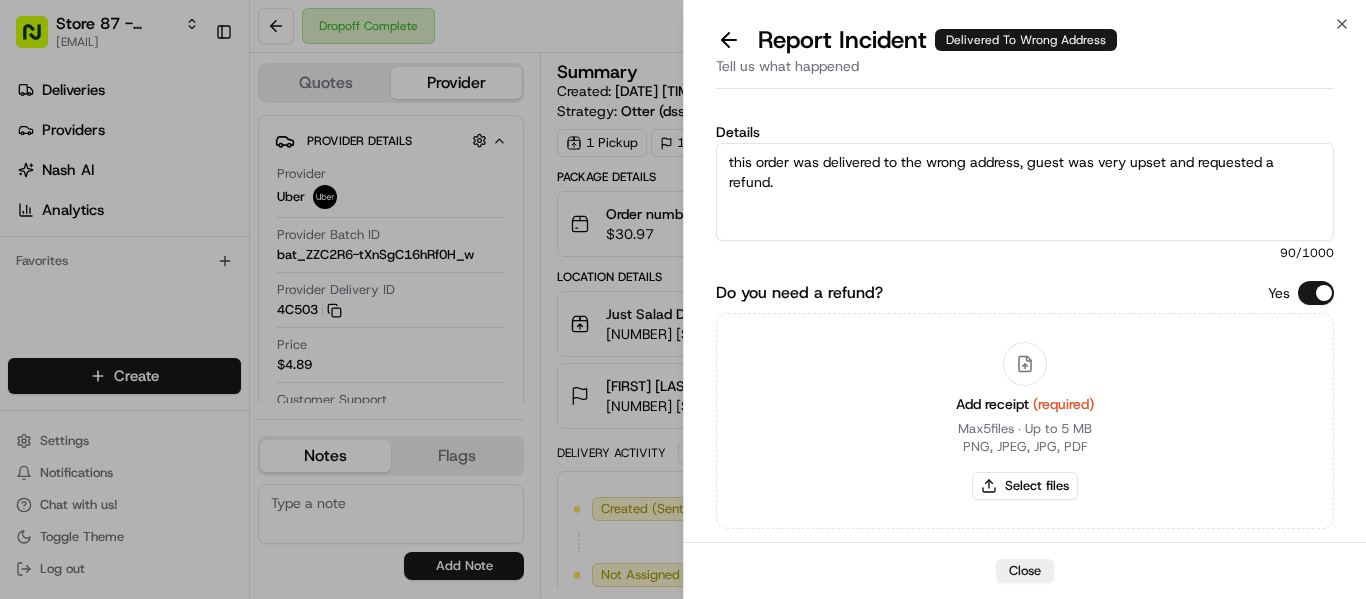 type on "this order was delivered to the wrong address, guest was very upset and requested a refund." 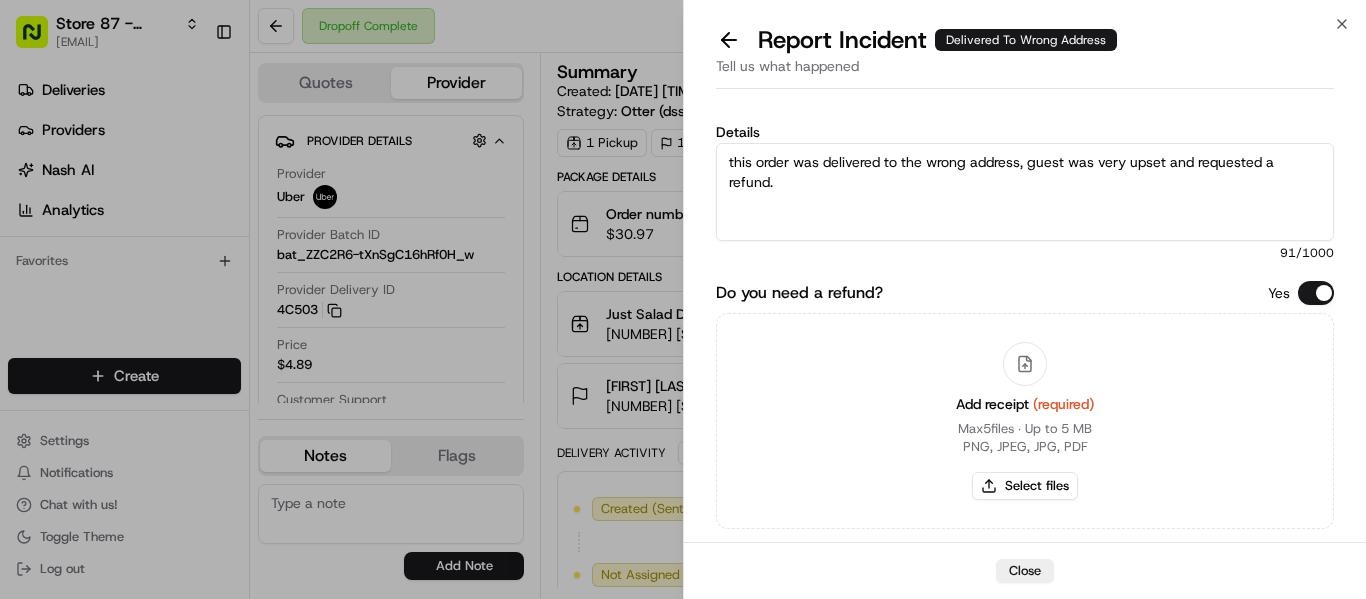 type on "on" 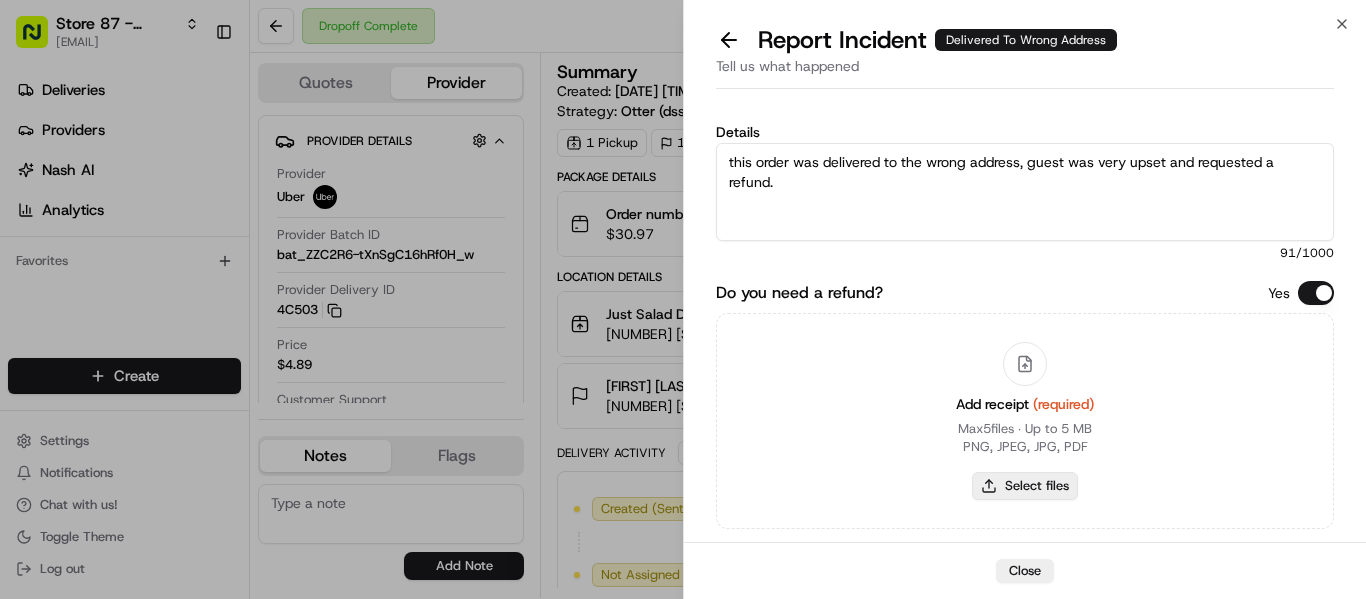 click on "Select files" at bounding box center [1025, 486] 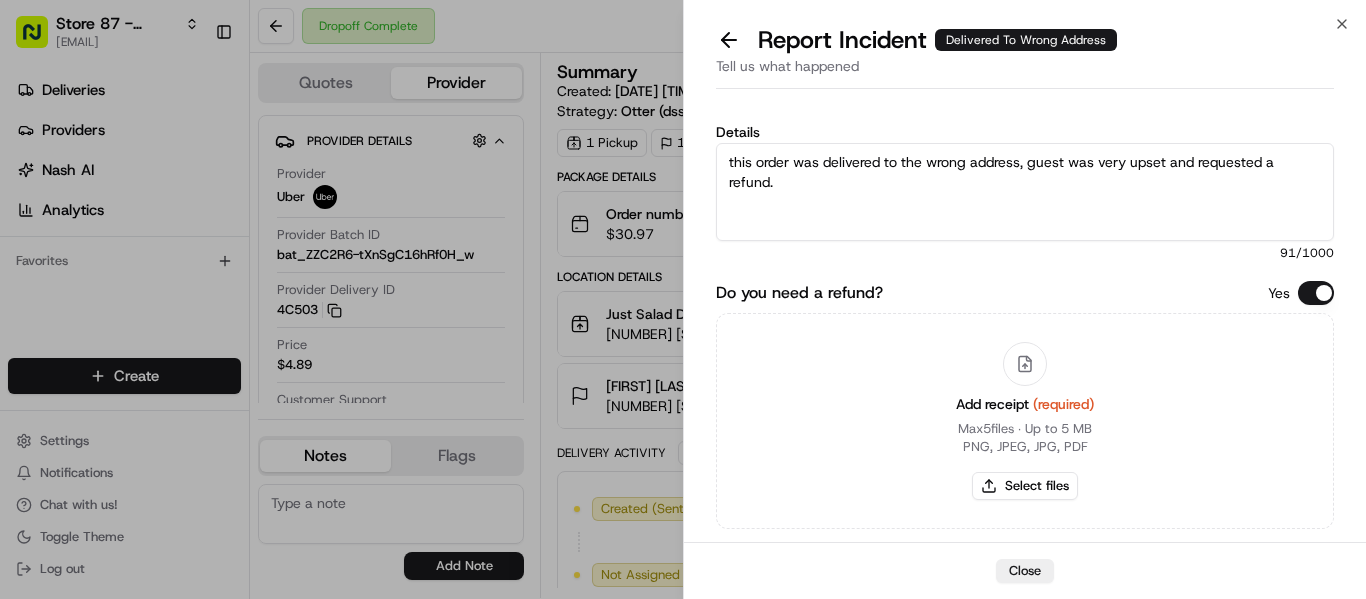 type 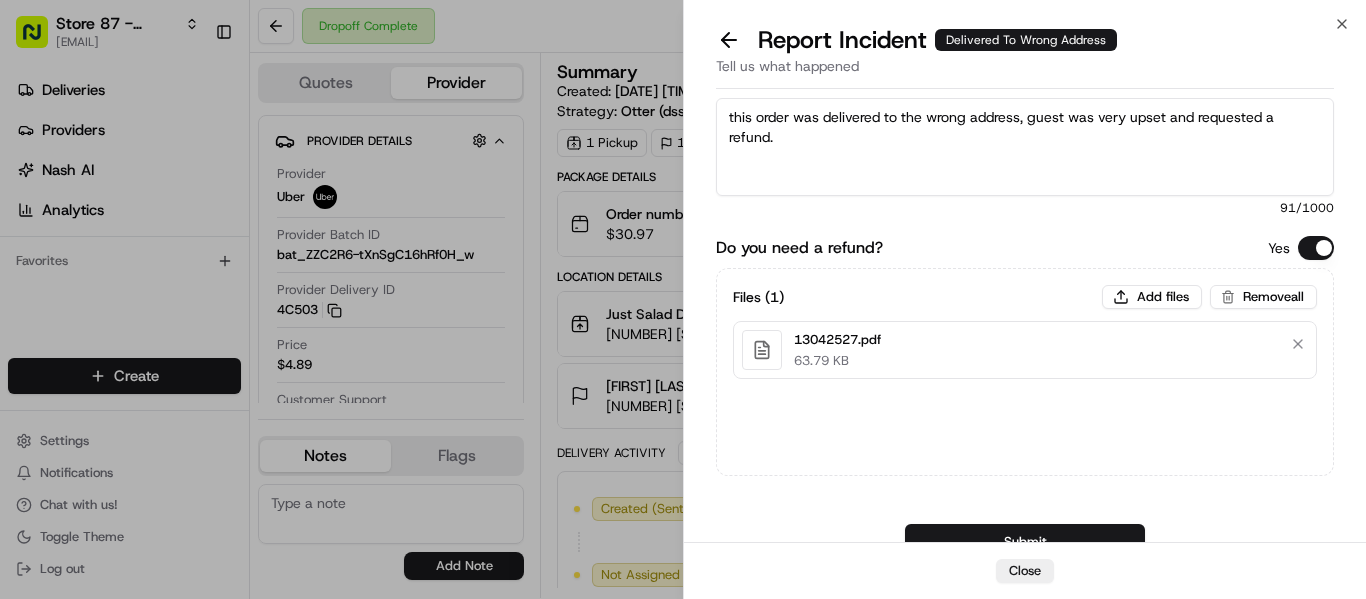 scroll, scrollTop: 107, scrollLeft: 0, axis: vertical 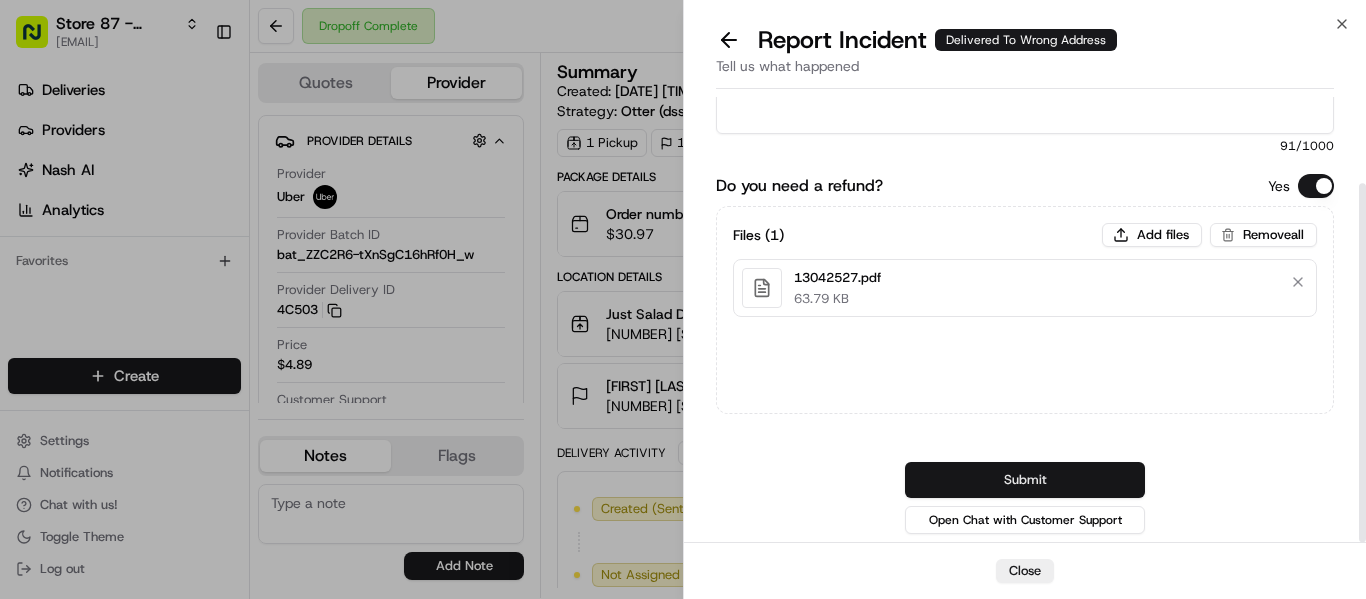 click on "Submit" at bounding box center [1025, 480] 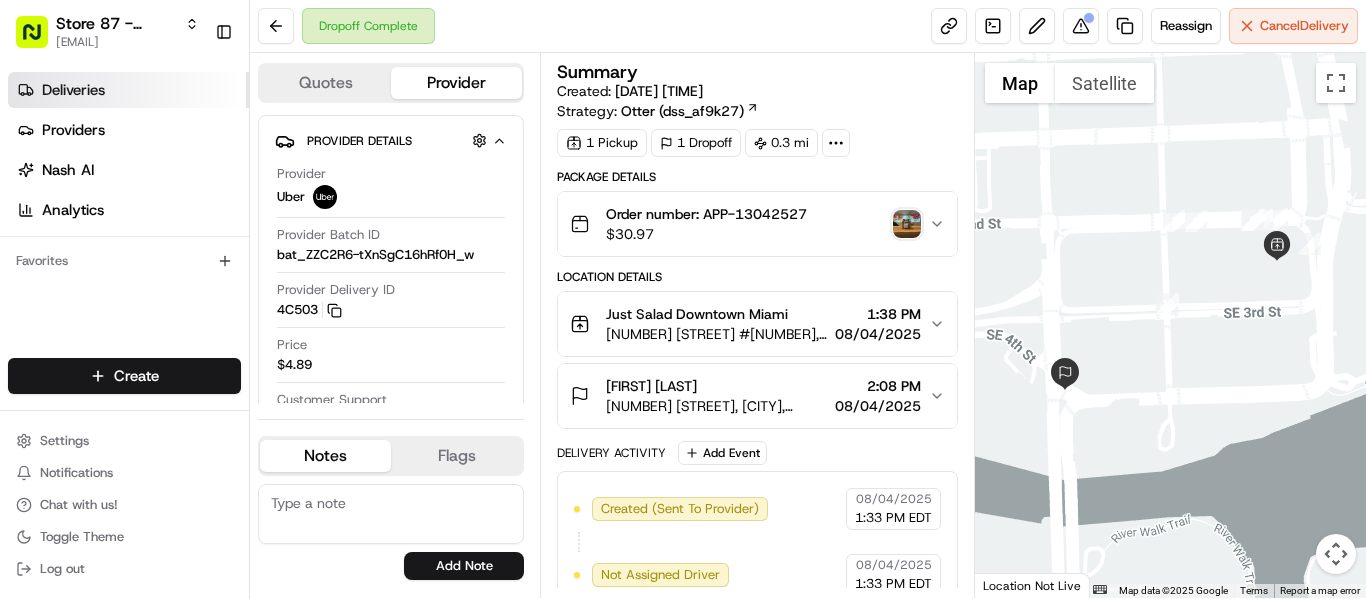 click on "Deliveries" at bounding box center (73, 90) 